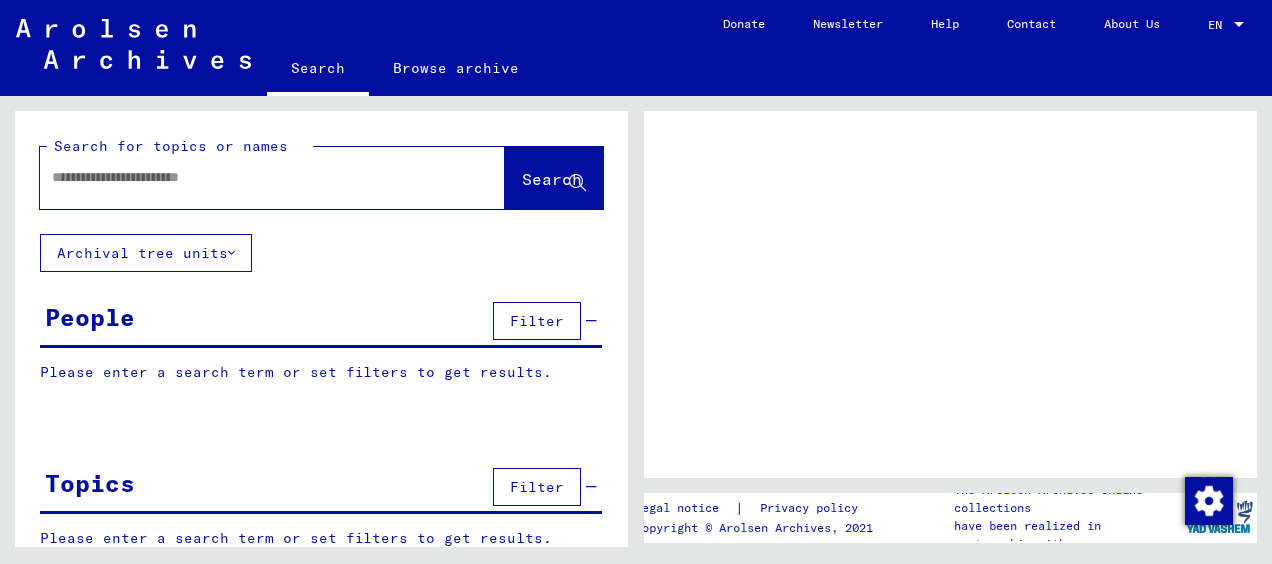 scroll, scrollTop: 0, scrollLeft: 0, axis: both 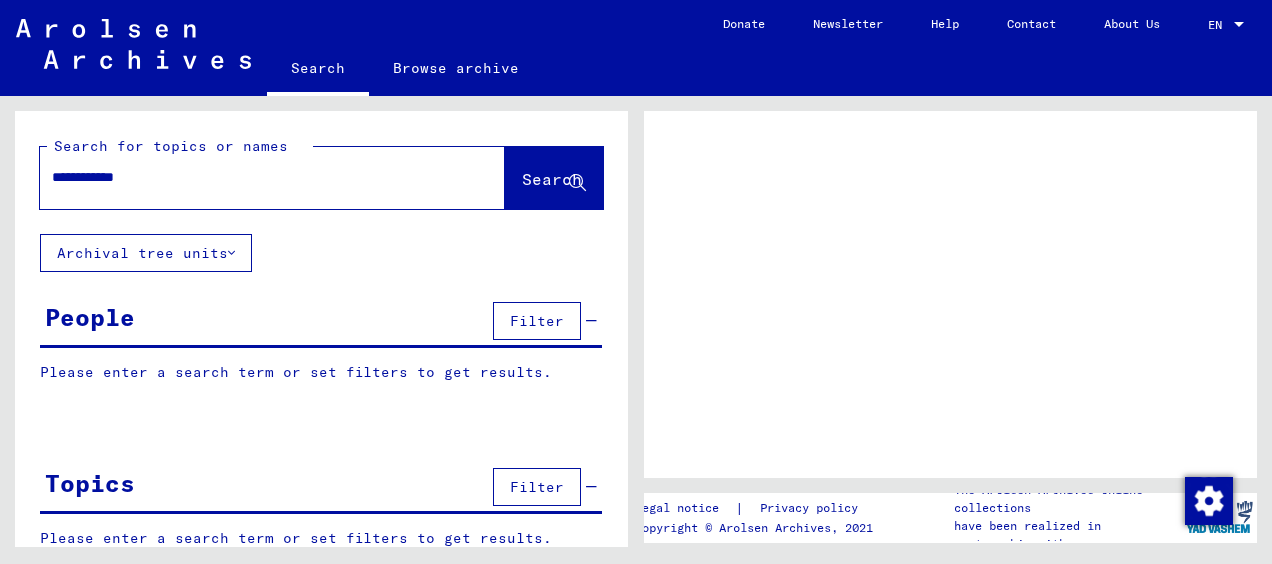 type on "**********" 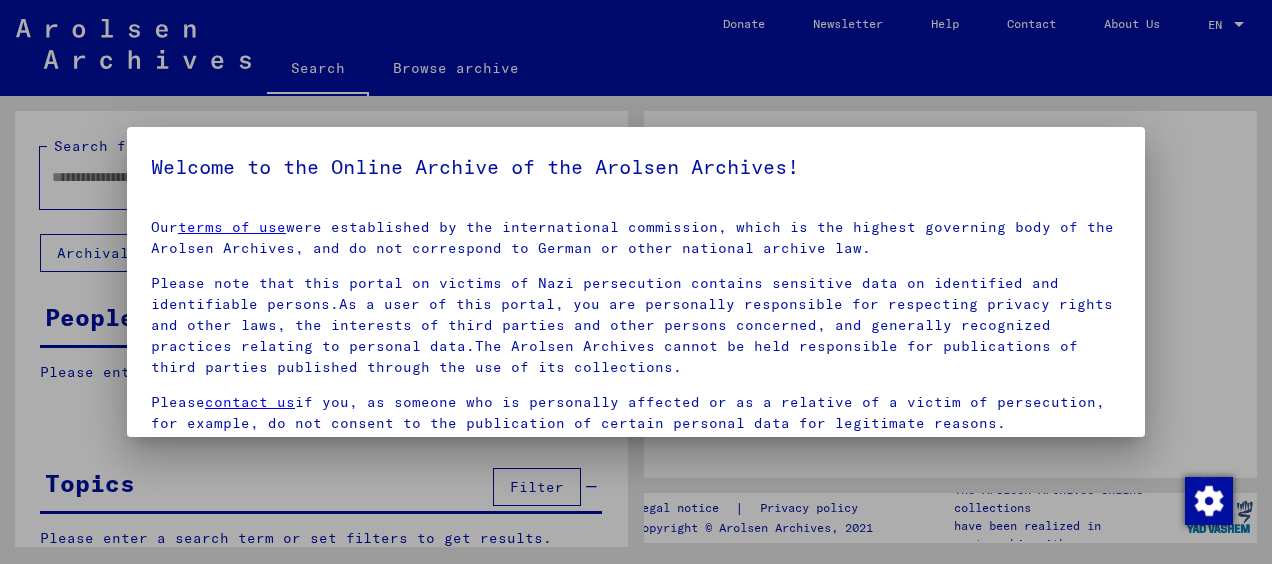 click on "Welcome to the Online Archive of the Arolsen Archives! Our  terms of use  were established by the international commission, which is the highest governing body of the Arolsen Archives, and do not correspond to German or other national archive law. Please note that this portal on victims of Nazi persecution contains sensitive data on identified and identifiable persons.As a user of this portal, you are personally responsible for respecting privacy rights and other laws, the interests of third parties and other persons concerned, and generally recognized practices relating to personal data.The Arolsen Archives cannot be held responsible for publications of third parties published through the use of its collections. Please  contact us  if you, as someone who is personally affected or as a relative of a victim of persecution, for example, do not consent to the publication of certain personal data for legitimate reasons. Here  you will find all the relevant information about the Arolsen Archives privacy policy." at bounding box center [636, 282] 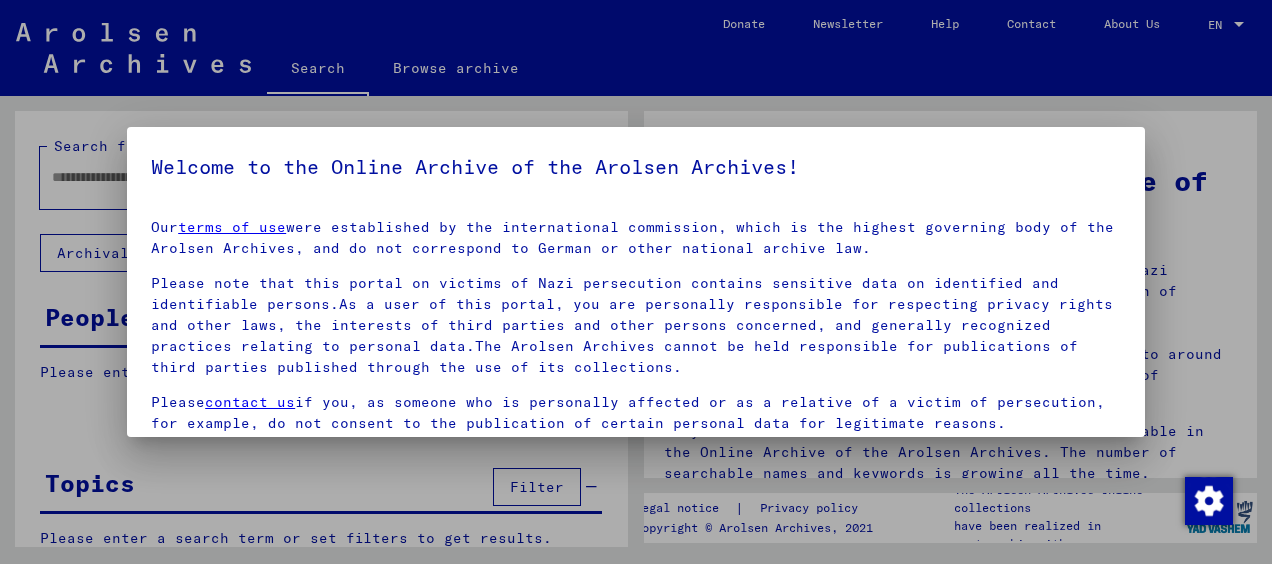 scroll, scrollTop: 134, scrollLeft: 0, axis: vertical 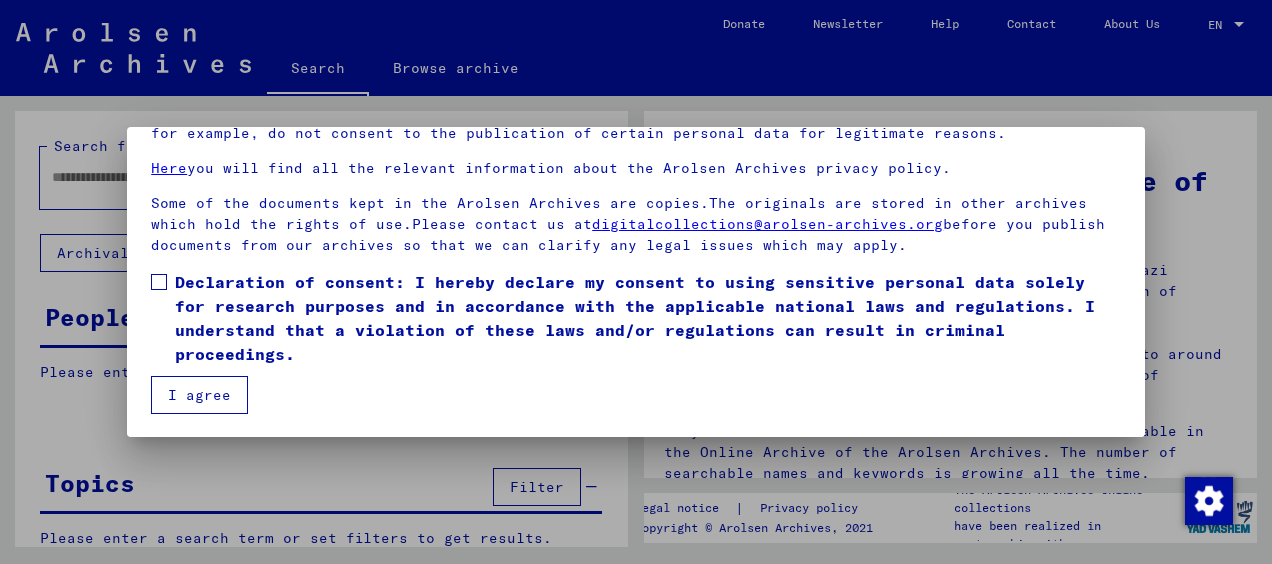 click on "I agree" at bounding box center (199, 395) 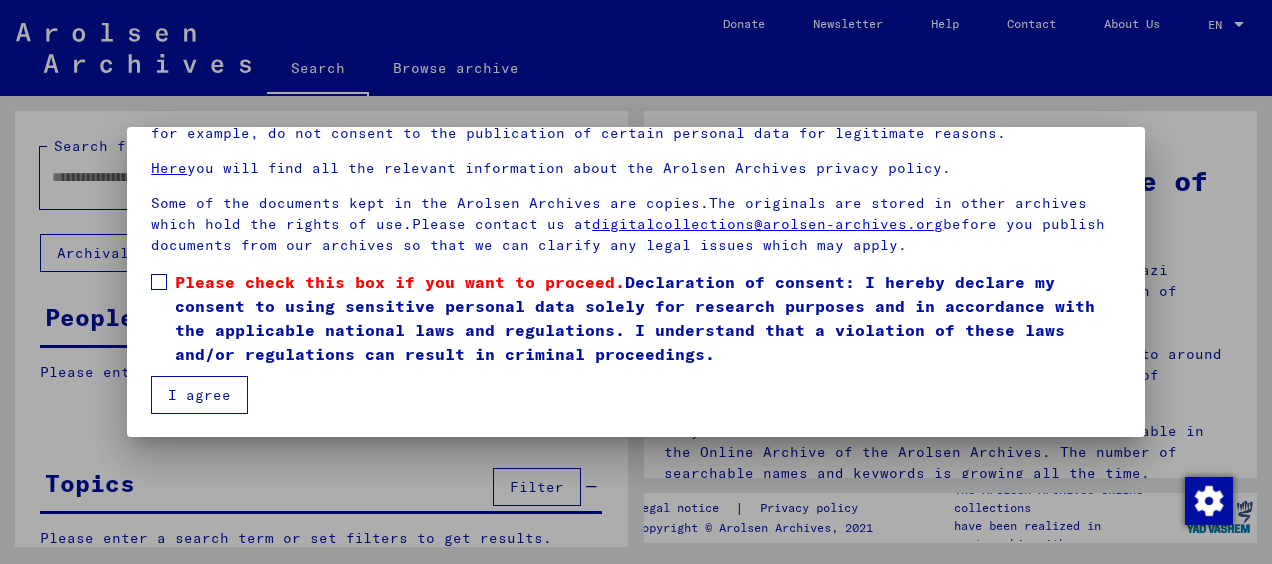 scroll, scrollTop: 156, scrollLeft: 0, axis: vertical 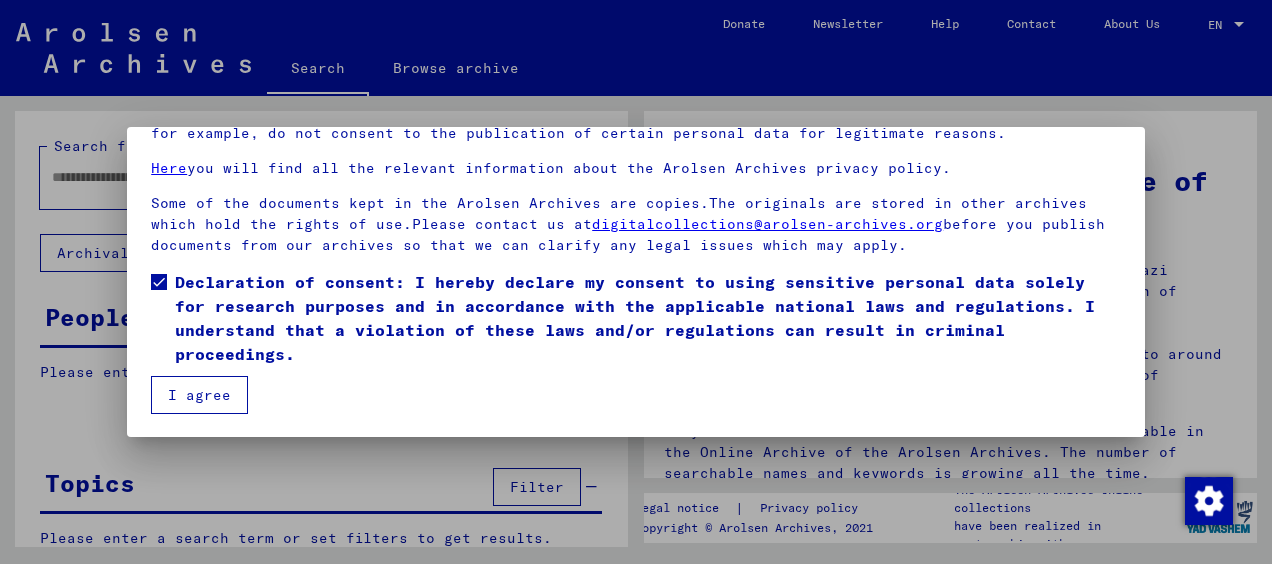 click on "I agree" at bounding box center (199, 395) 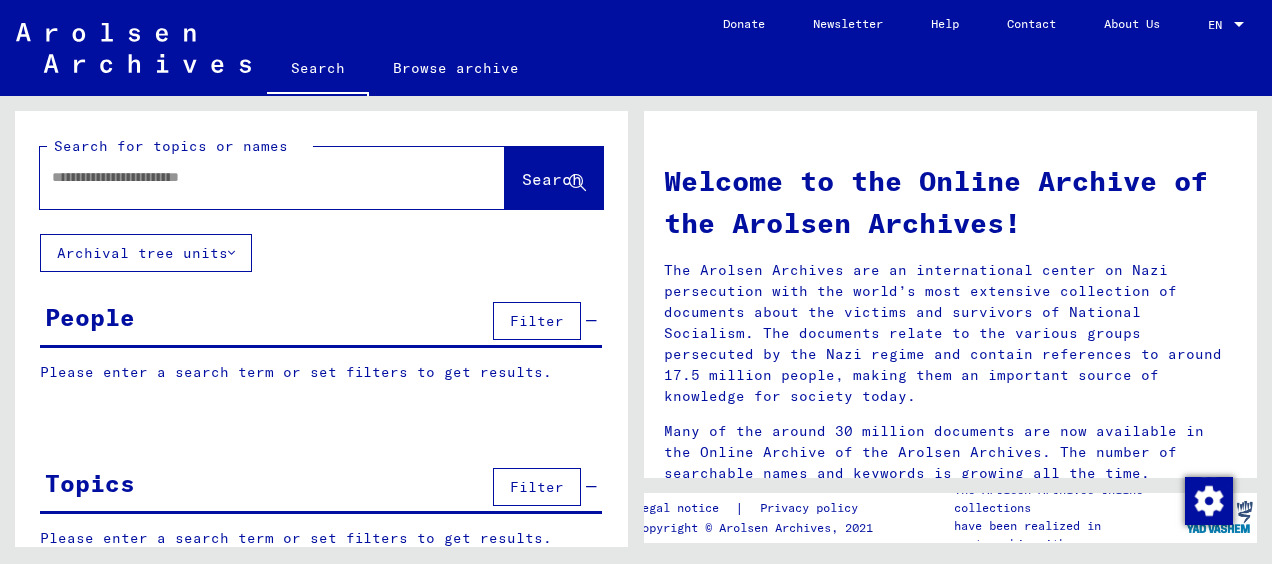 click at bounding box center (248, 177) 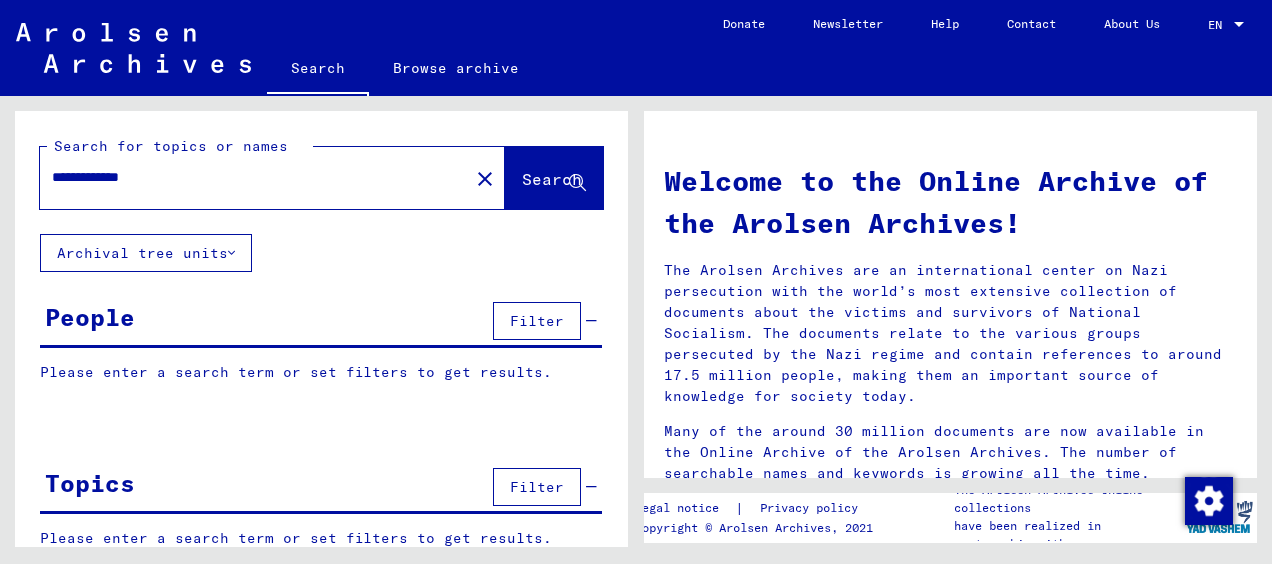 type on "**********" 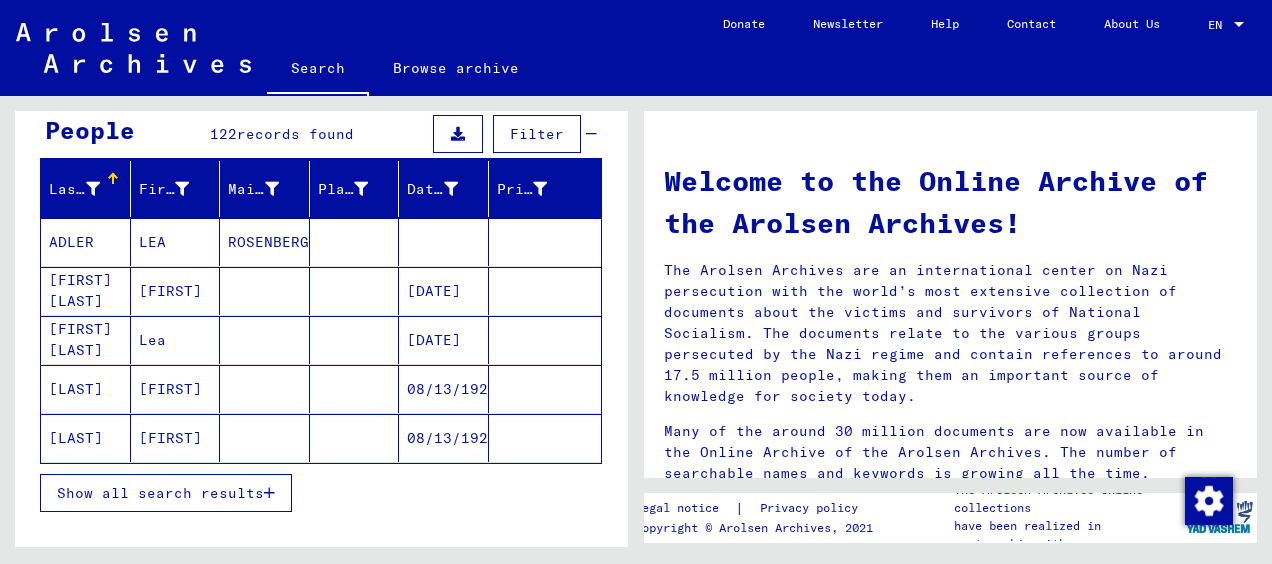 scroll, scrollTop: 190, scrollLeft: 0, axis: vertical 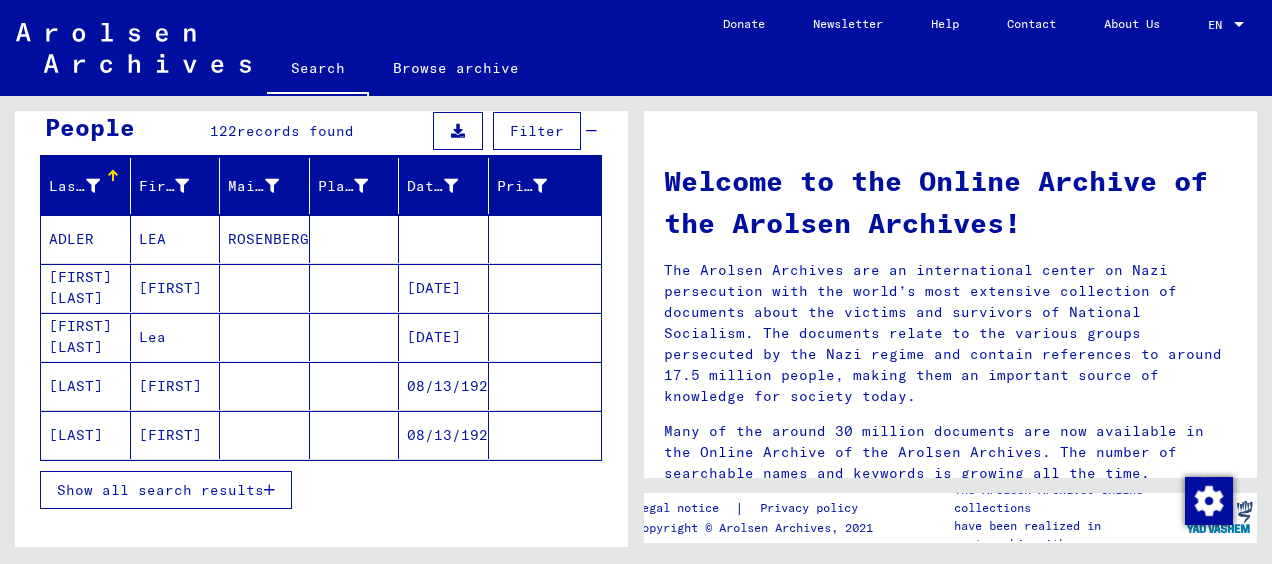 click on "ADLER" at bounding box center (86, 288) 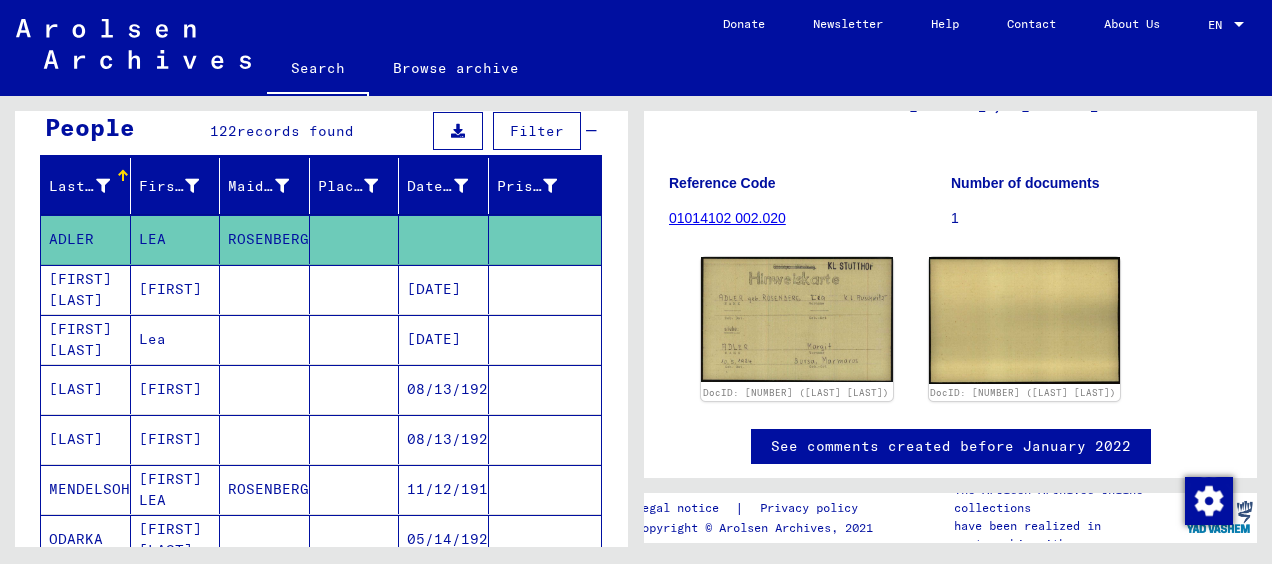 scroll, scrollTop: 236, scrollLeft: 0, axis: vertical 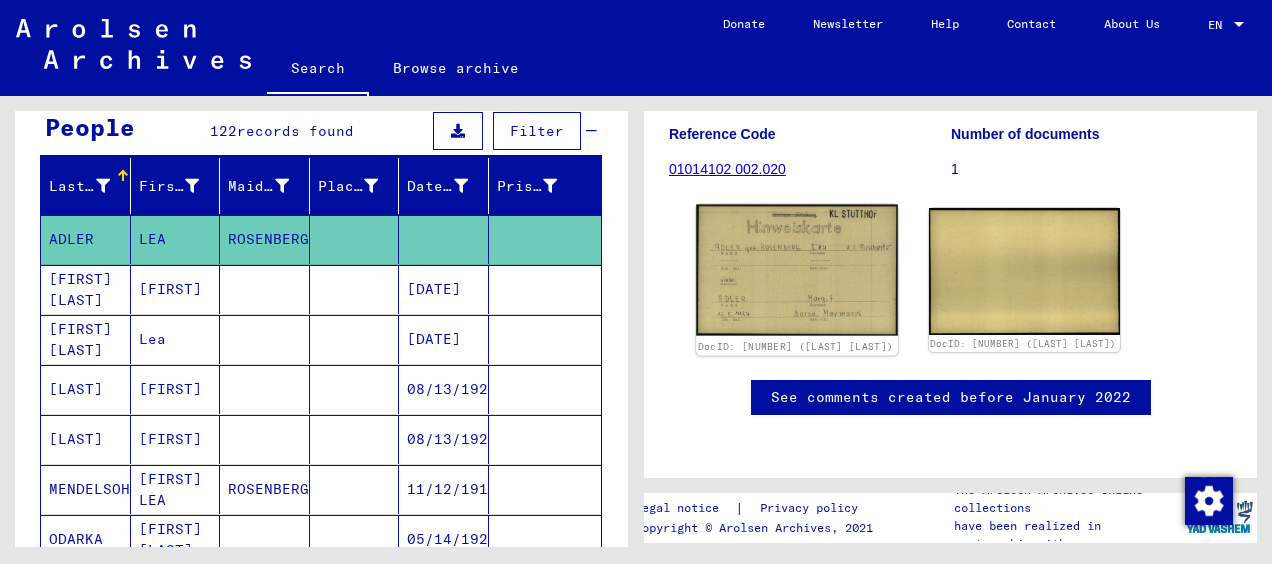 click 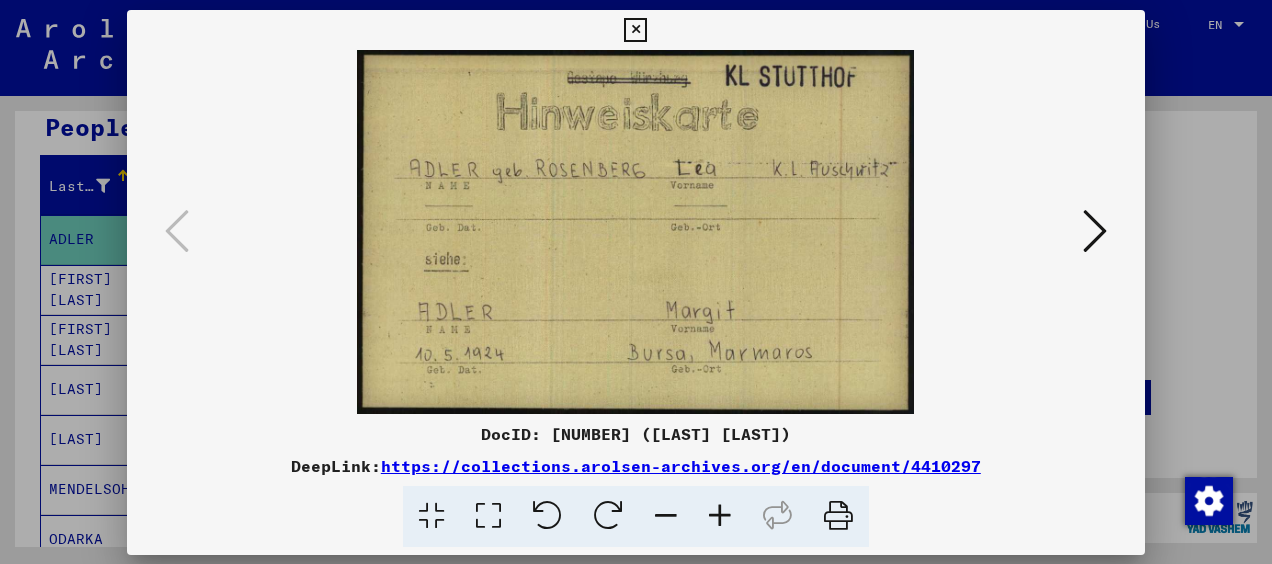 click at bounding box center [636, 232] 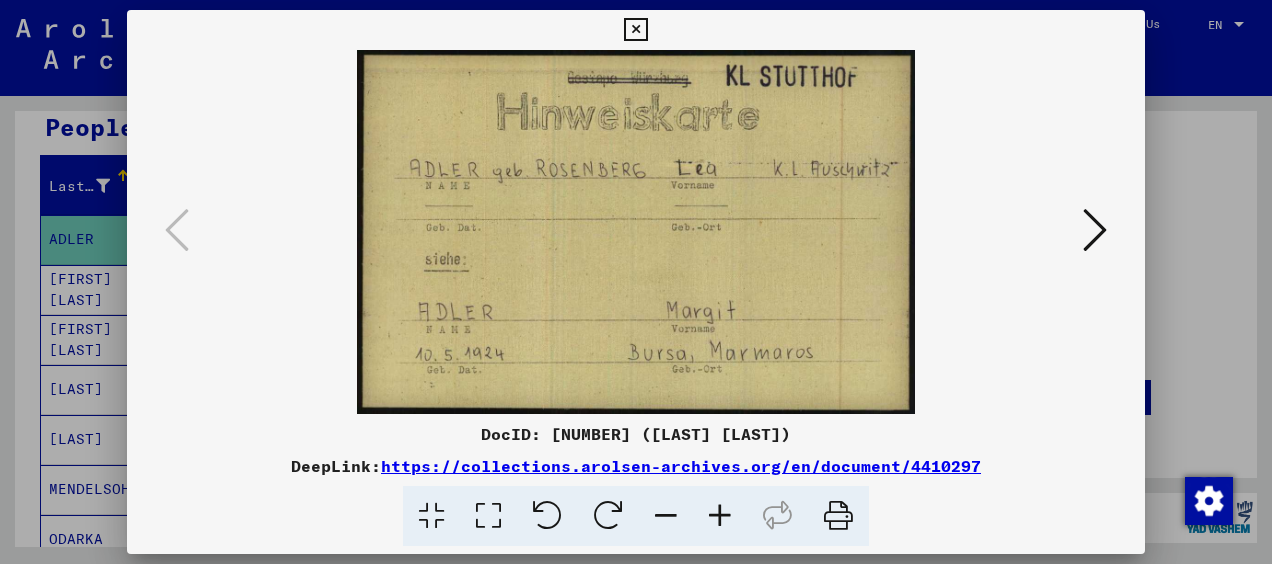 click at bounding box center [636, 282] 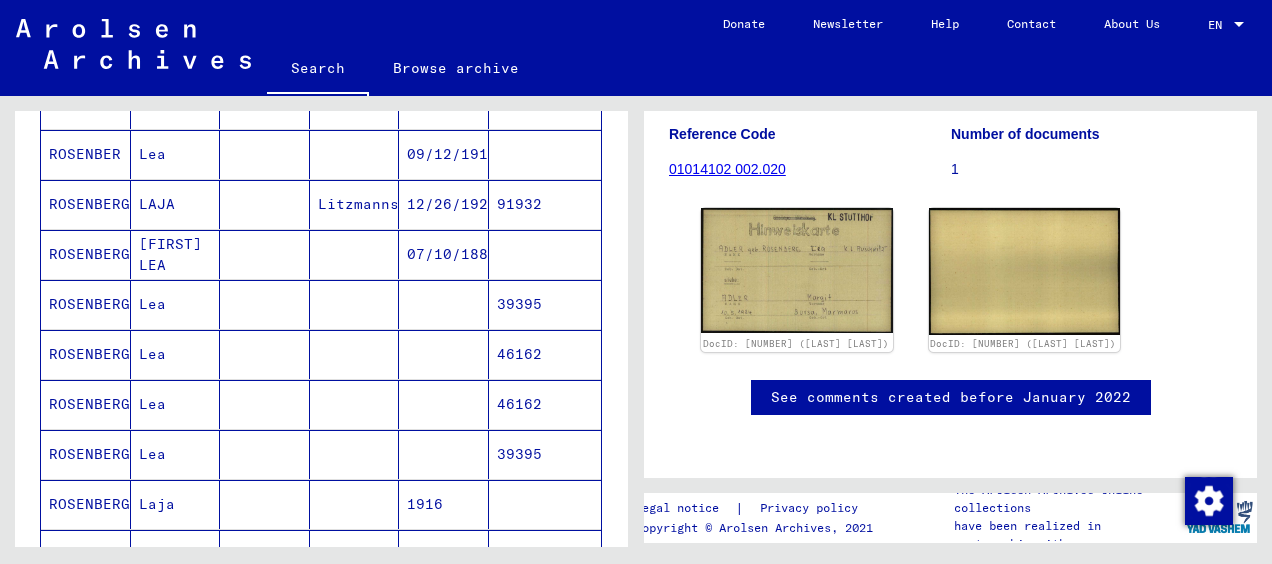 scroll, scrollTop: 871, scrollLeft: 0, axis: vertical 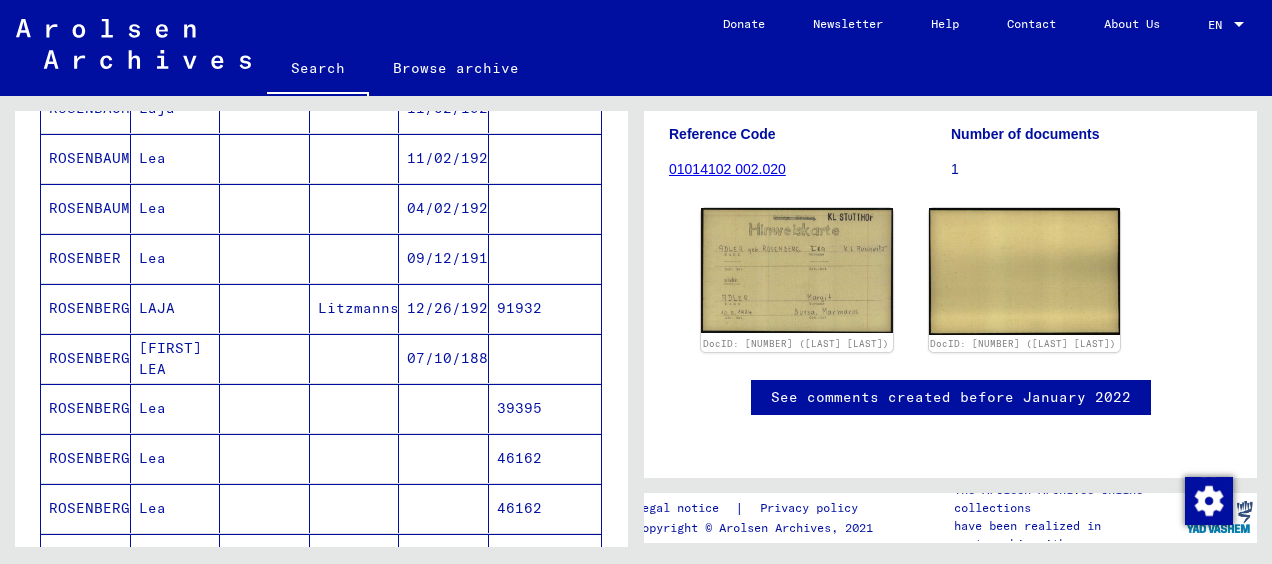 click at bounding box center [355, 458] 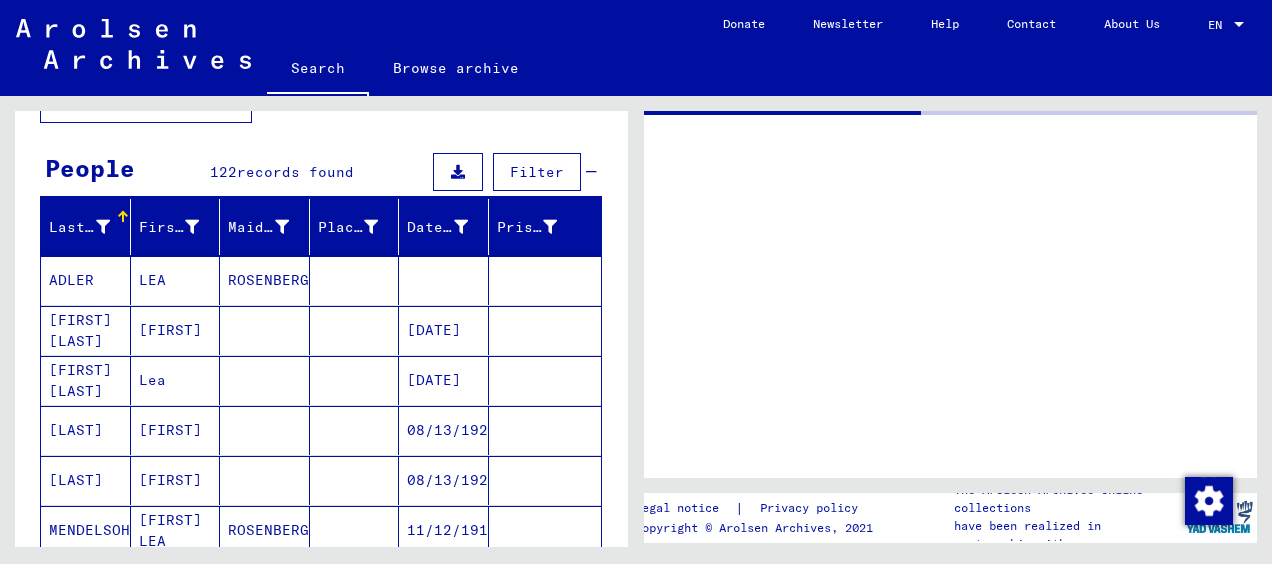 scroll, scrollTop: 0, scrollLeft: 0, axis: both 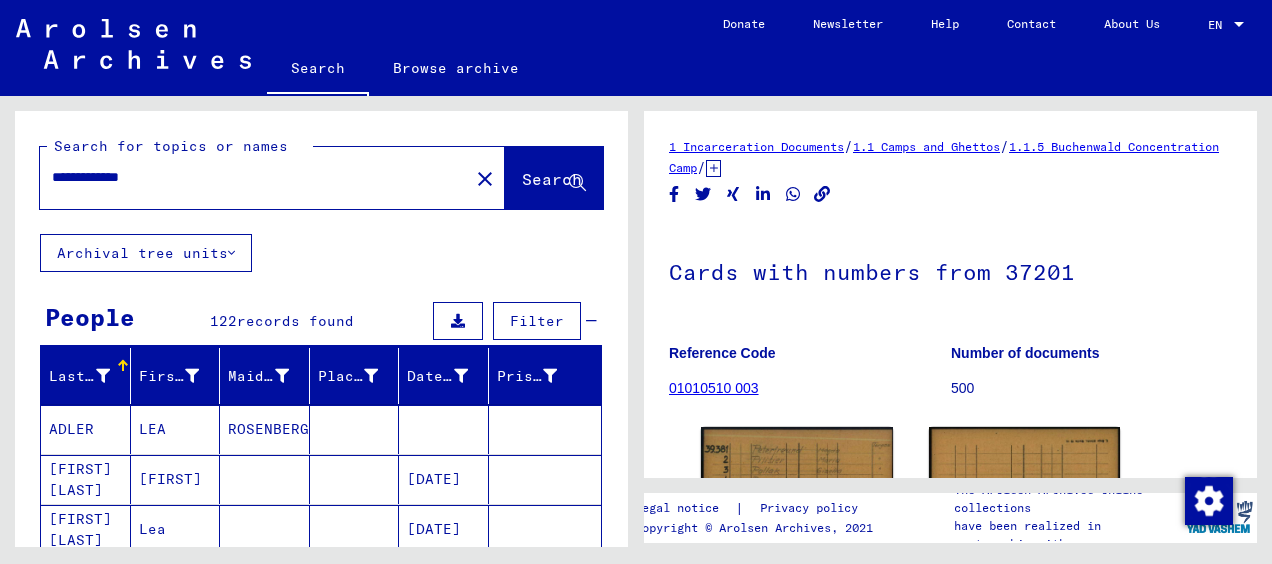 click on "Last Name   First Name   Maiden Name   Place of Birth   Date of Birth   Prisoner #   [LAST]   [LAST]   [LAST]            [FIRST] [LAST]   [LAST]         [MONTH]/[DAY]/[YEAR]      [FIRST] [LAST]   [LAST]         [MONTH]/[DAY]/[YEAR]      [LAST]   [LAST]         [MONTH]/[DAY]/[YEAR]      [LAST]   [LAST]         [MONTH]/[DAY]/[YEAR]      [LAST]   [FIRST] [LAST]   [LAST]      [MONTH]/[DAY]/[YEAR]      [LAST]   [FIRST] [LAST]         [MONTH]/[DAY]/[YEAR]      [LAST]   [LAST]         [MONTH]/[DAY]/[YEAR]      [LAST]   [LAST]         [MONTH]/[DAY]/[YEAR]      [LAST]   [LAST]         [MONTH]/[DAY]/[YEAR]      [LAST]   [LAST]         [MONTH]/[DAY]/[YEAR]      [LAST]   [LAST]         [MONTH]/[DAY]/[YEAR]      [LAST]   [LAST]            [NUMBER]   [LAST]   [LAST]         [MONTH]/[DAY]/[YEAR]   [NUMBER]   [LAST]   [LAST]            [NUMBER]   [LAST]   [LAST]            [NUMBER]   [LAST]   [LAST]            [NUMBER]   [LAST]   [LAST]            [NUMBER]   [LAST]   [LAST]         [YEAR]      [LAST]   [LAST]   [LAST]" at bounding box center (321, 1002) 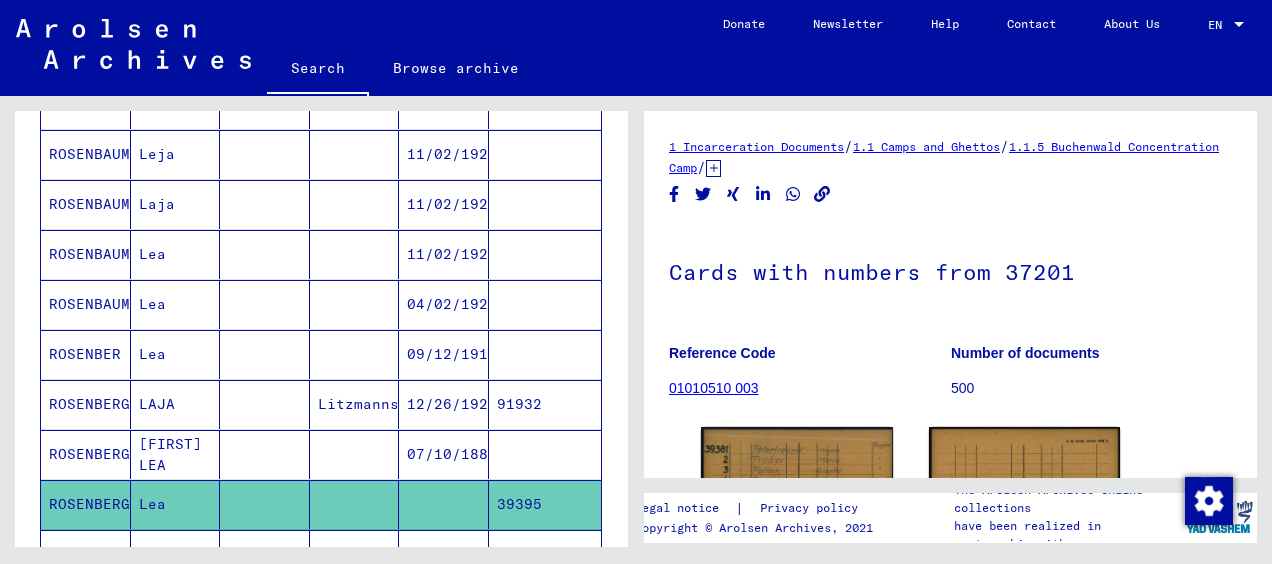 scroll, scrollTop: 783, scrollLeft: 0, axis: vertical 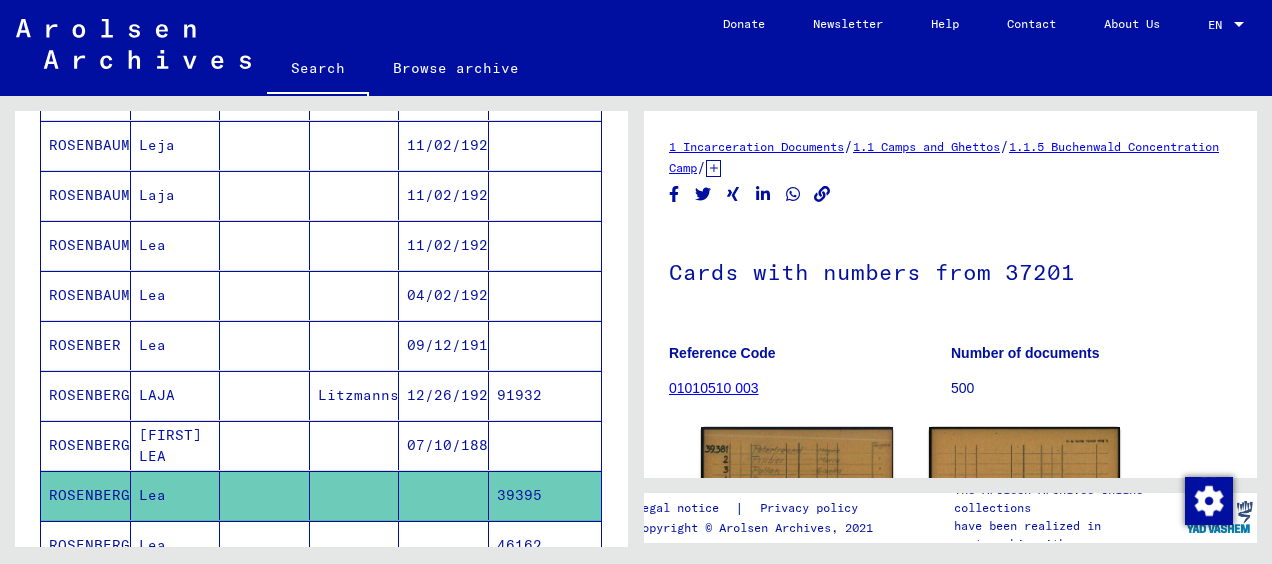 click at bounding box center (265, 395) 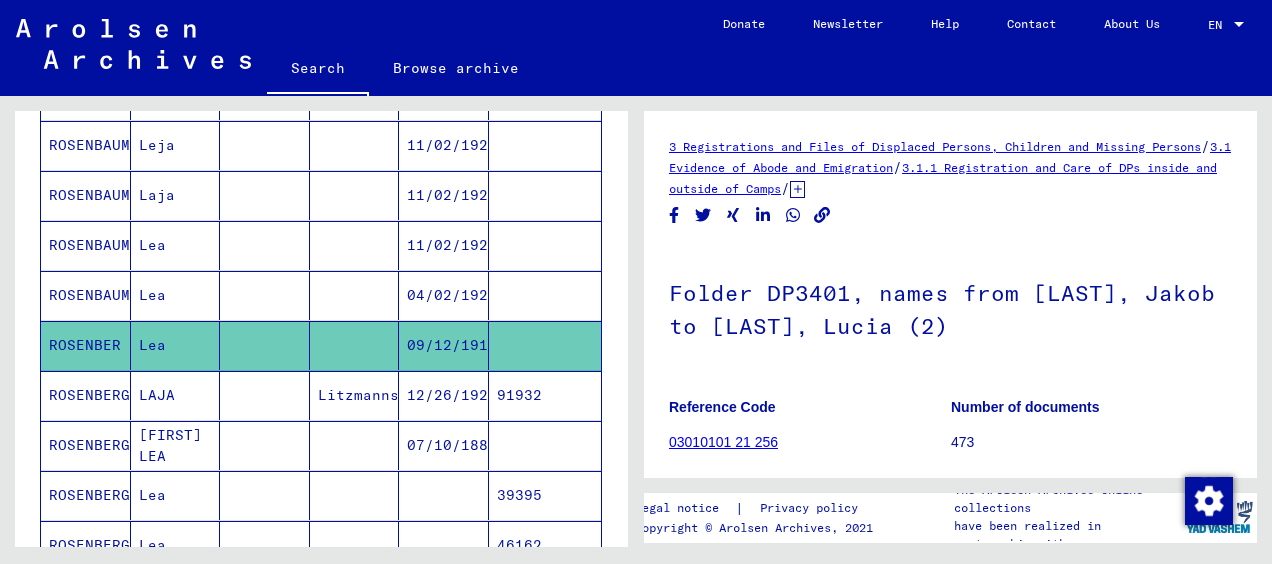 scroll, scrollTop: 0, scrollLeft: 0, axis: both 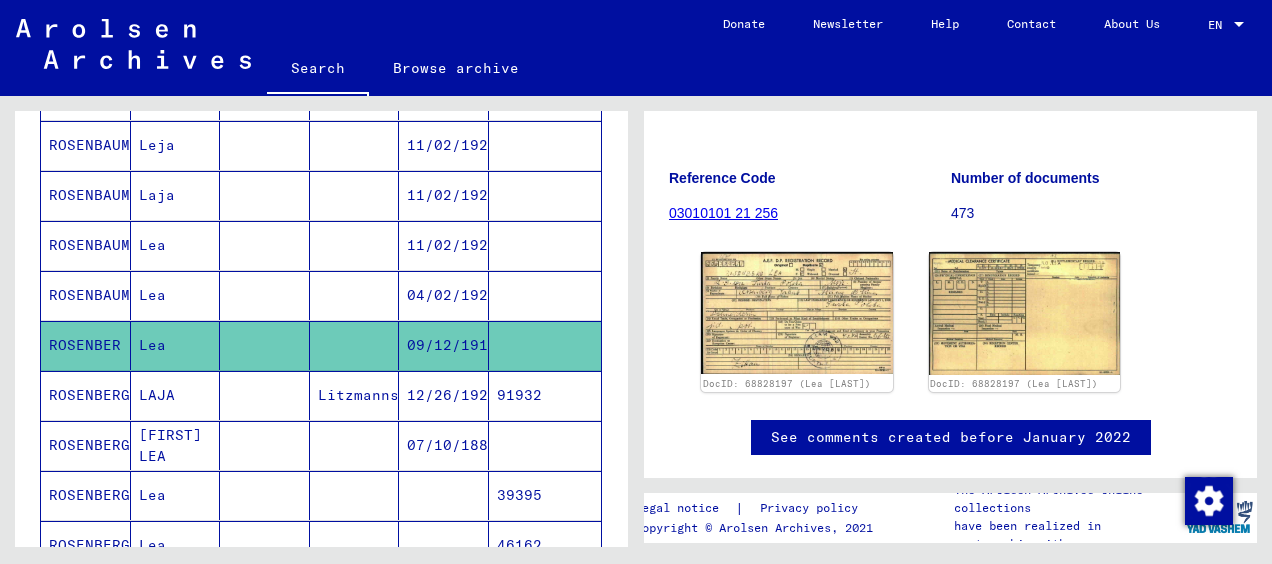 click 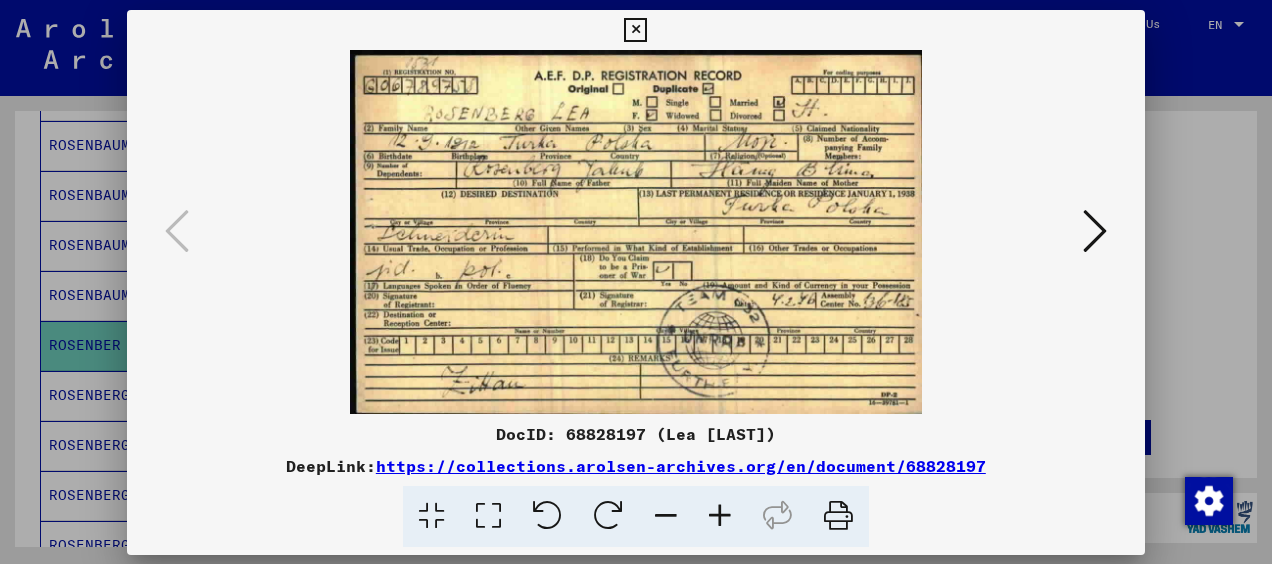 click at bounding box center (636, 232) 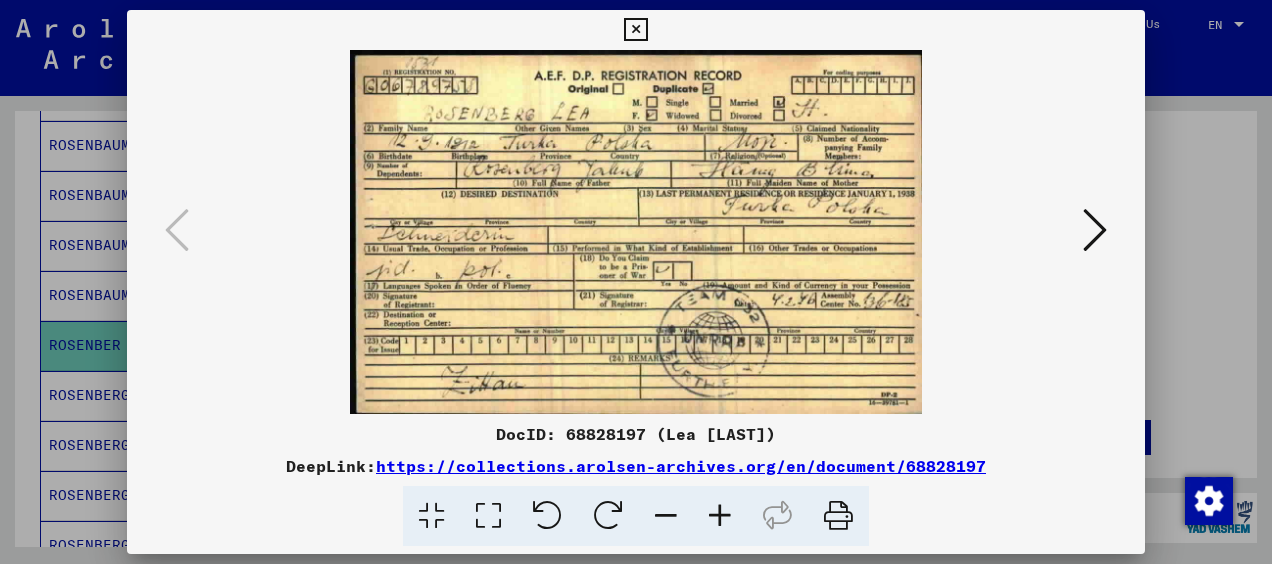 click at bounding box center (636, 282) 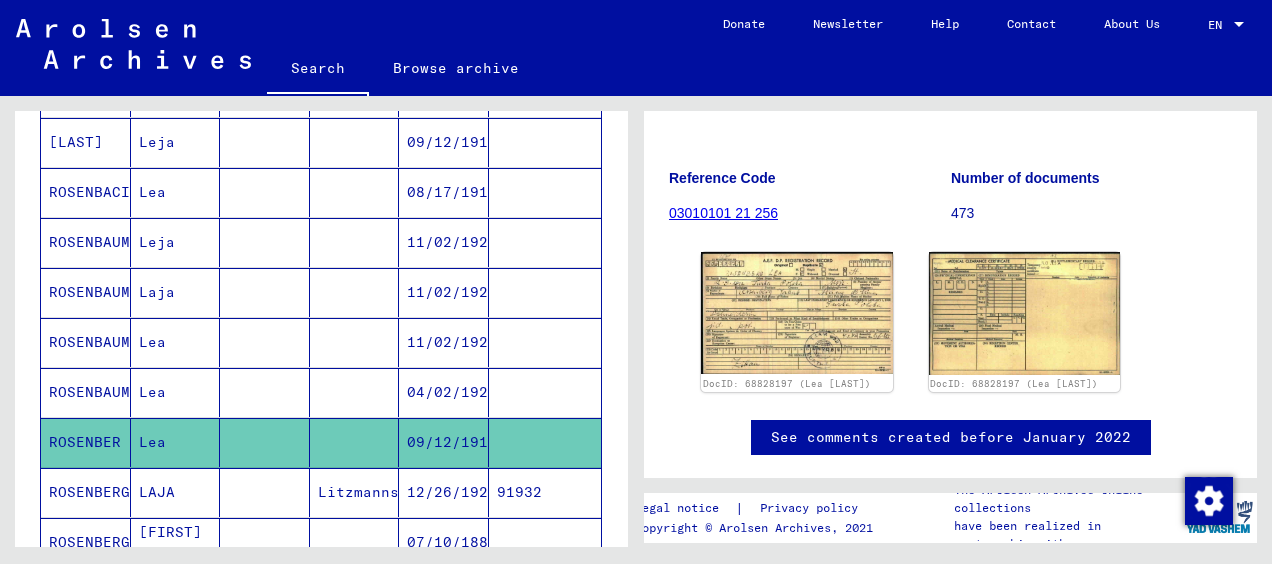 scroll, scrollTop: 689, scrollLeft: 0, axis: vertical 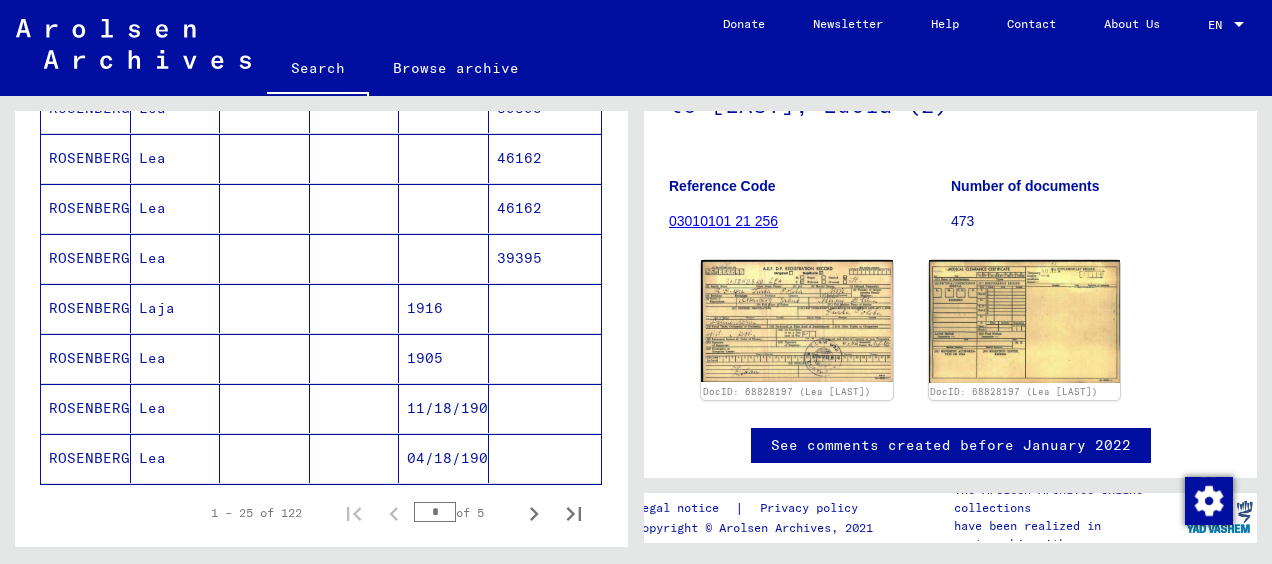 click at bounding box center (265, 358) 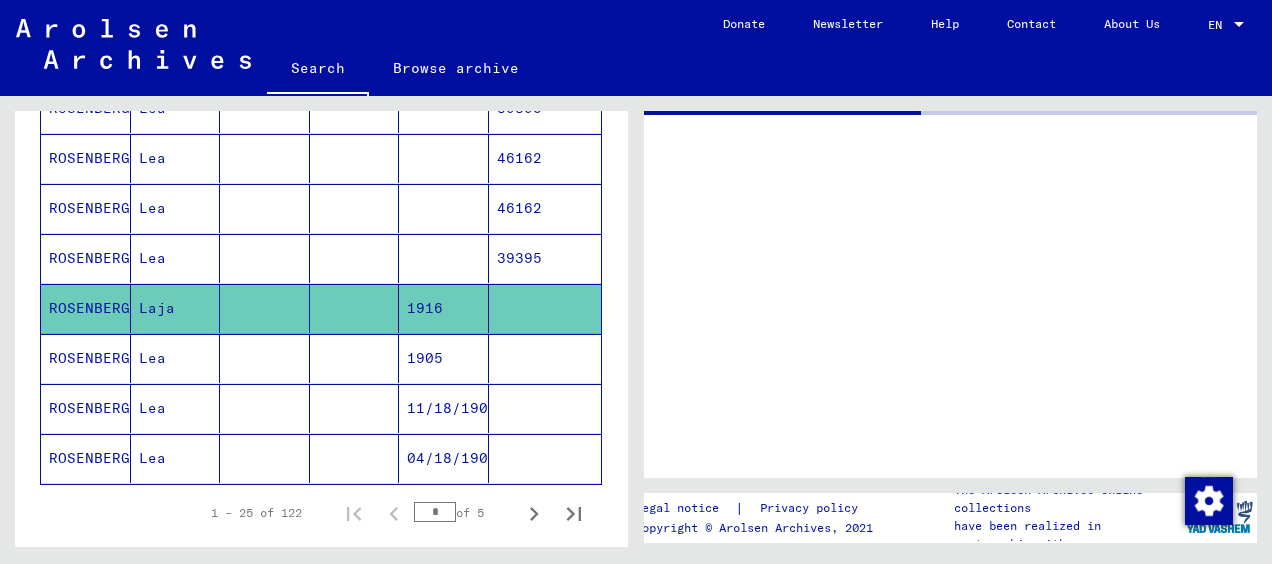 scroll, scrollTop: 0, scrollLeft: 0, axis: both 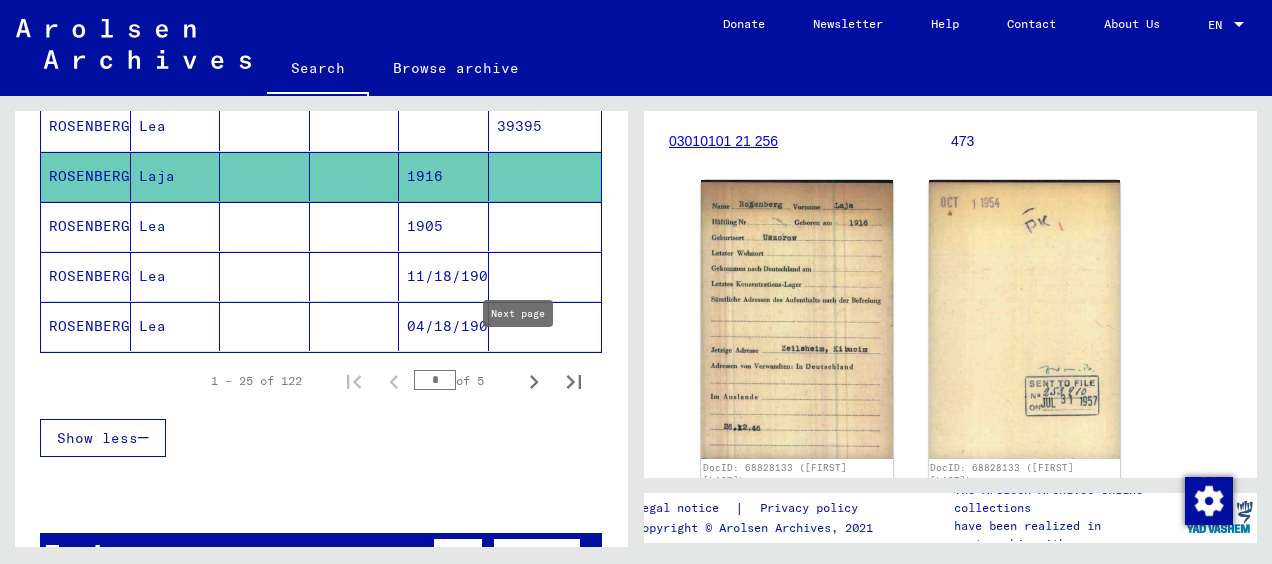 click 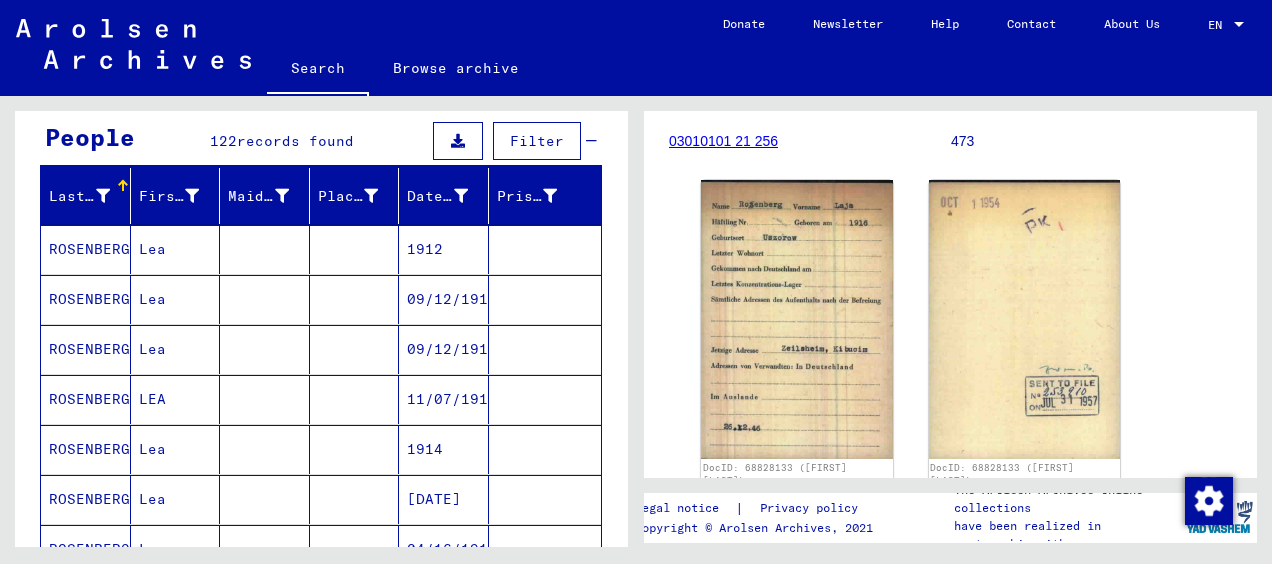 scroll, scrollTop: 181, scrollLeft: 0, axis: vertical 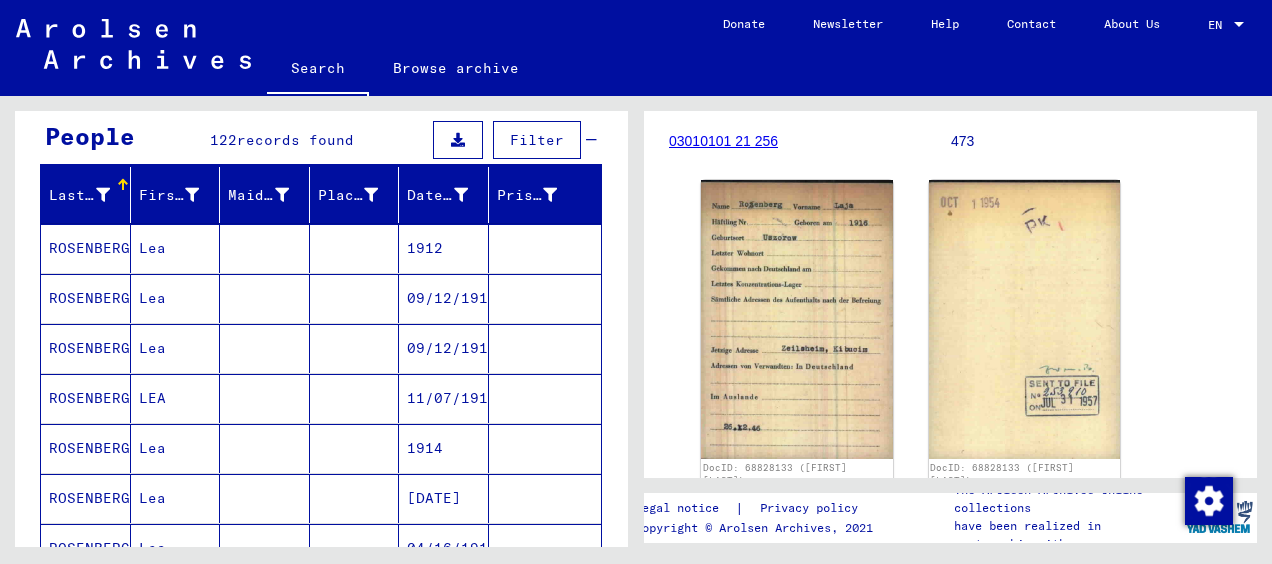 click on "09/12/1912" at bounding box center (444, 348) 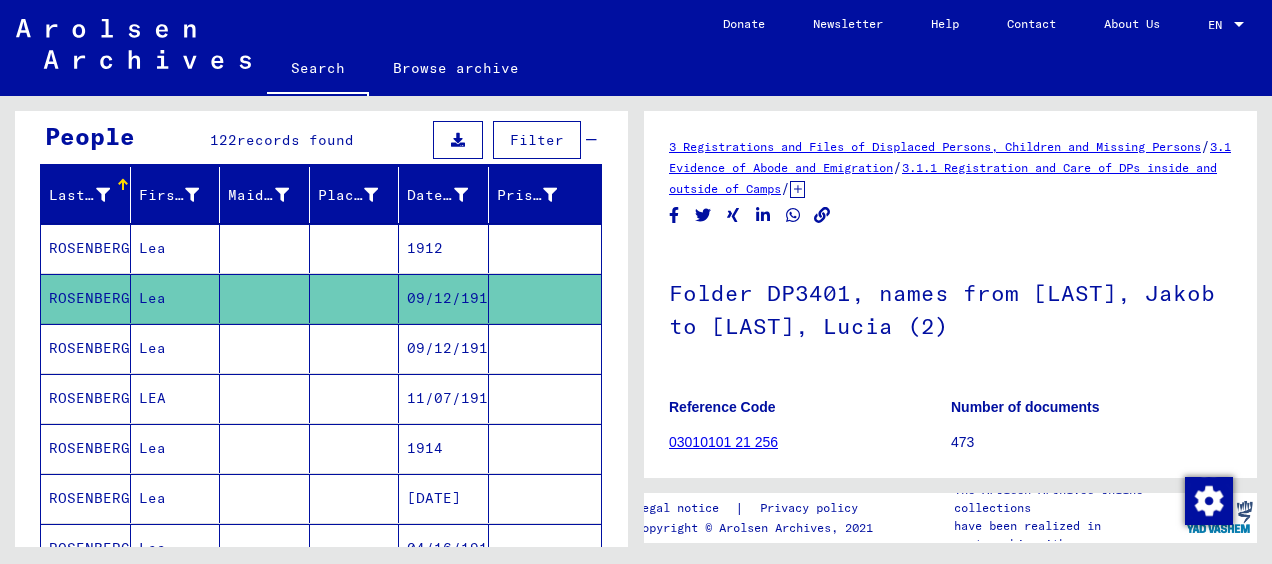 scroll, scrollTop: 0, scrollLeft: 0, axis: both 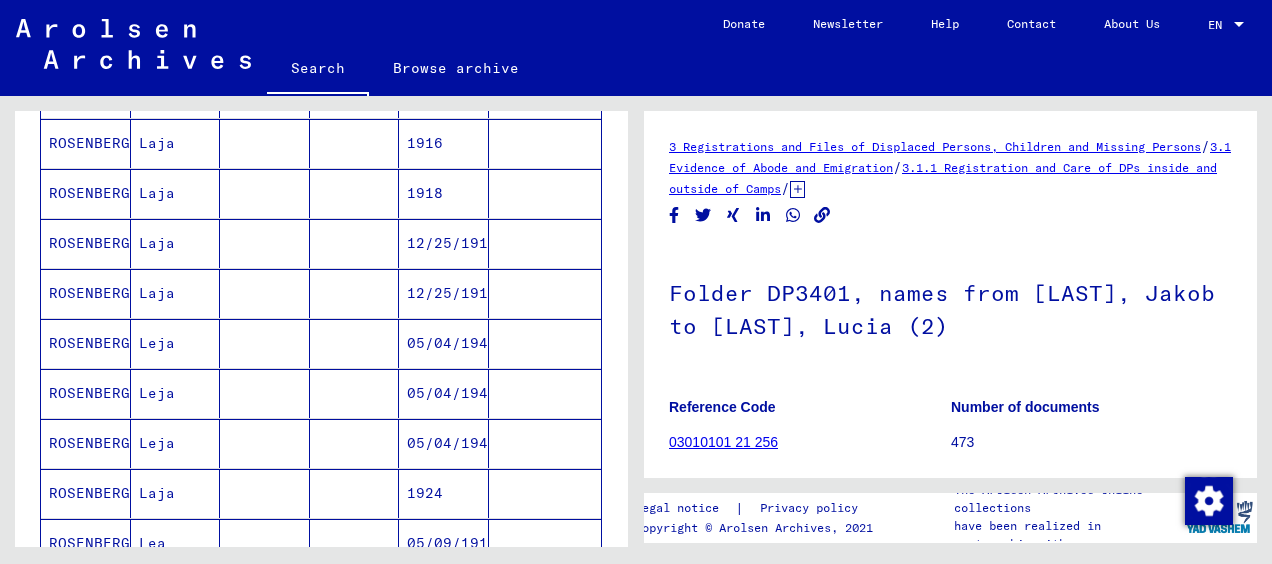 click at bounding box center [545, 543] 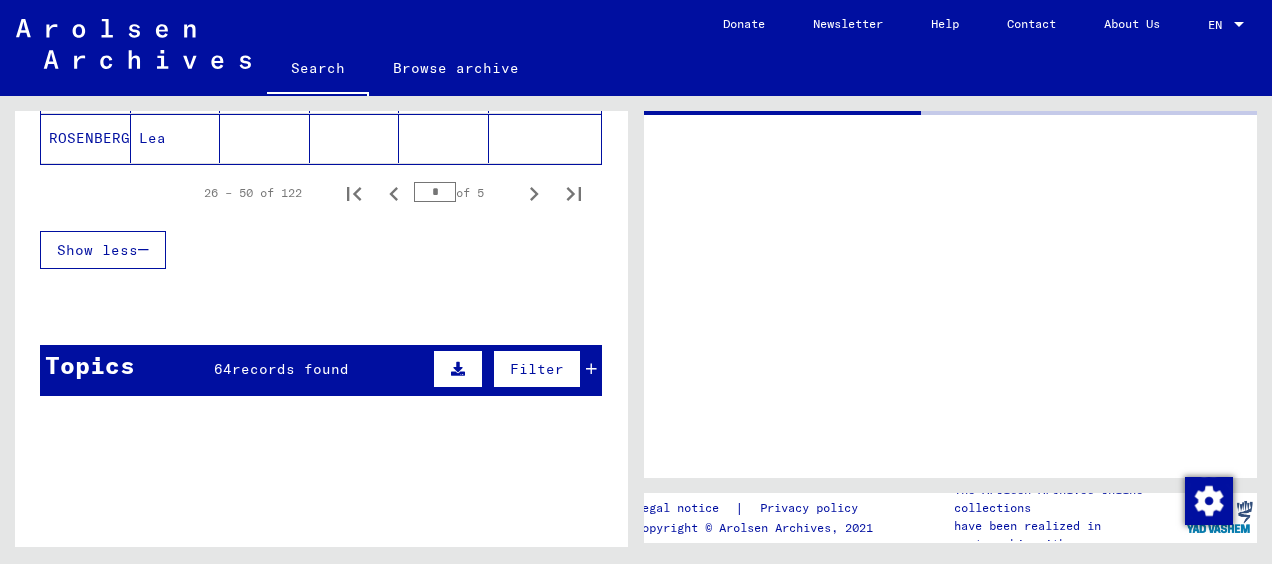 scroll, scrollTop: 1496, scrollLeft: 0, axis: vertical 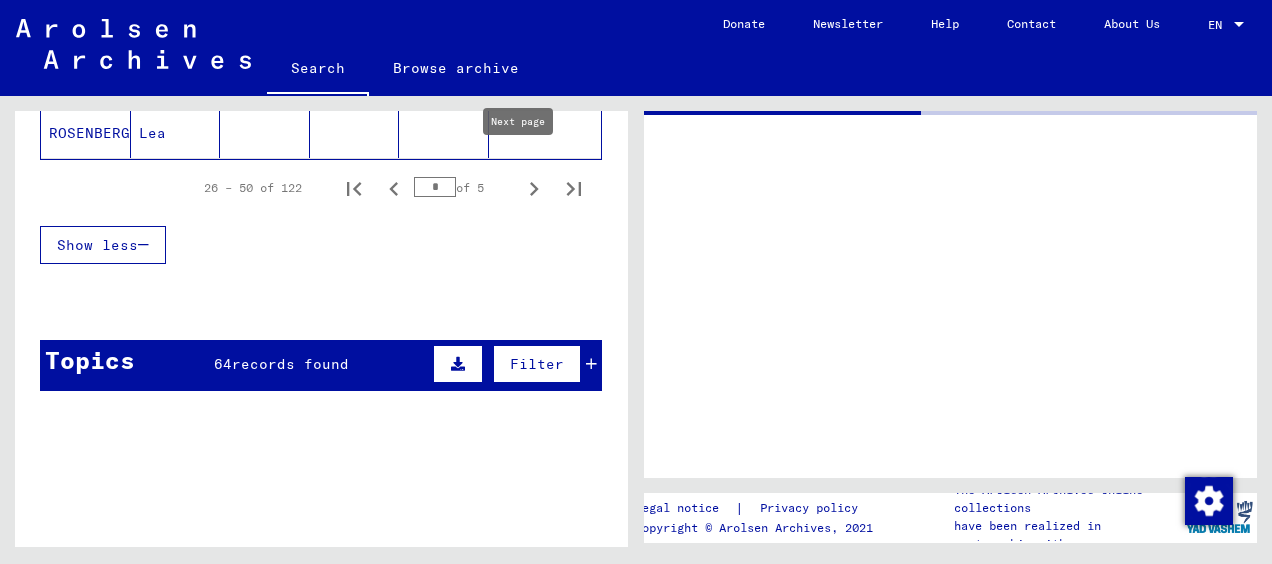click at bounding box center [534, 188] 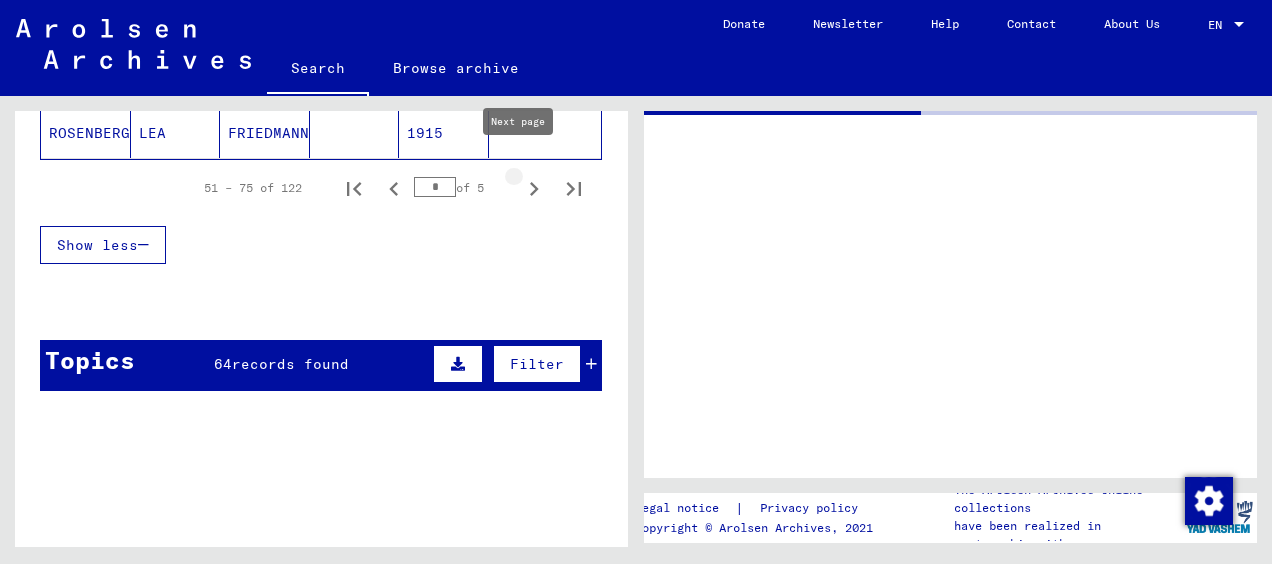 type on "*" 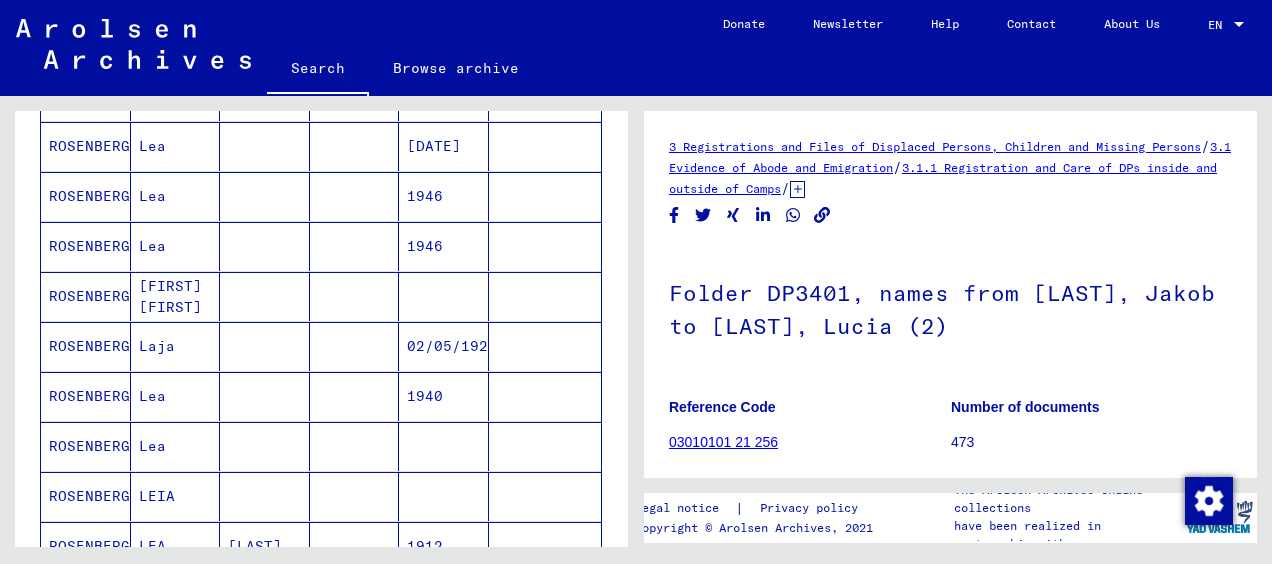 scroll, scrollTop: 1003, scrollLeft: 0, axis: vertical 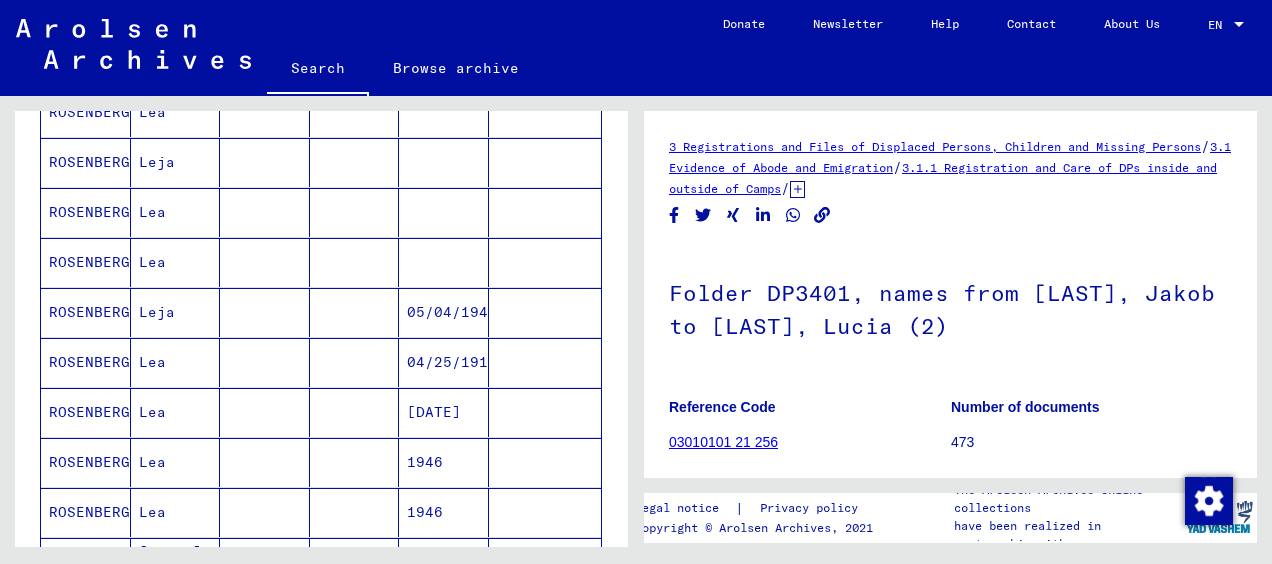 click on "04/25/1915" at bounding box center [444, 412] 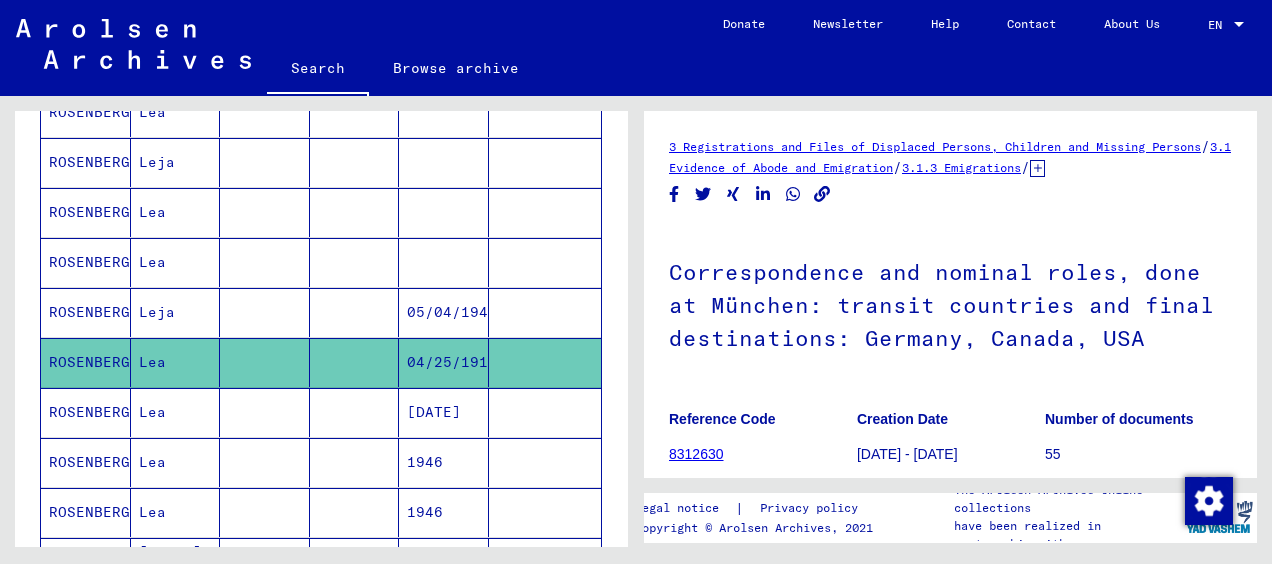 scroll, scrollTop: 0, scrollLeft: 0, axis: both 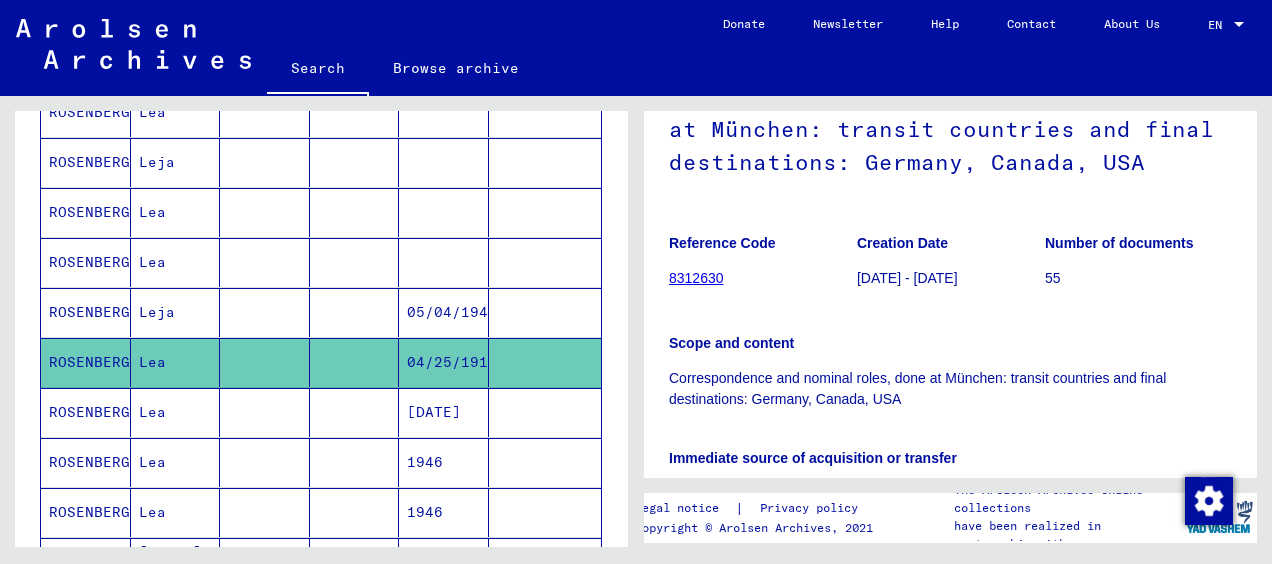 click on "[DATE]" at bounding box center (444, 462) 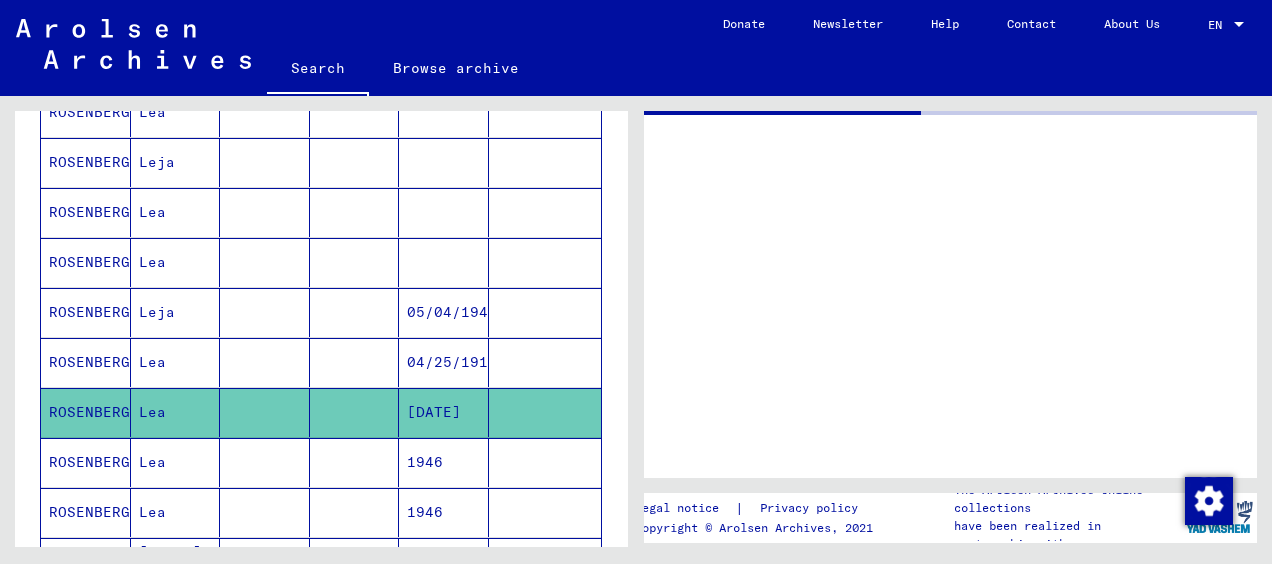 scroll, scrollTop: 0, scrollLeft: 0, axis: both 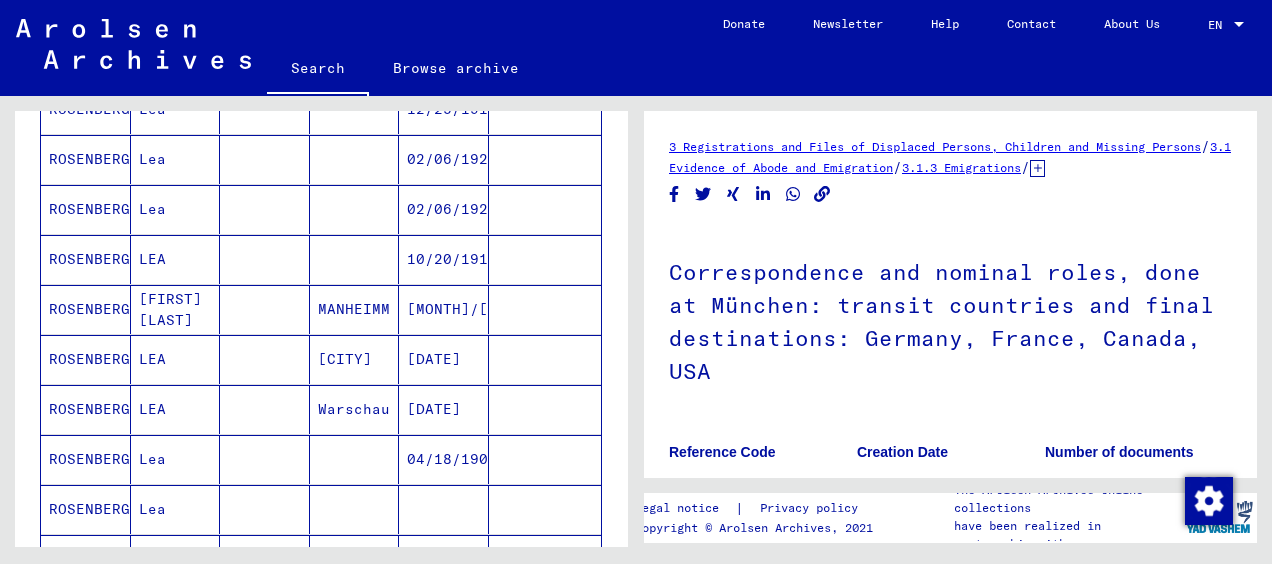 click on "10/20/1913" at bounding box center (444, 309) 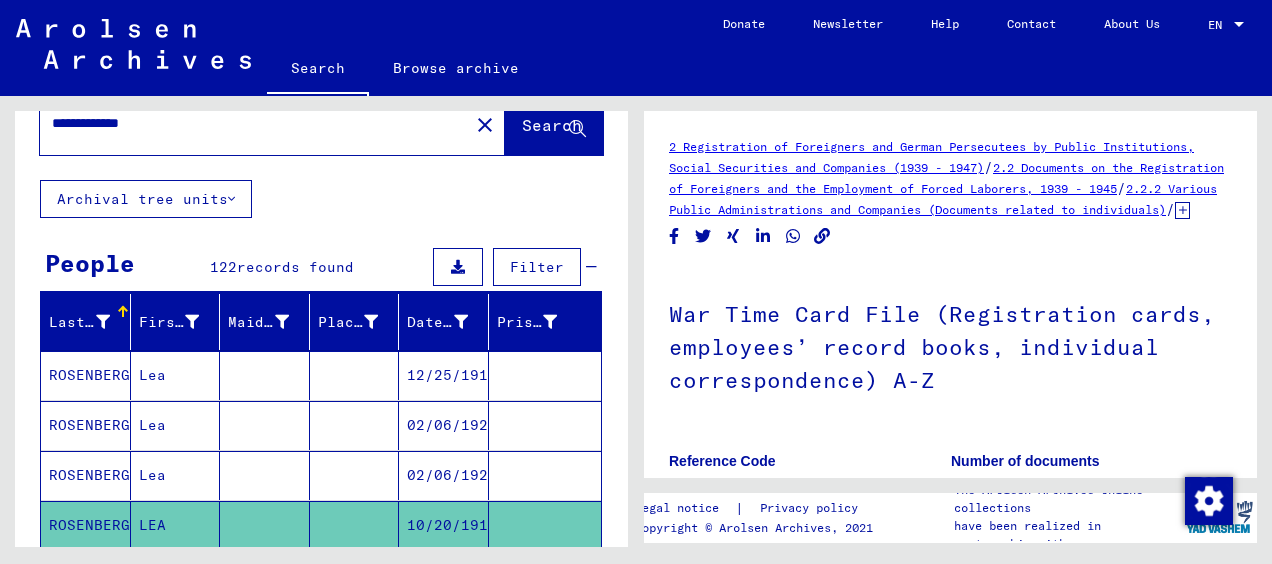 scroll, scrollTop: 135, scrollLeft: 0, axis: vertical 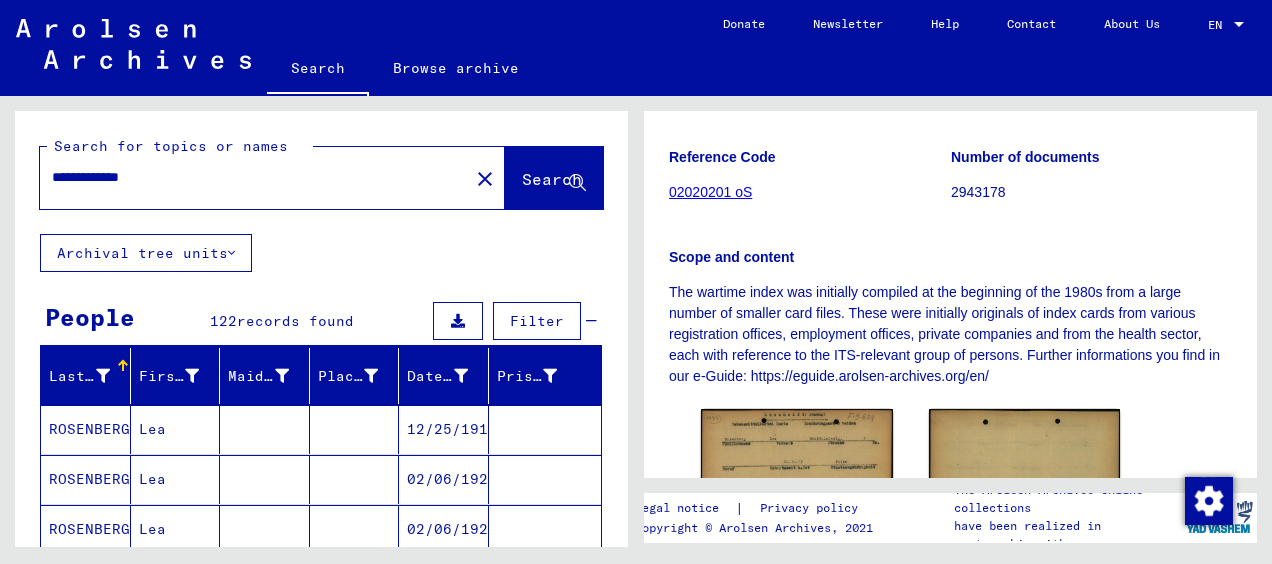click on "**********" at bounding box center [254, 177] 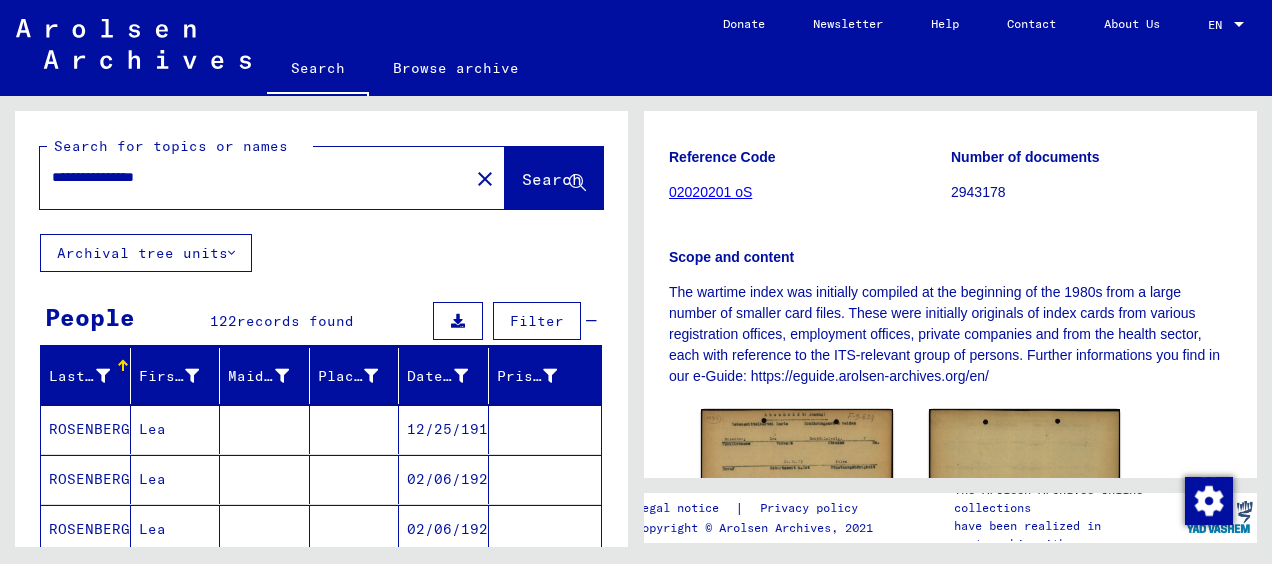click on "Search" 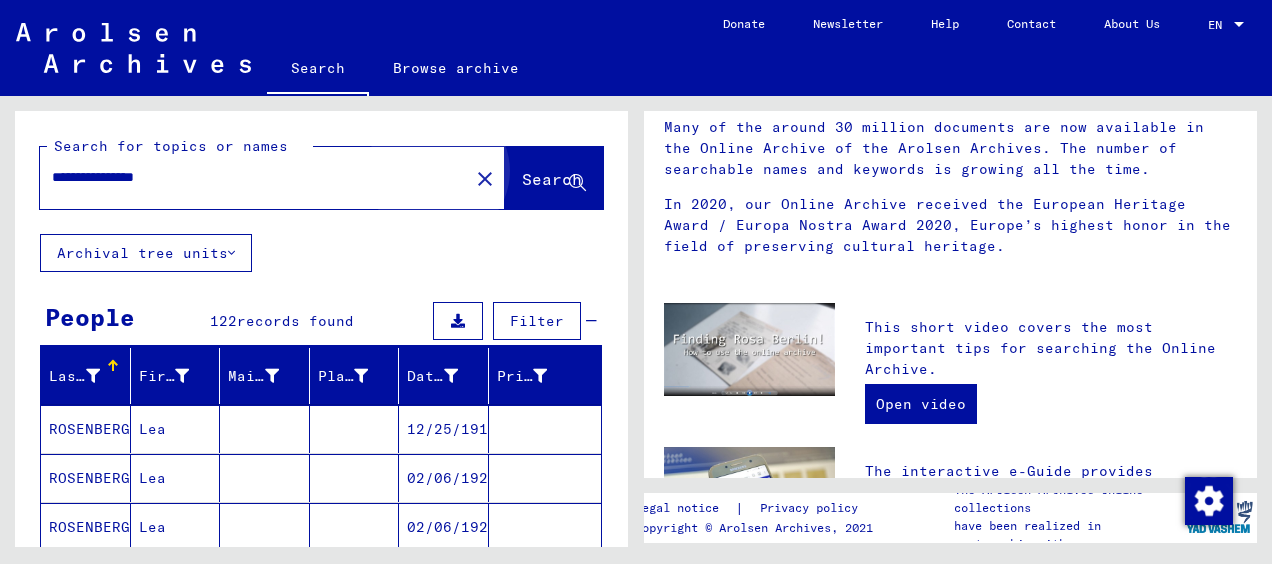 scroll, scrollTop: 0, scrollLeft: 0, axis: both 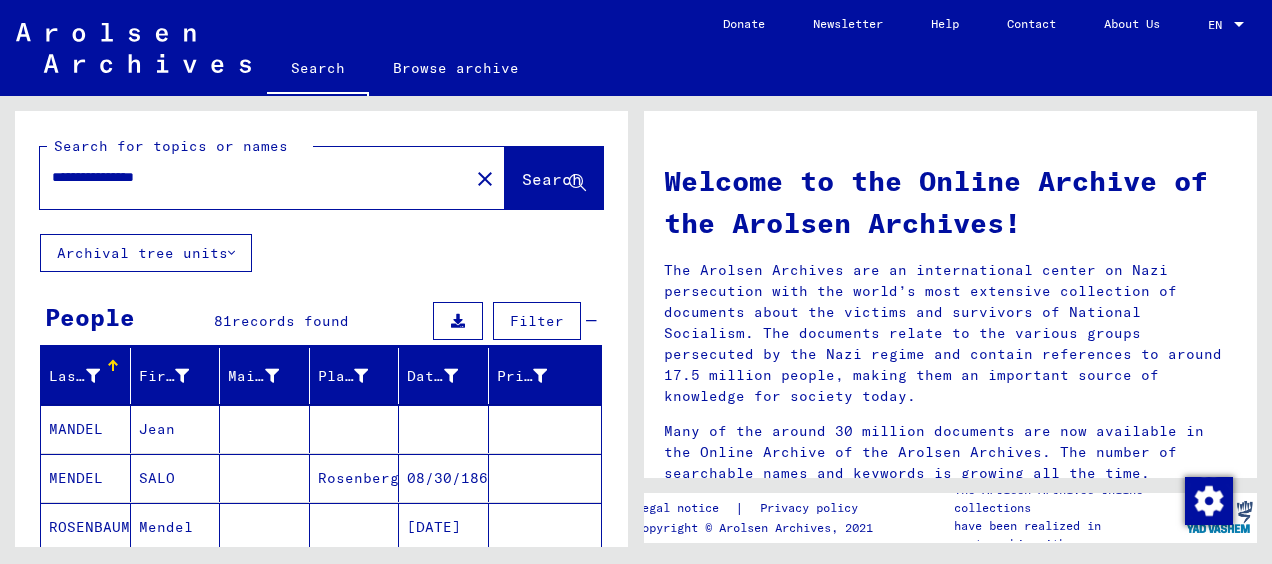 click on "Filter" at bounding box center (537, 321) 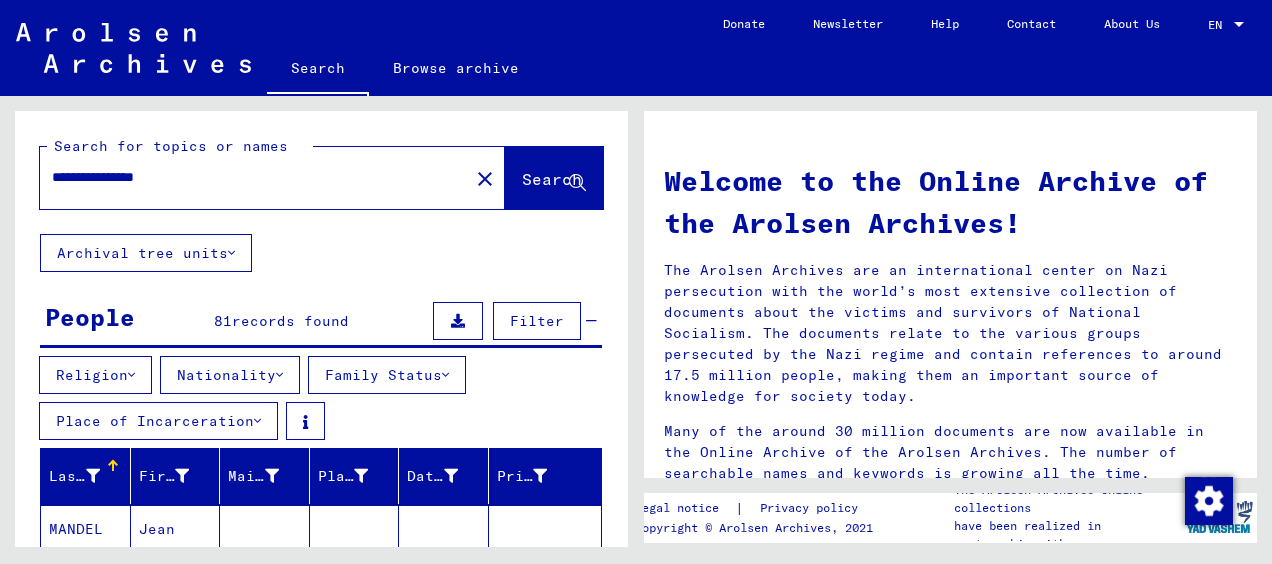 click on "Filter" at bounding box center (537, 321) 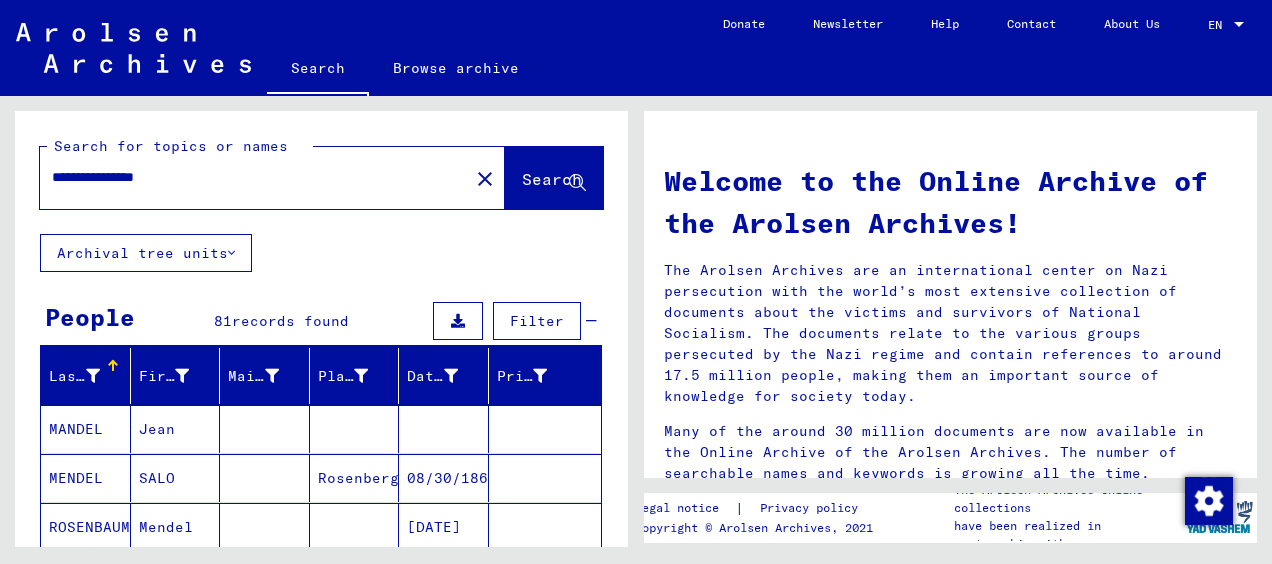 click on "Filter" at bounding box center [537, 321] 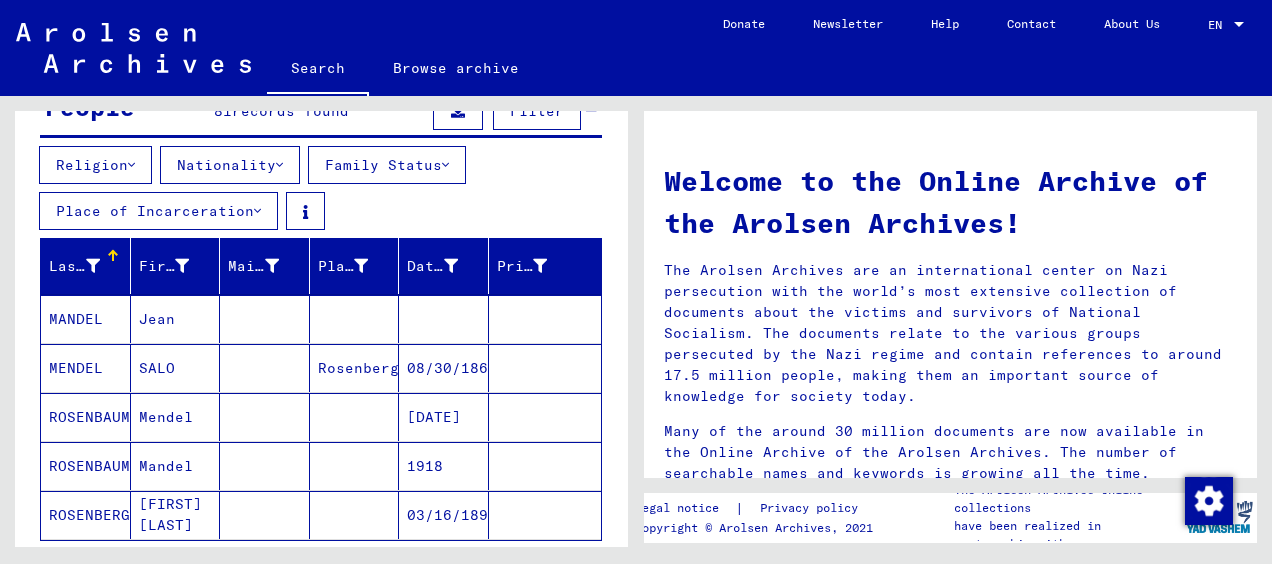 scroll, scrollTop: 228, scrollLeft: 0, axis: vertical 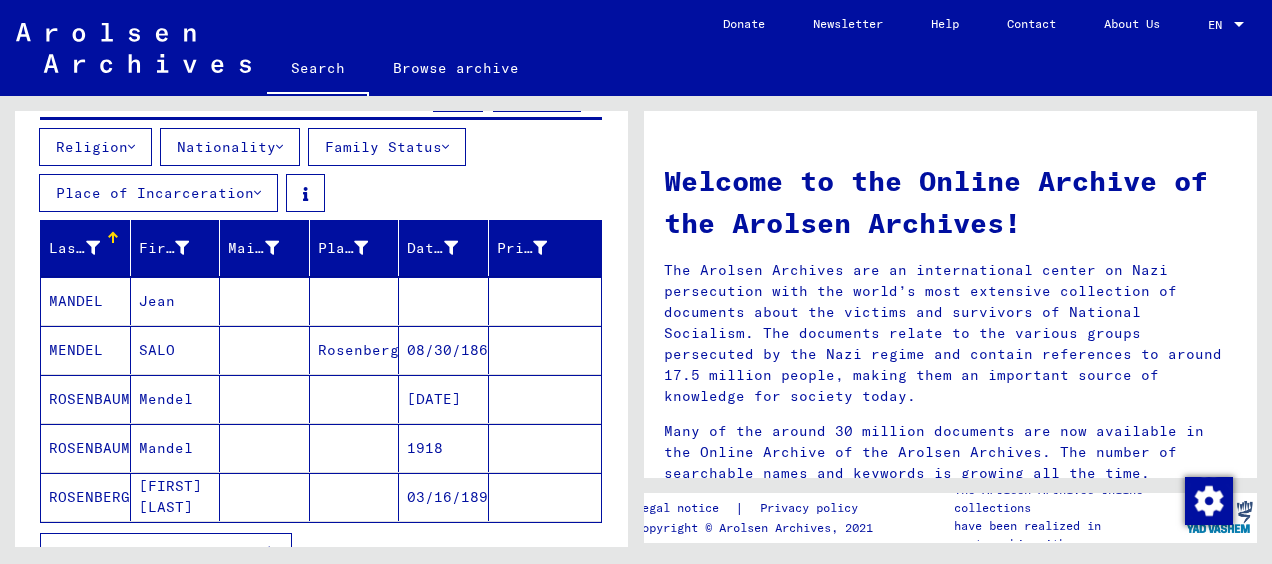 click on "Religion" at bounding box center [95, 147] 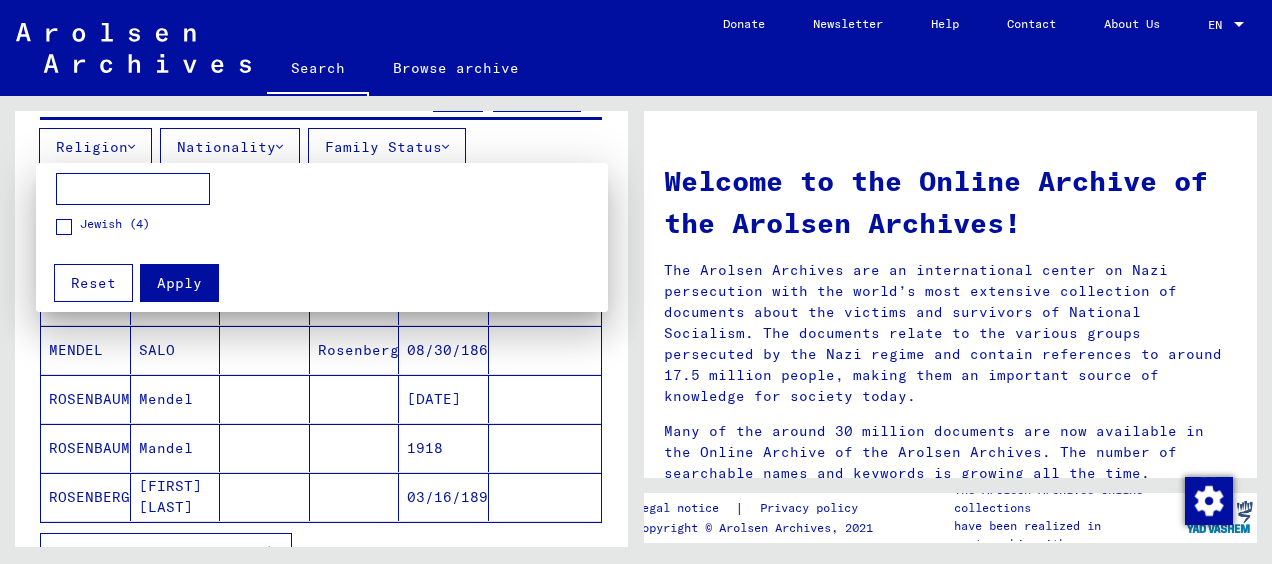 click on "Jewish (4)  Apply Reset" at bounding box center [322, 237] 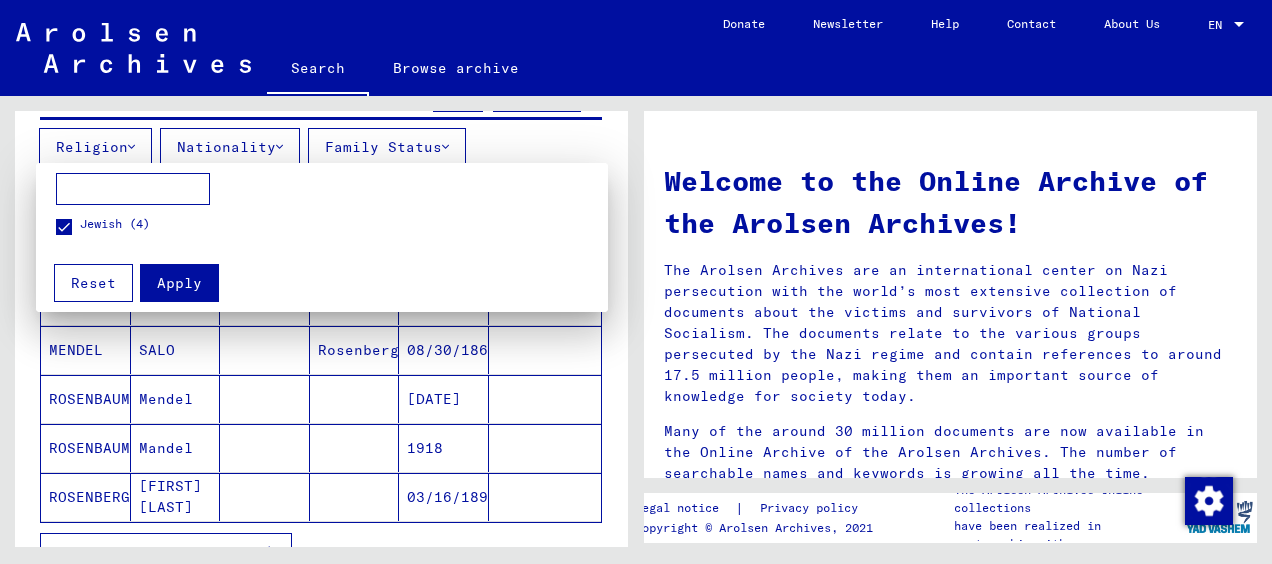 click on "Apply" at bounding box center [179, 283] 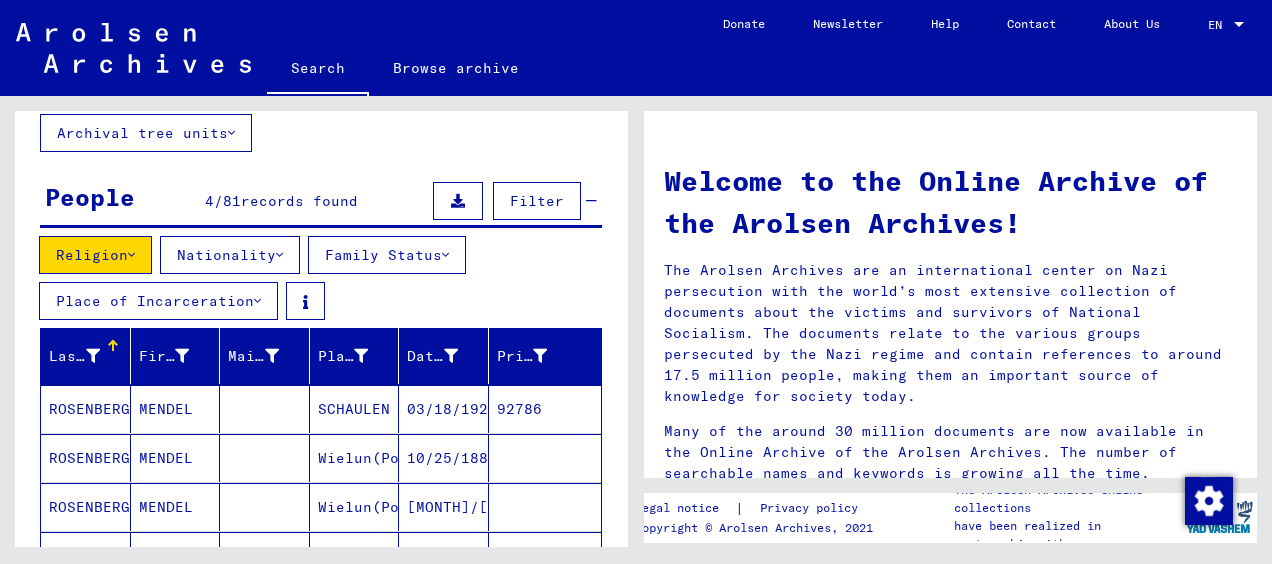 scroll, scrollTop: 119, scrollLeft: 0, axis: vertical 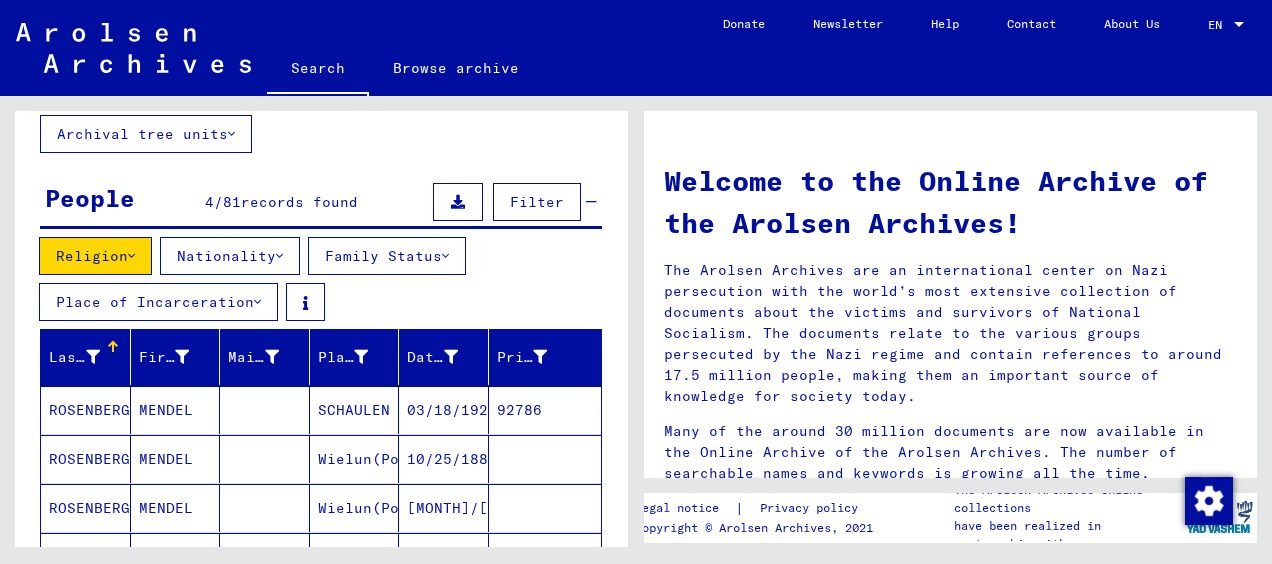 click on "Religion" at bounding box center (95, 256) 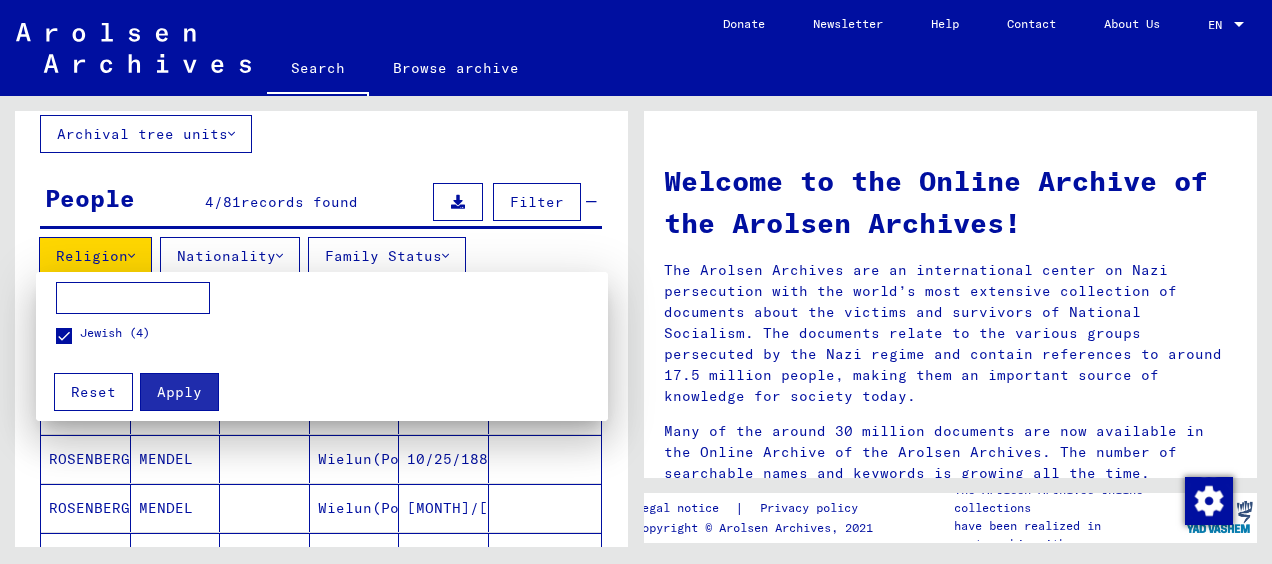 click at bounding box center (64, 336) 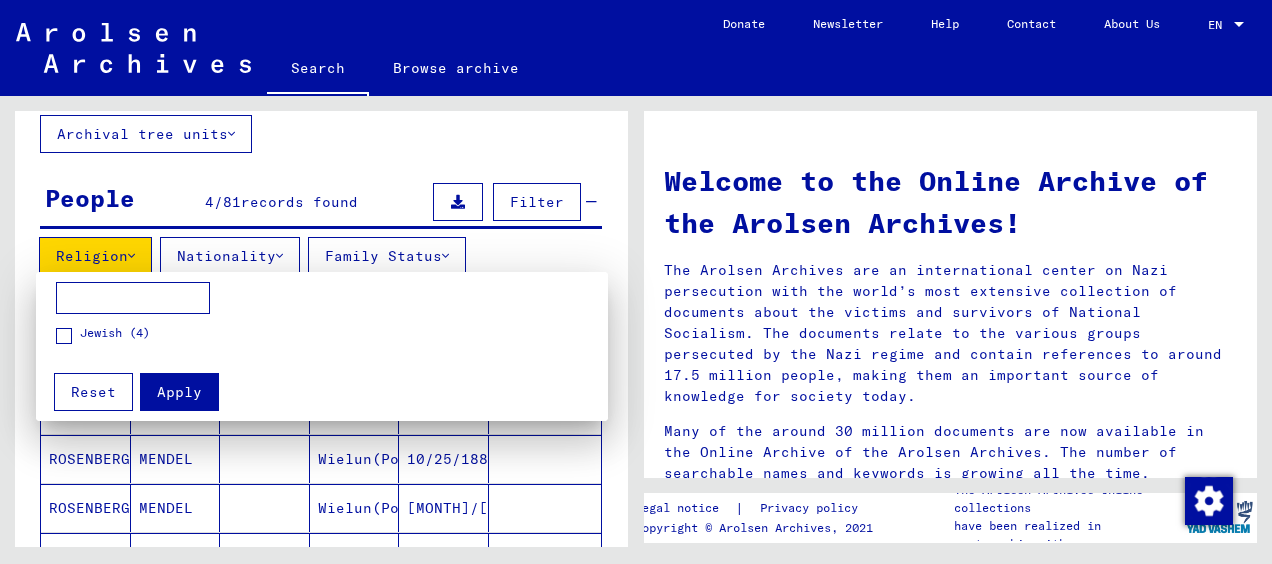 click on "Apply" at bounding box center (179, 392) 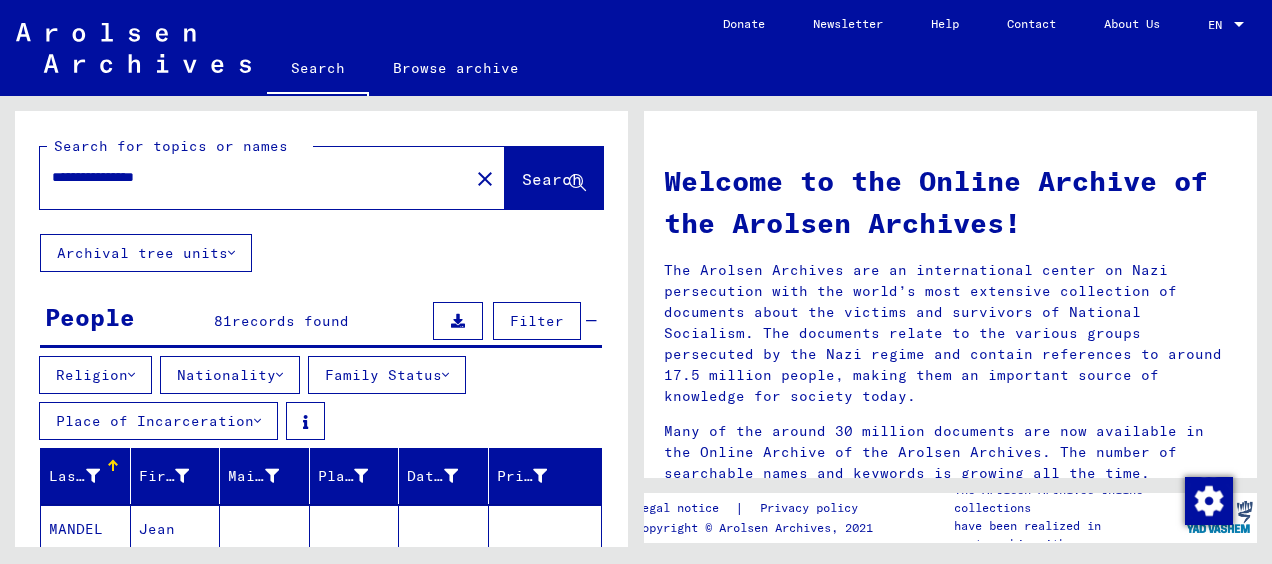 scroll, scrollTop: 19, scrollLeft: 0, axis: vertical 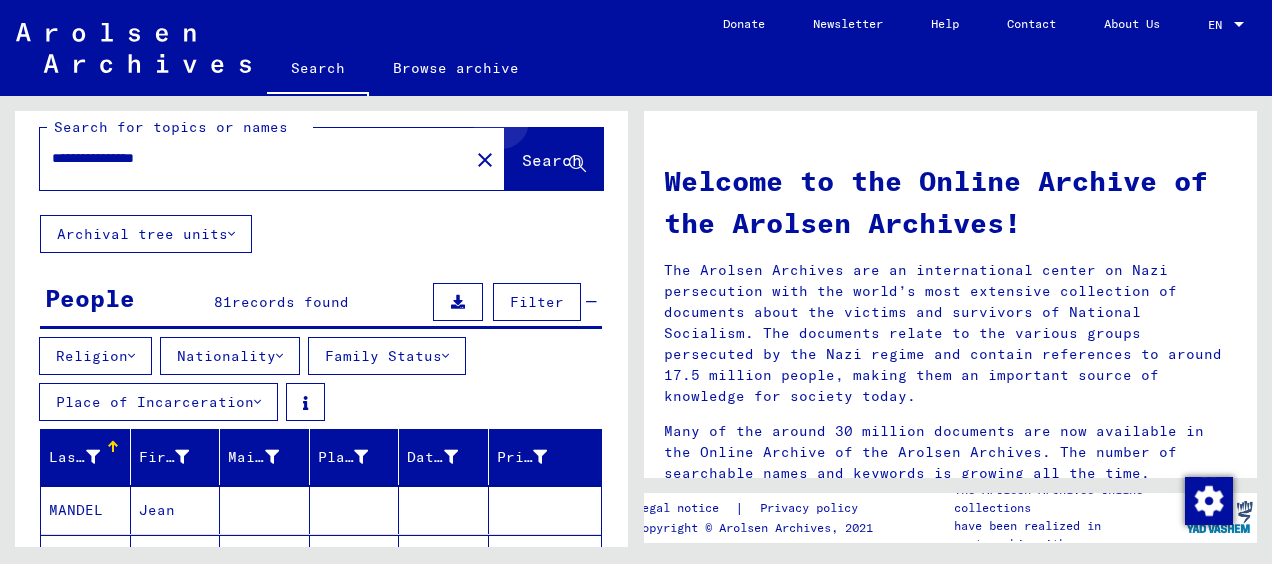 click on "Search" 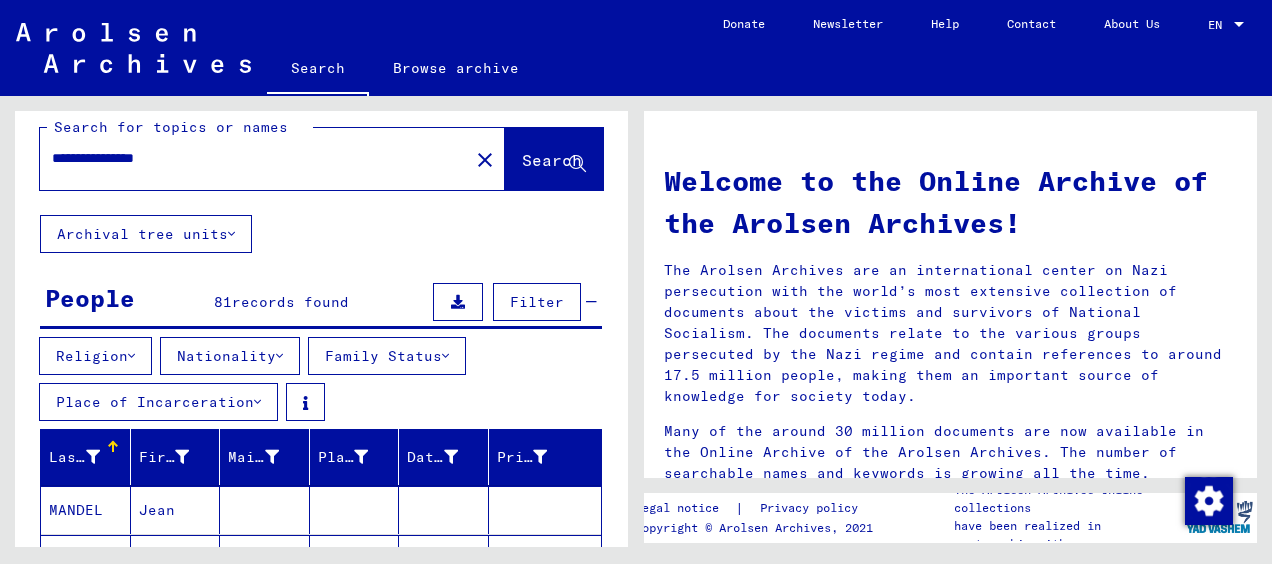 click on "Search" 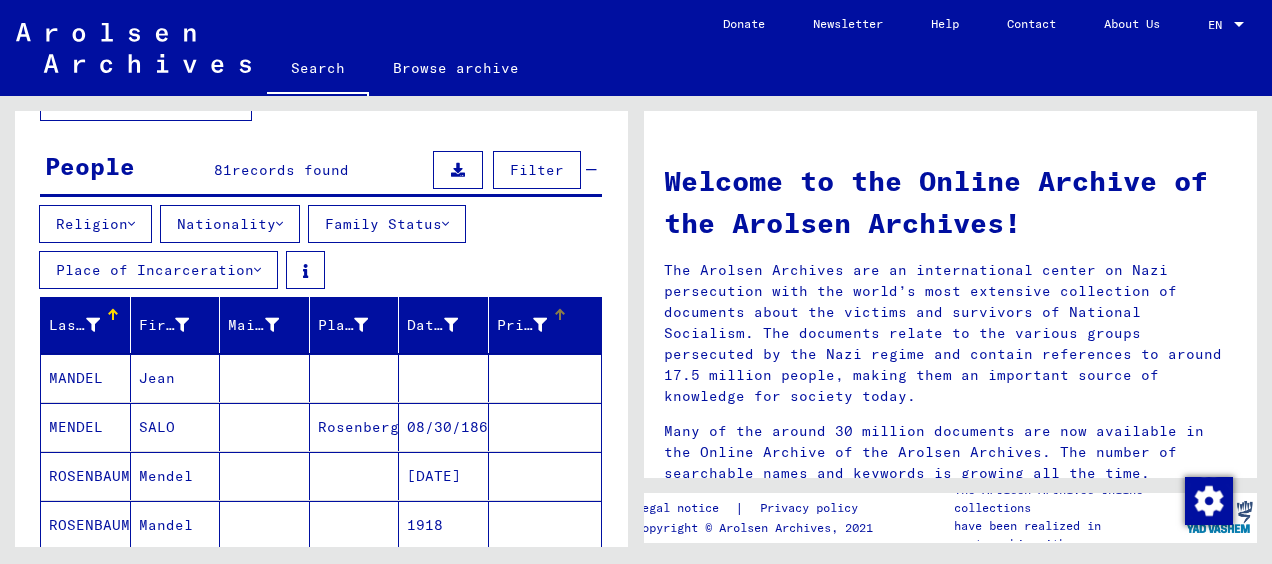 scroll, scrollTop: 0, scrollLeft: 0, axis: both 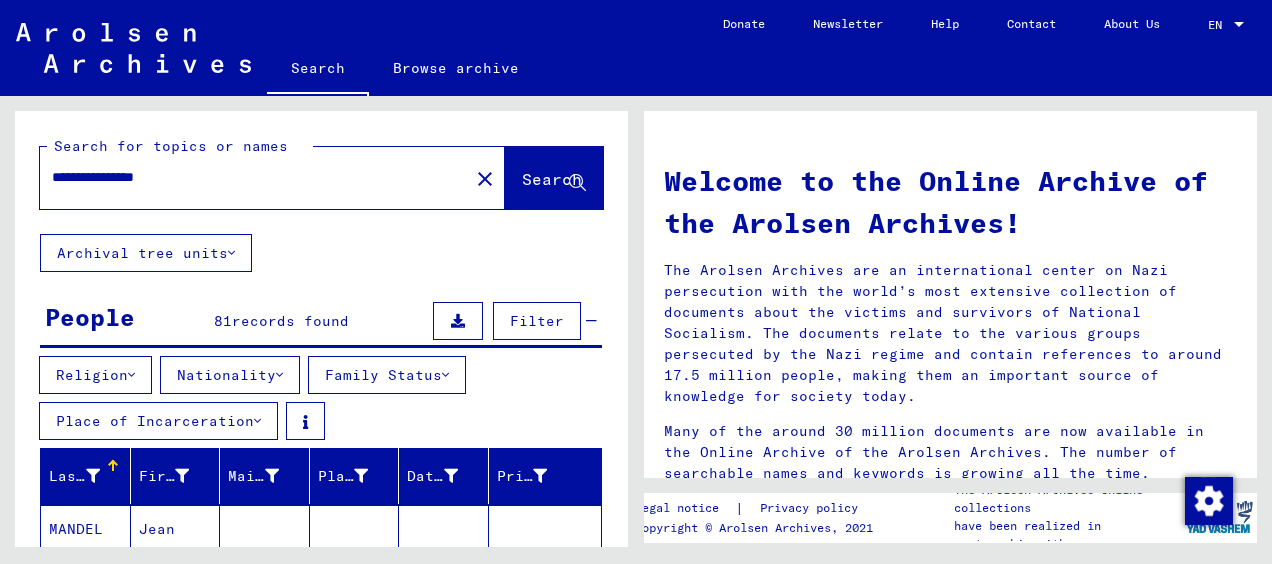 click on "**********" at bounding box center (248, 177) 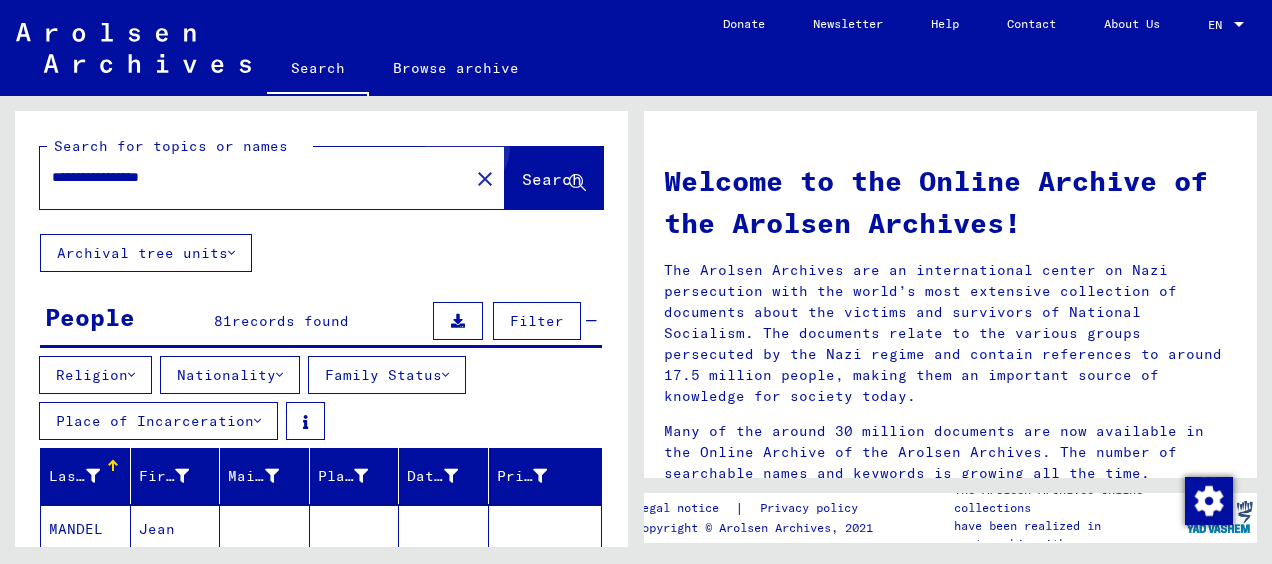 click on "Search" 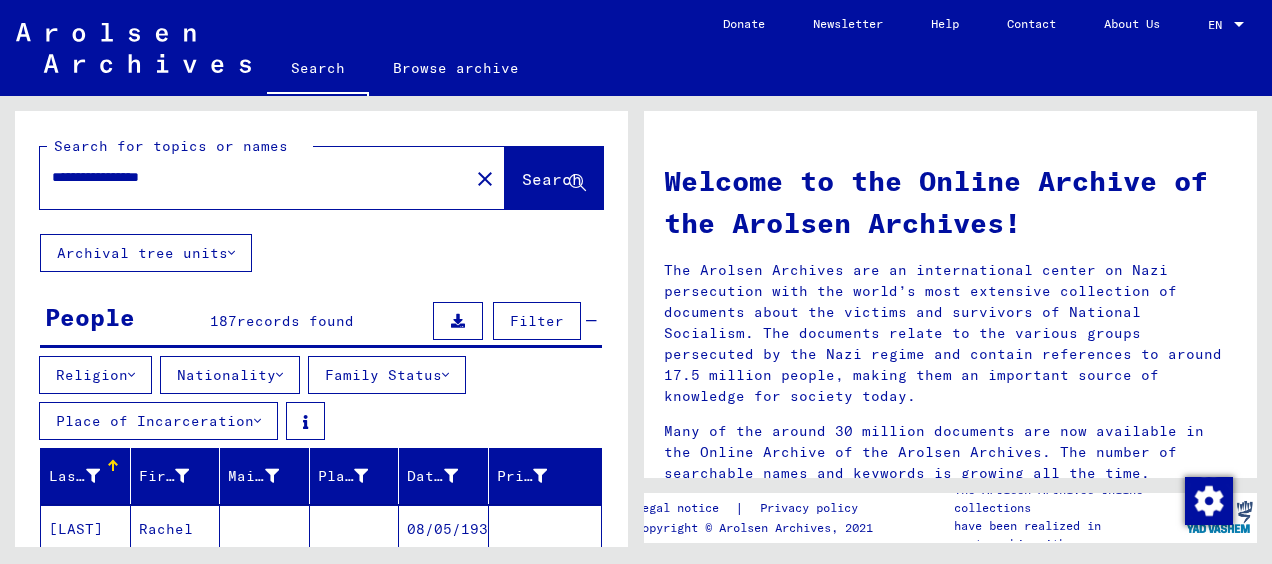 click on "**********" at bounding box center (248, 177) 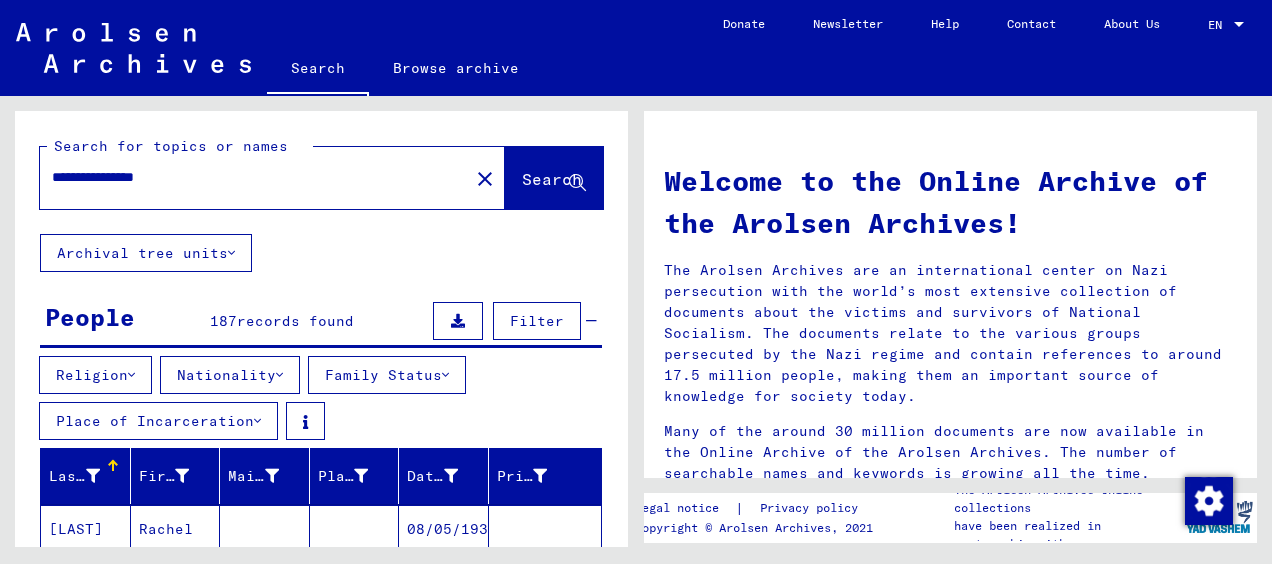 type on "**********" 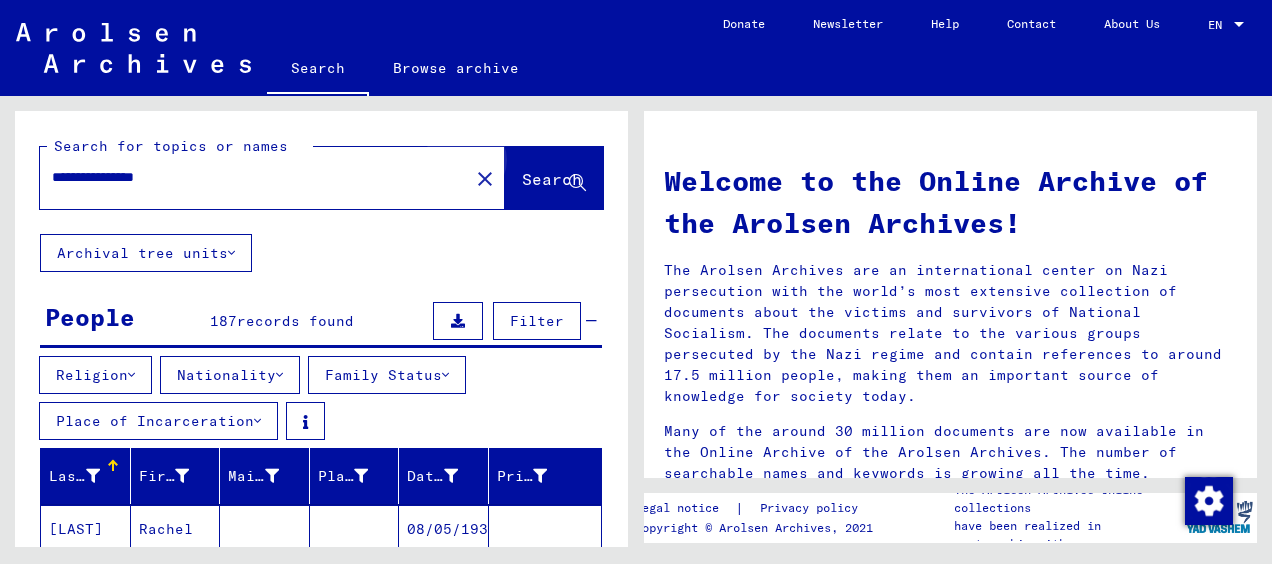 click on "Search" 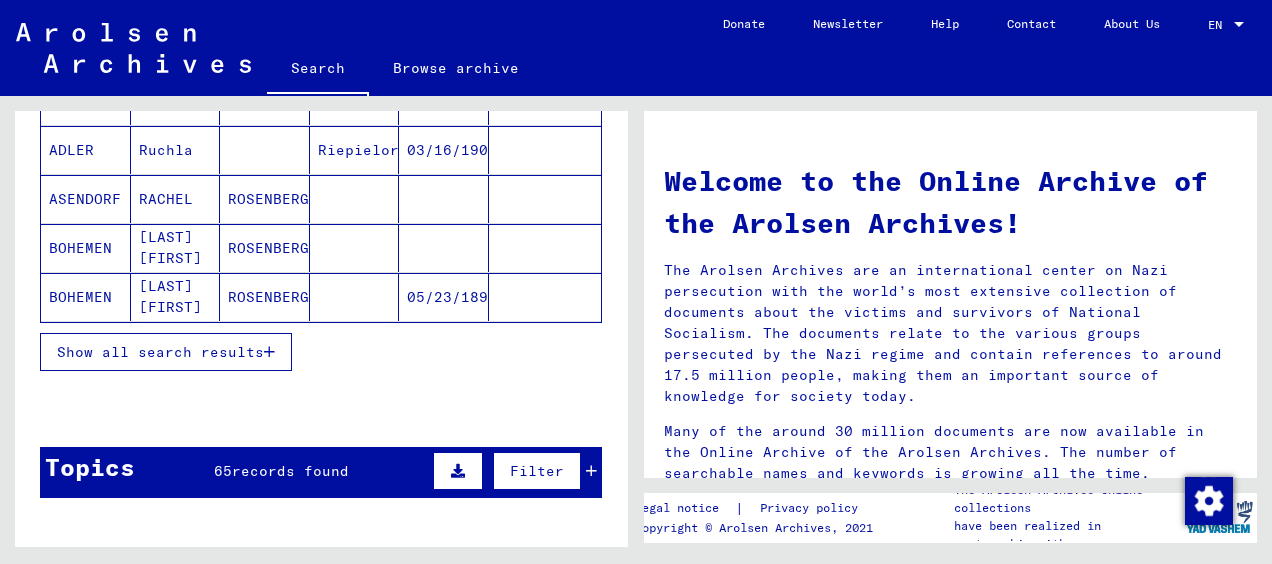 scroll, scrollTop: 429, scrollLeft: 0, axis: vertical 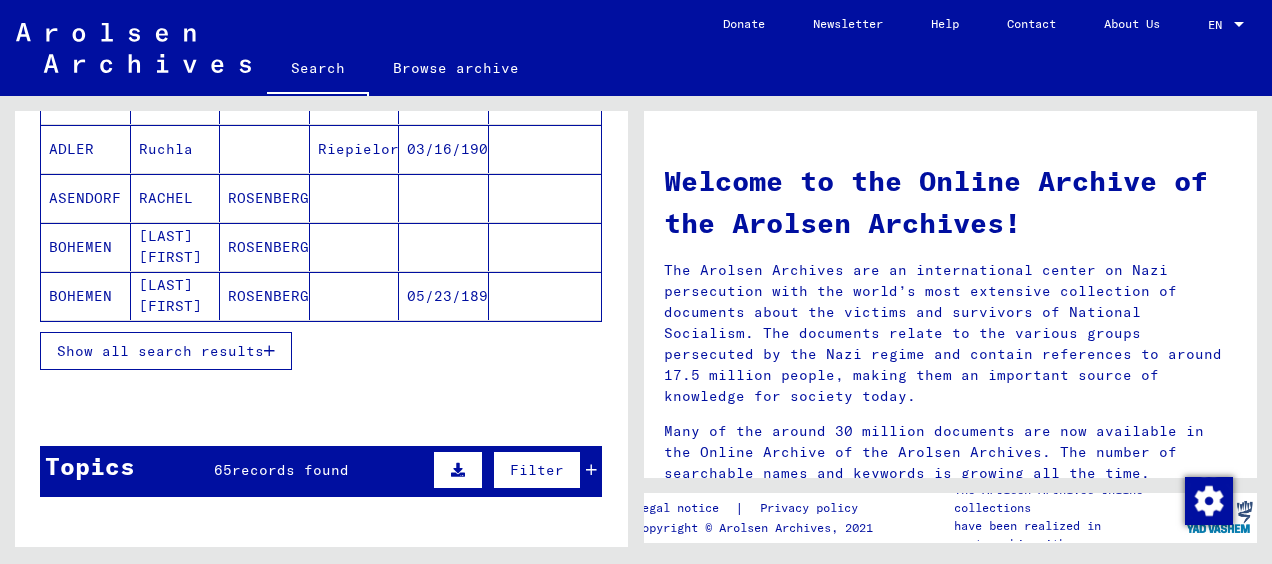 click at bounding box center (269, 351) 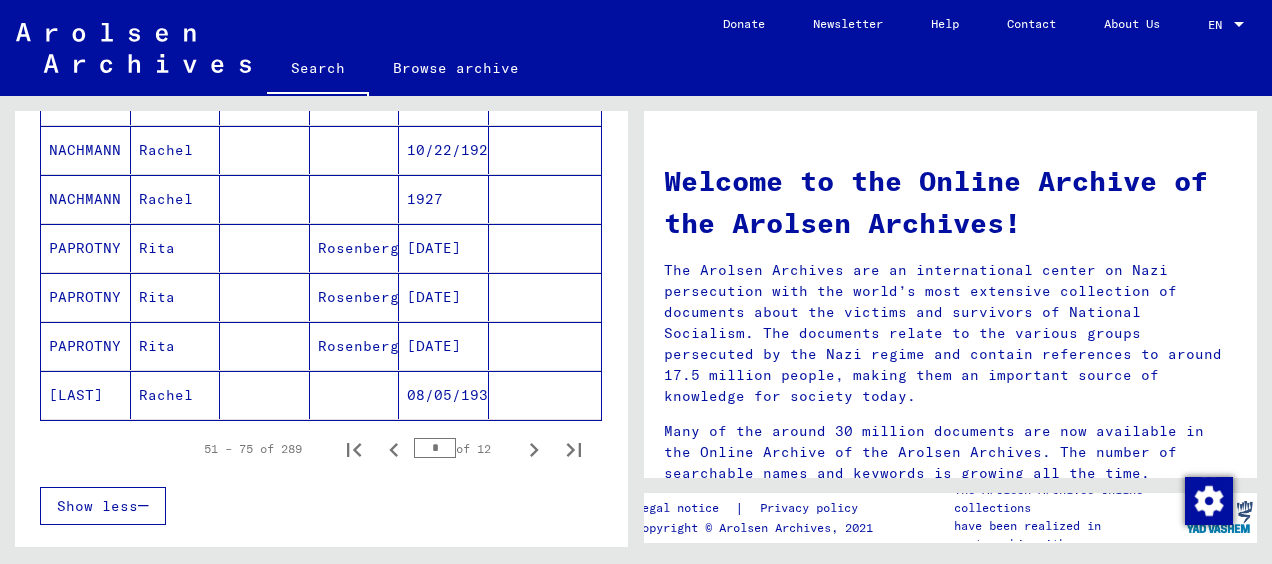 scroll, scrollTop: 1371, scrollLeft: 0, axis: vertical 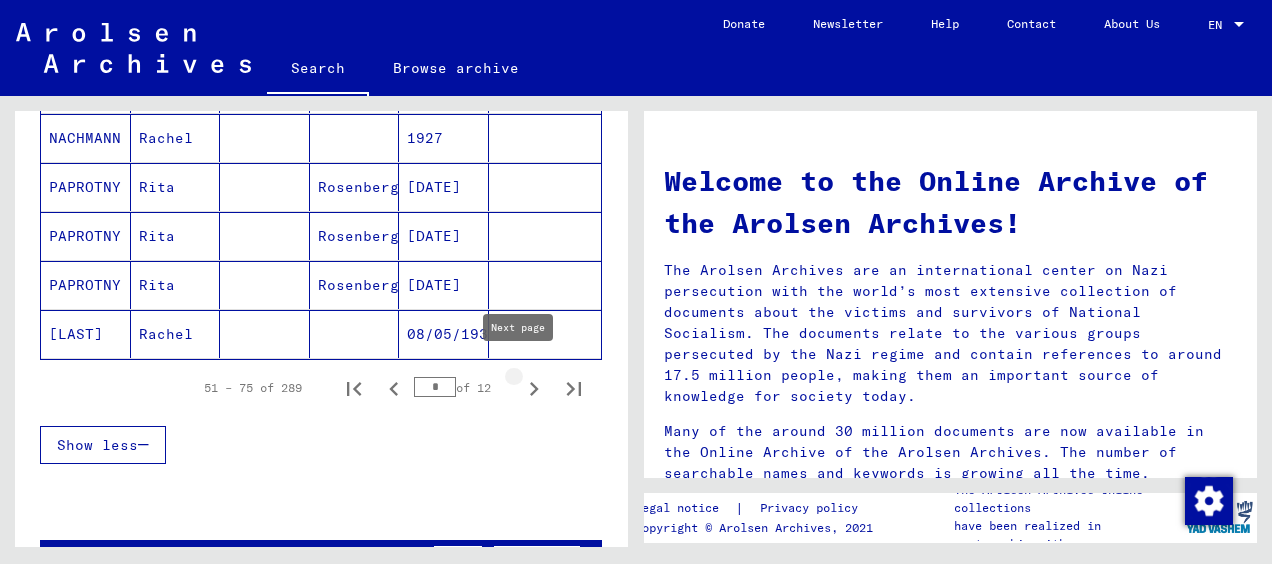 click 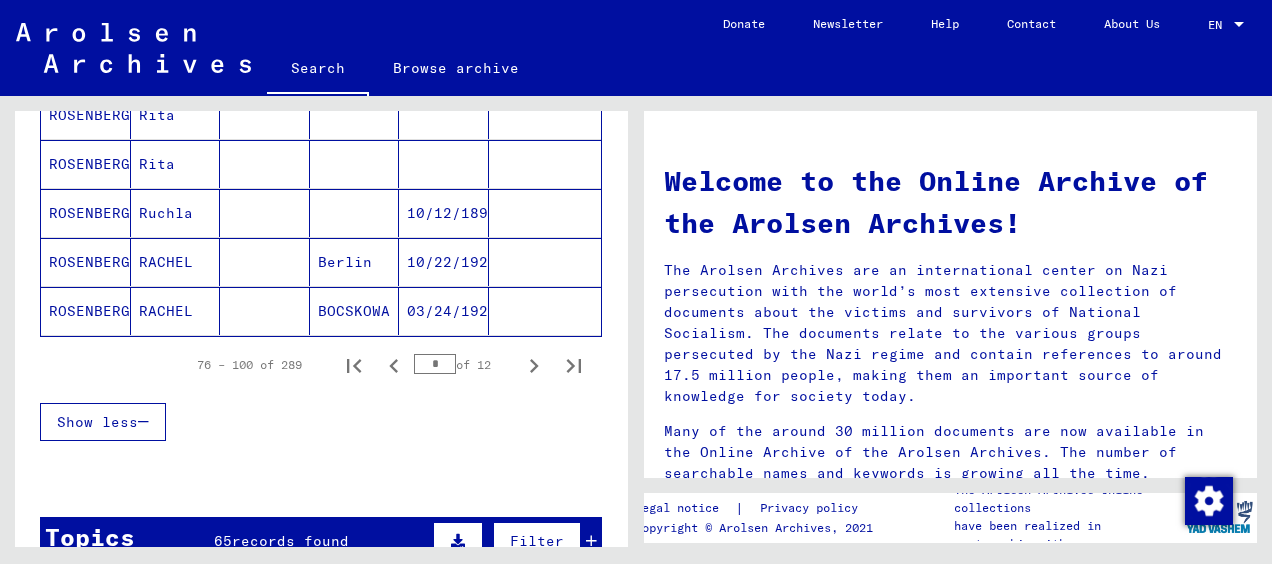 scroll, scrollTop: 1396, scrollLeft: 0, axis: vertical 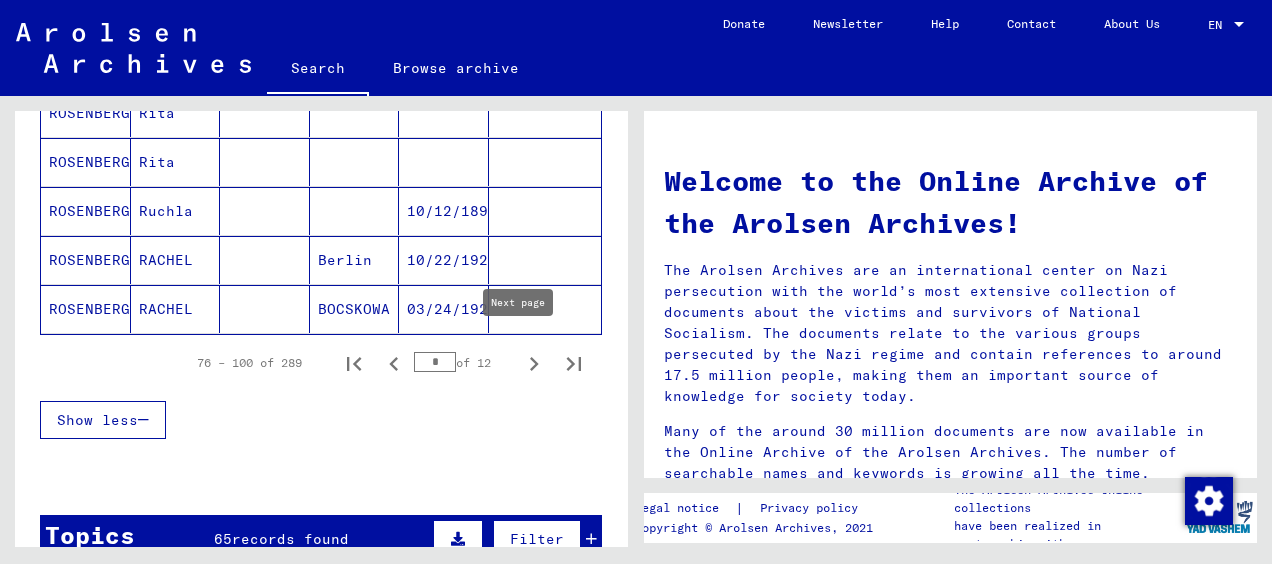 click 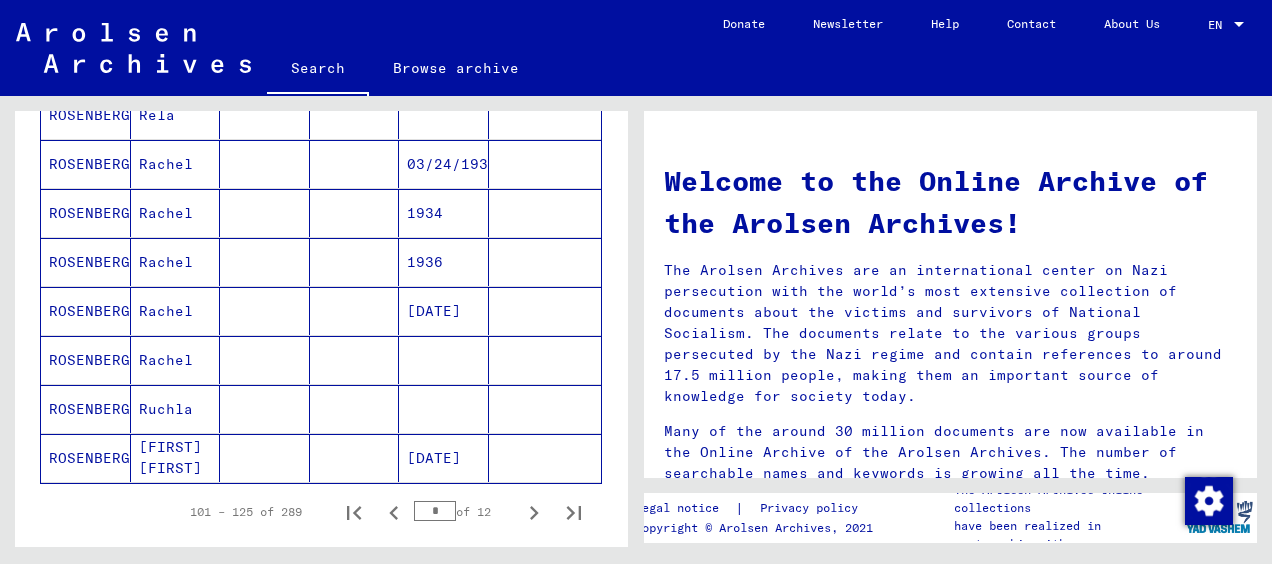 scroll, scrollTop: 1248, scrollLeft: 0, axis: vertical 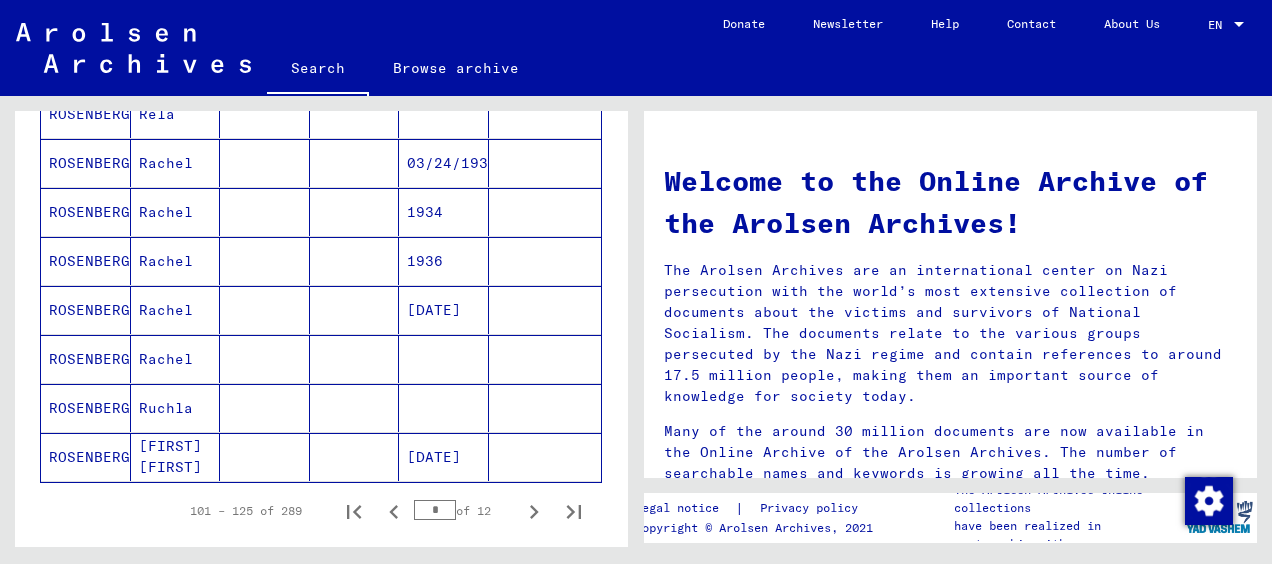 click on "ROSENBERG" 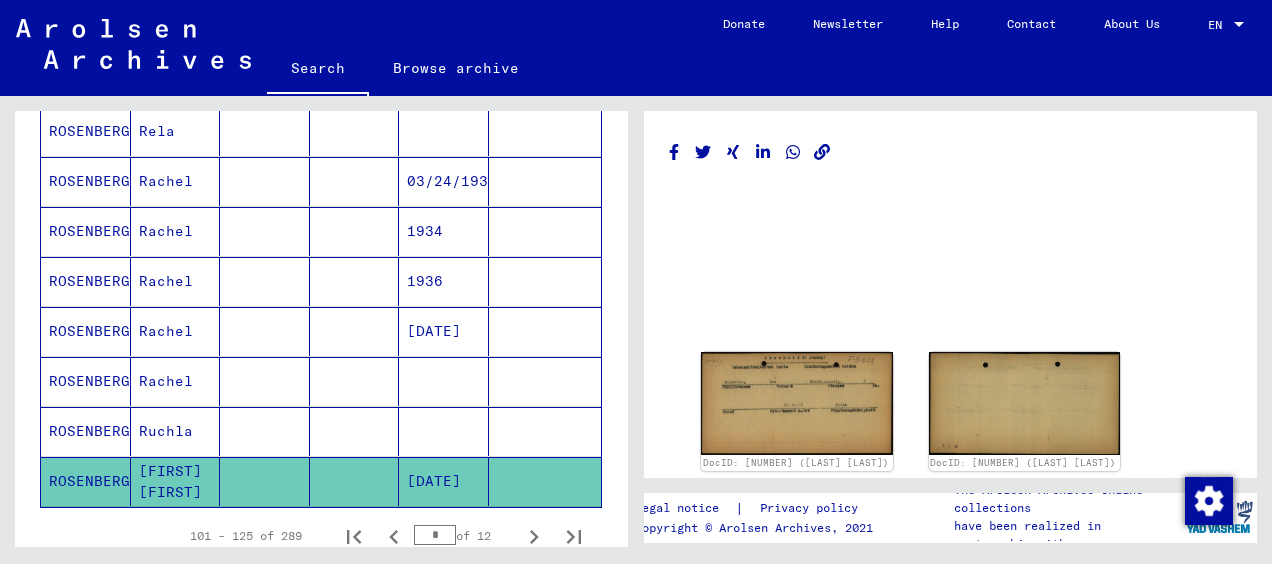 scroll, scrollTop: 1260, scrollLeft: 0, axis: vertical 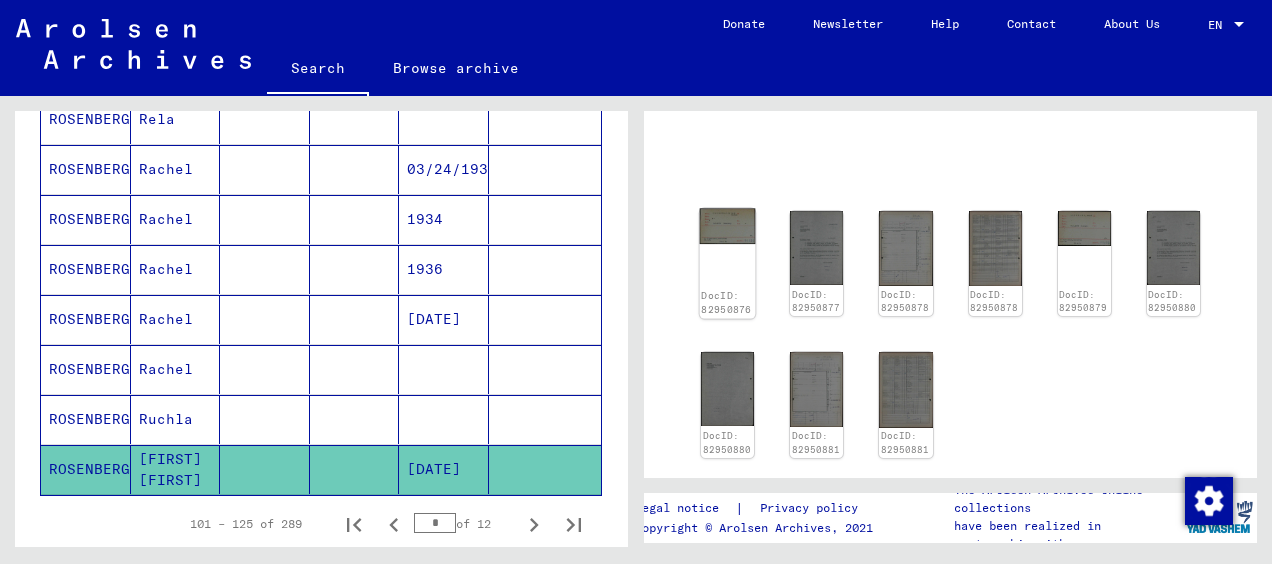 click on "DocID: 82950876" 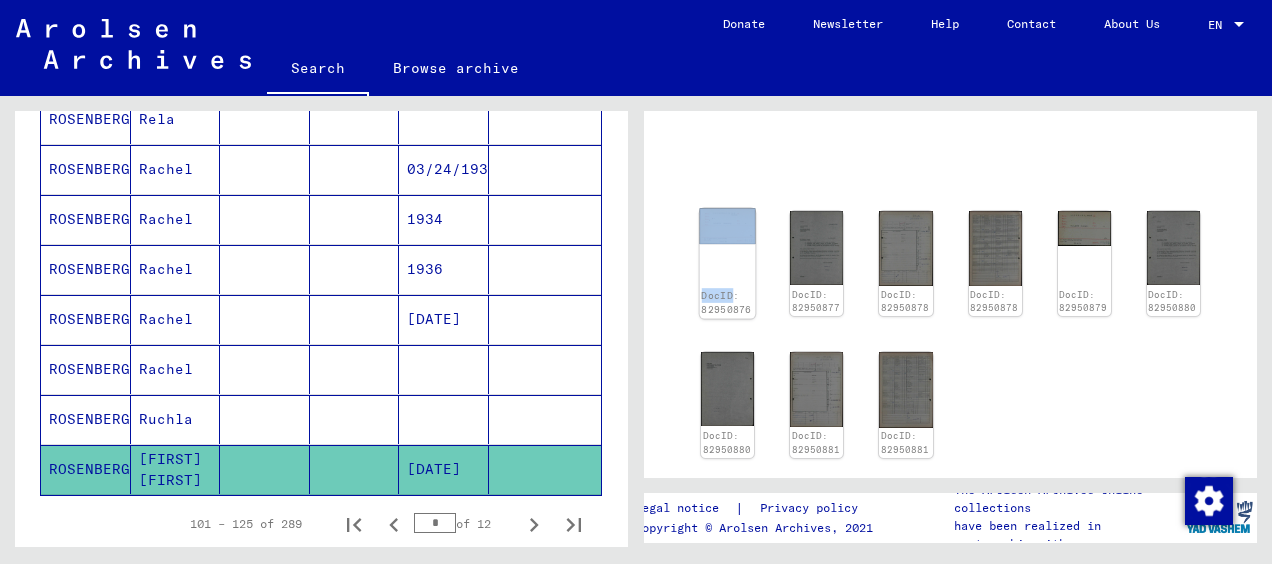 click on "DocID: 82950876" 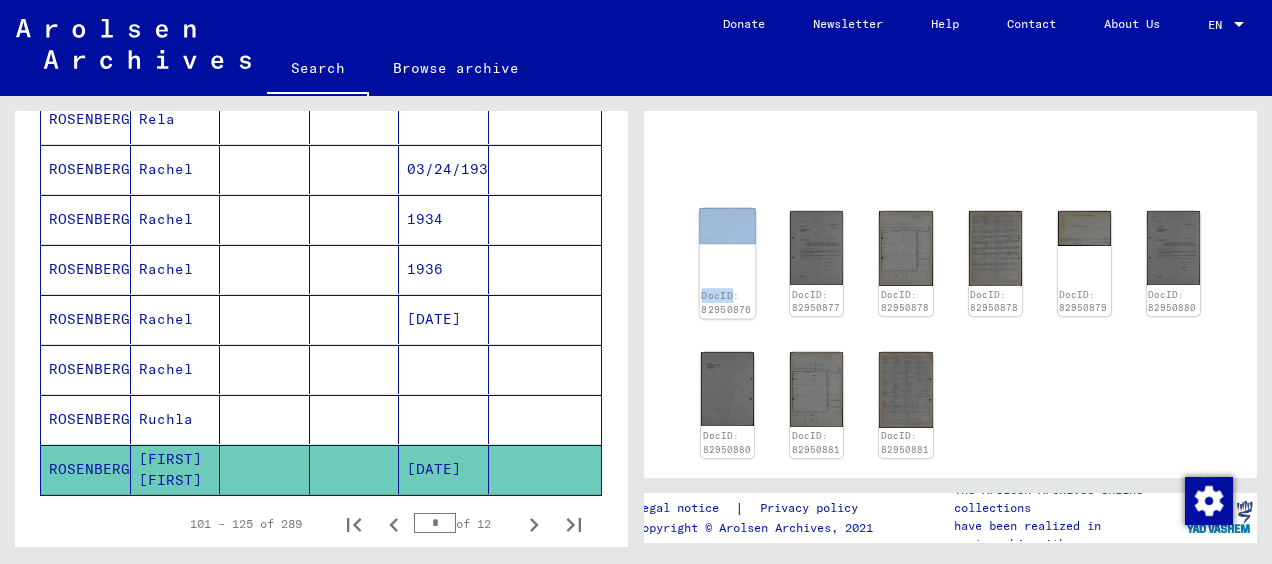 click 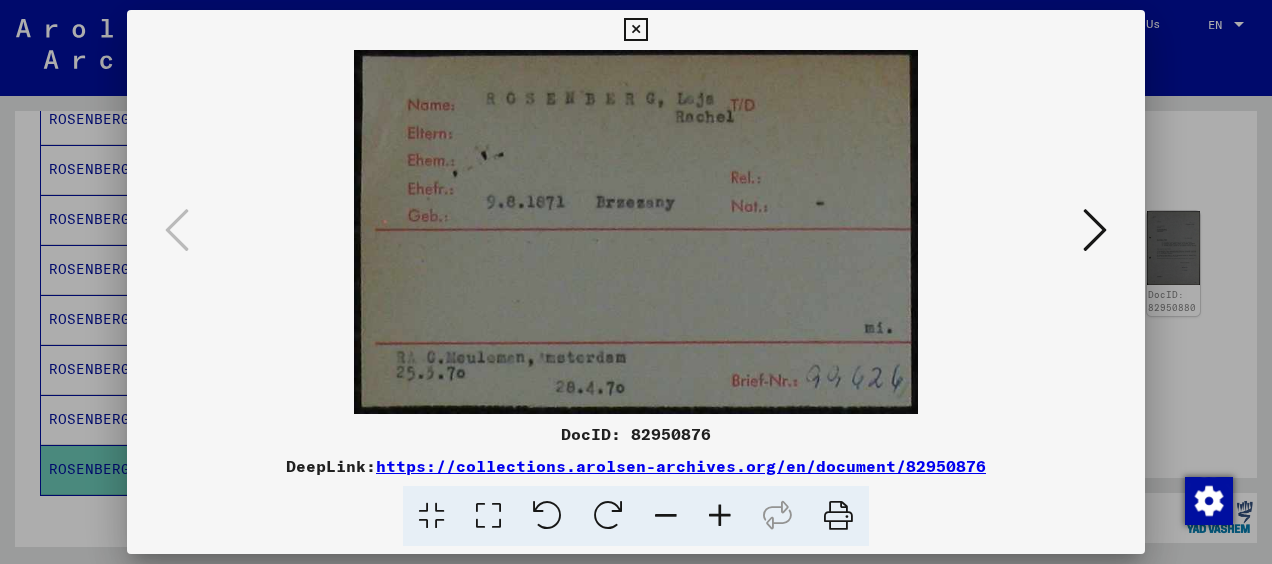 click at bounding box center (1095, 230) 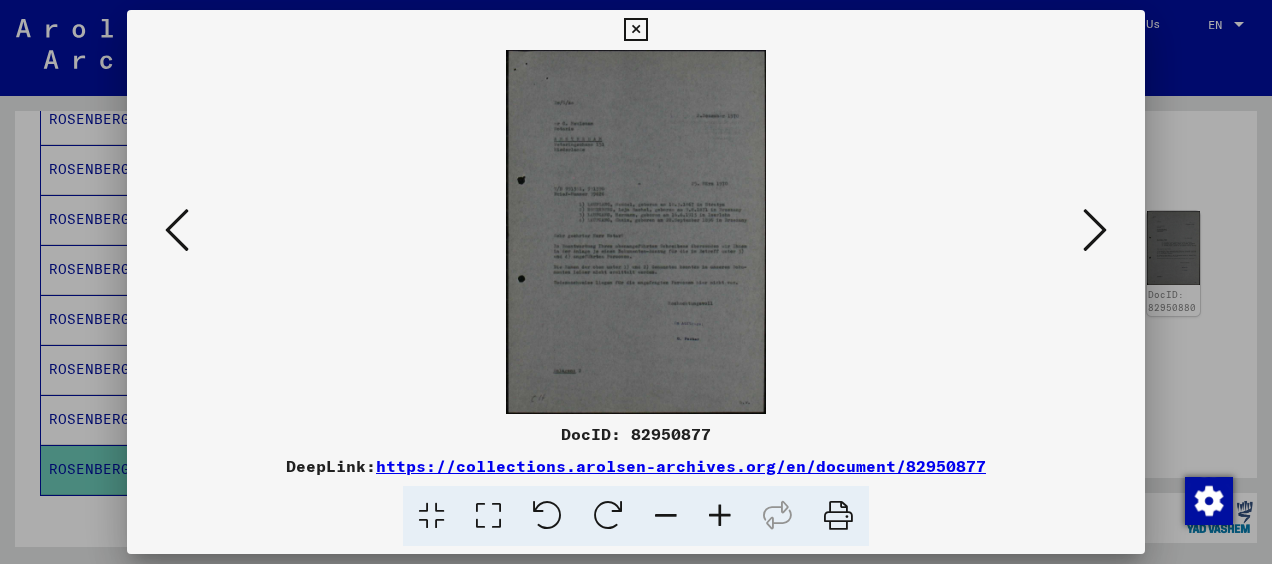 click at bounding box center (636, 232) 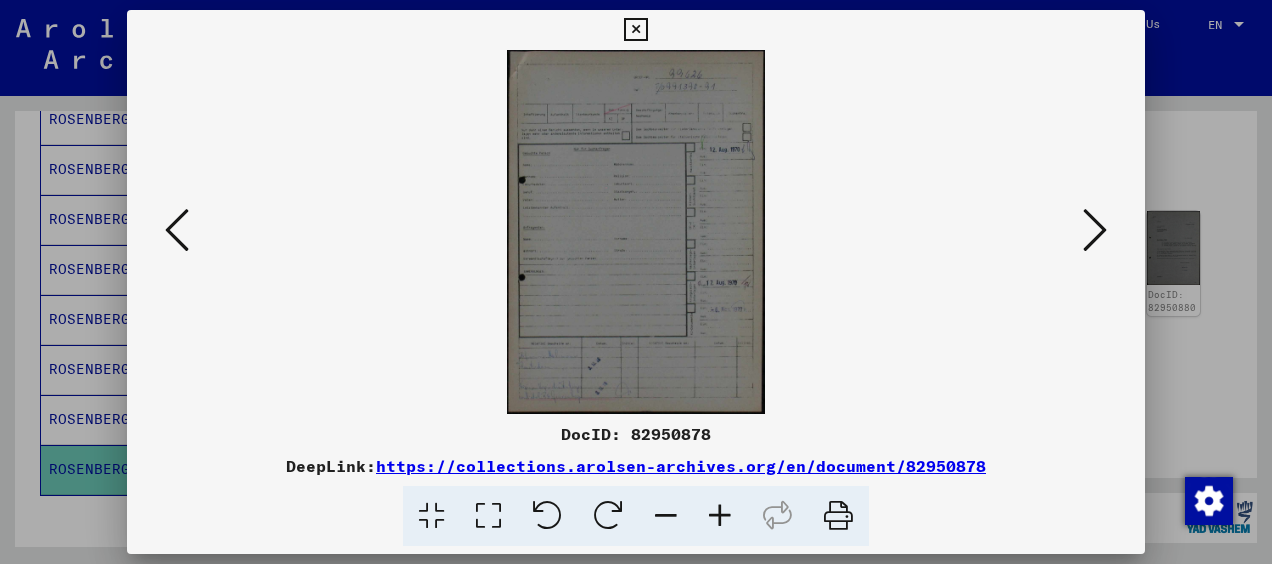 click at bounding box center (1095, 230) 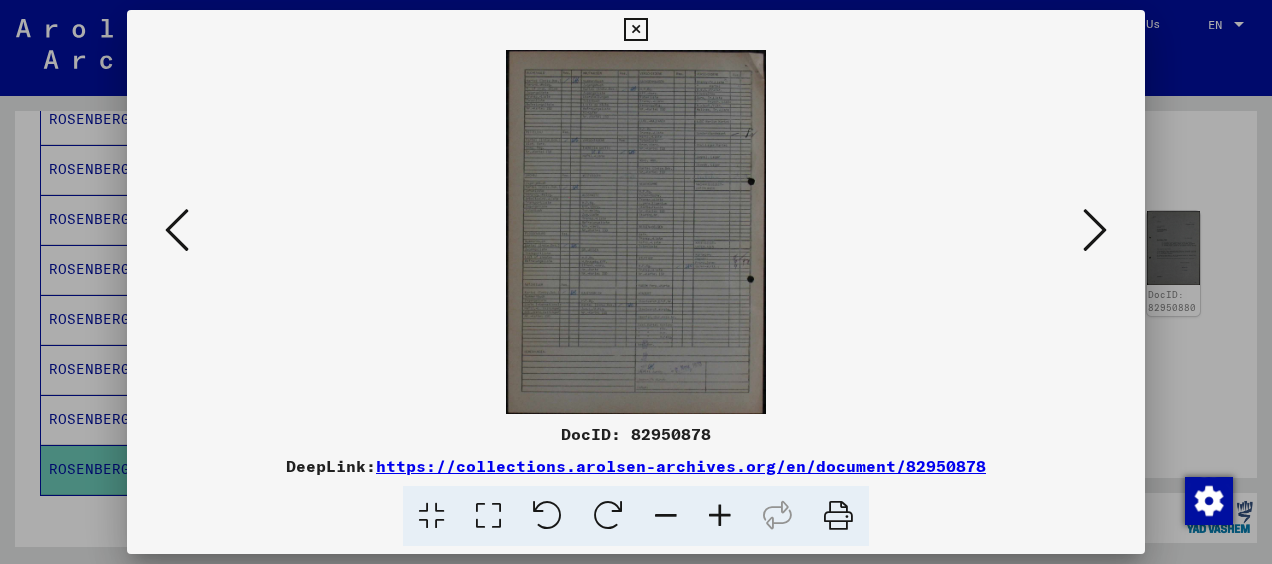 click at bounding box center [1095, 230] 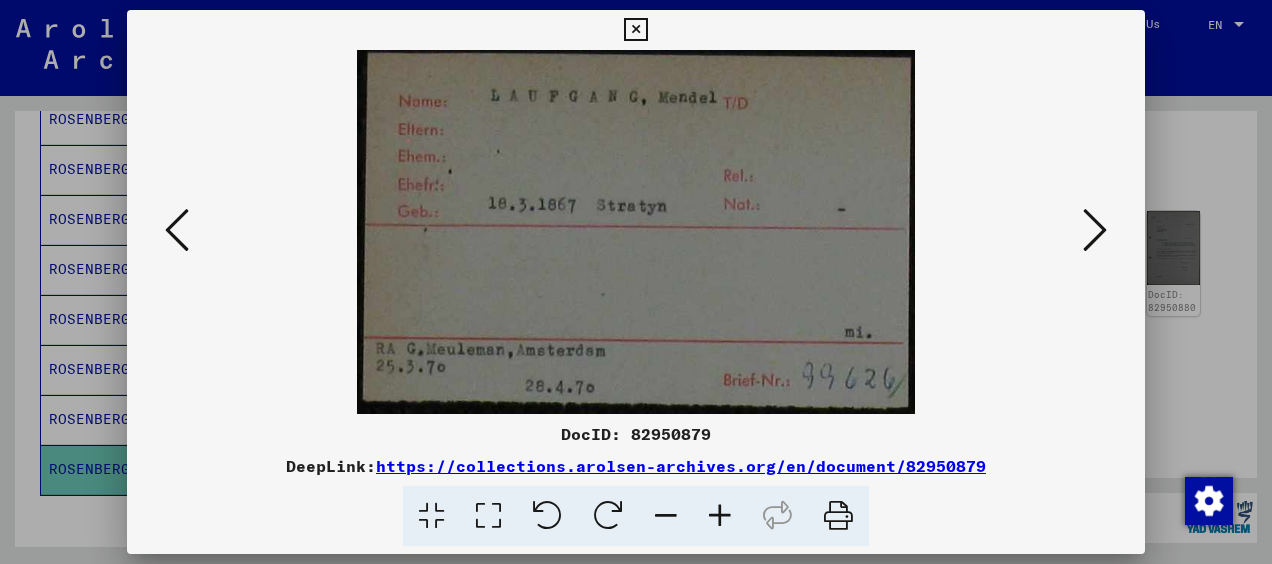 click at bounding box center [1095, 230] 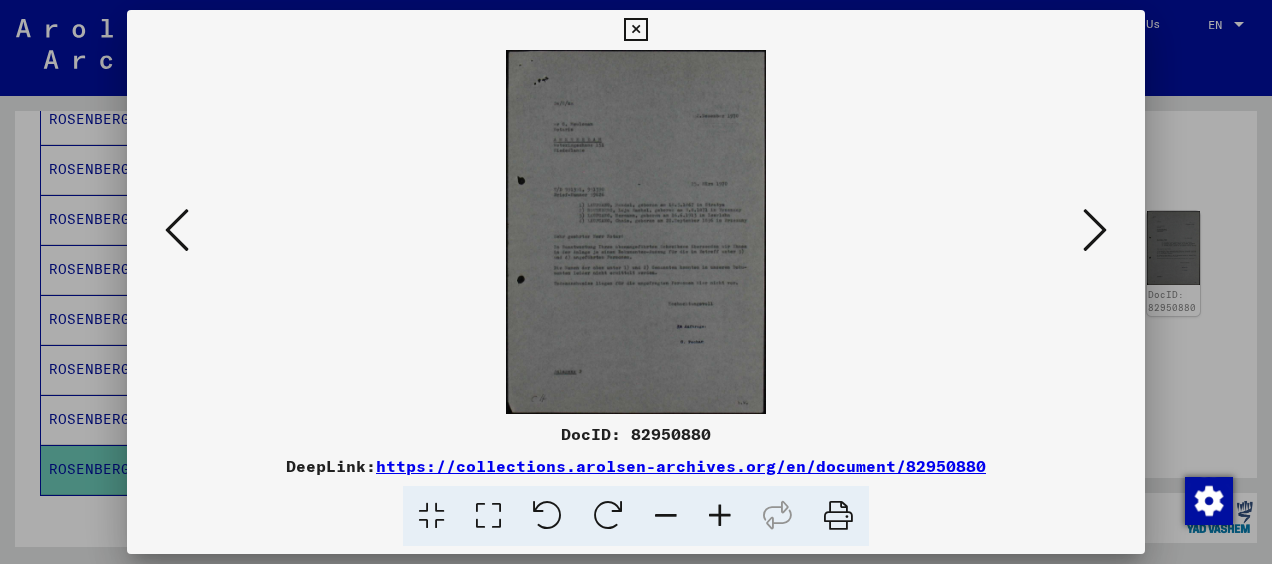 click at bounding box center (1095, 230) 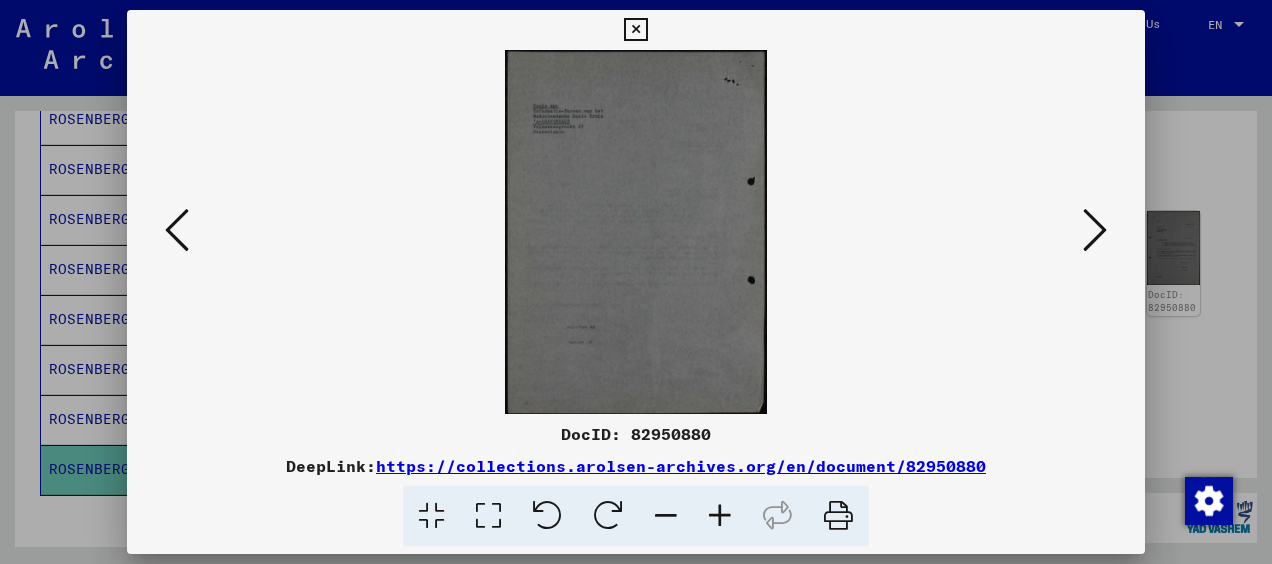 click at bounding box center (1095, 230) 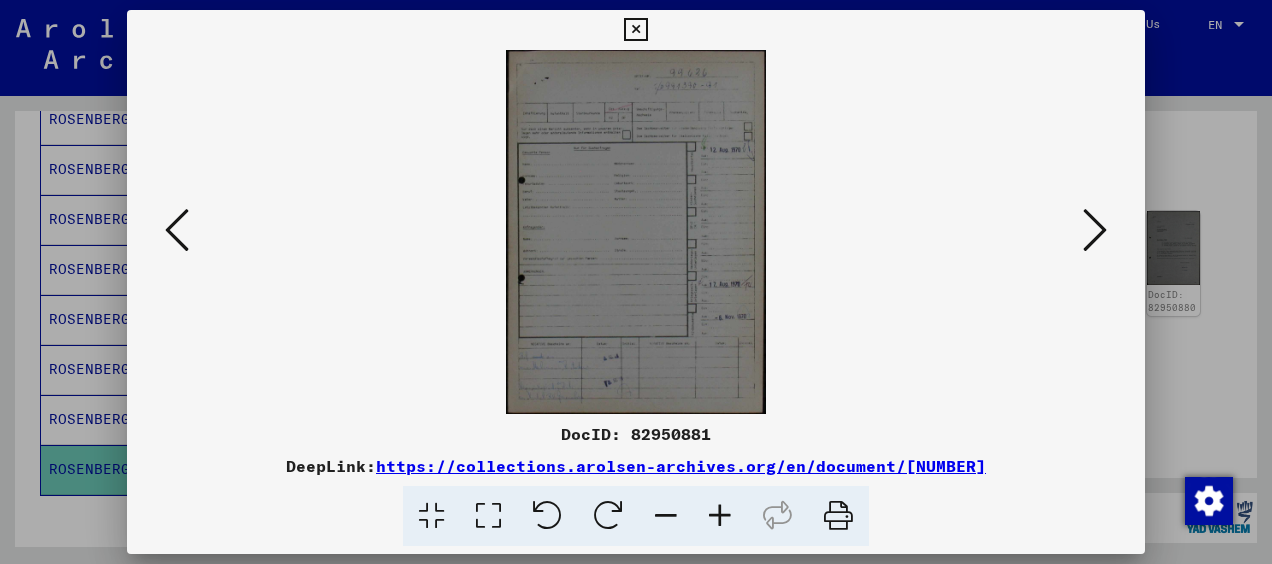 click at bounding box center [1095, 230] 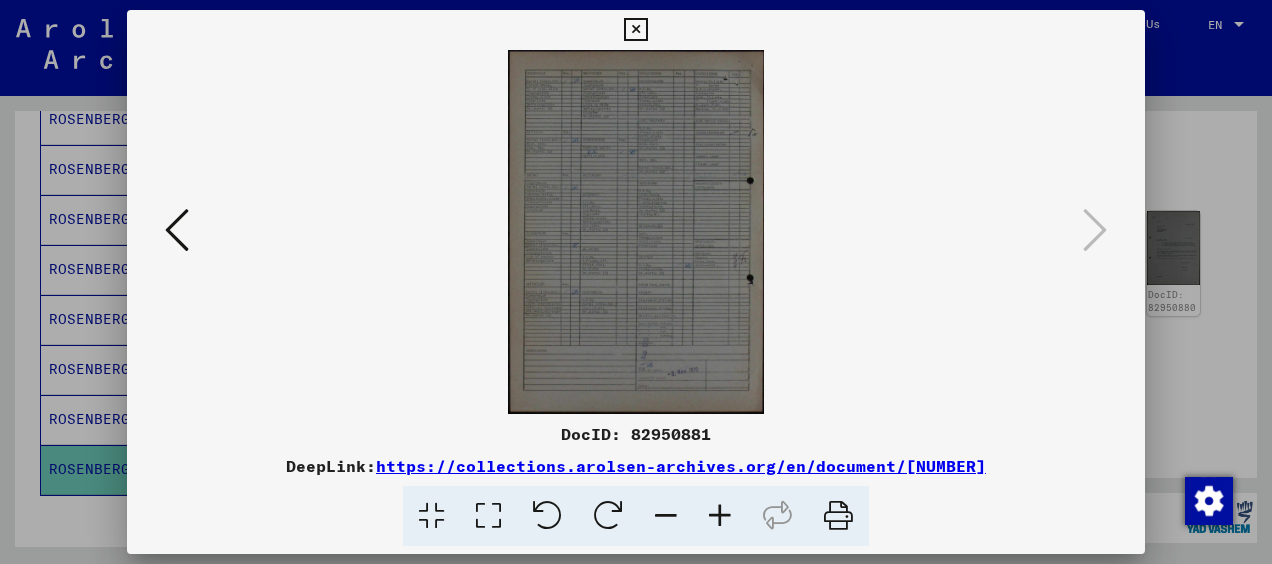 click at bounding box center (636, 282) 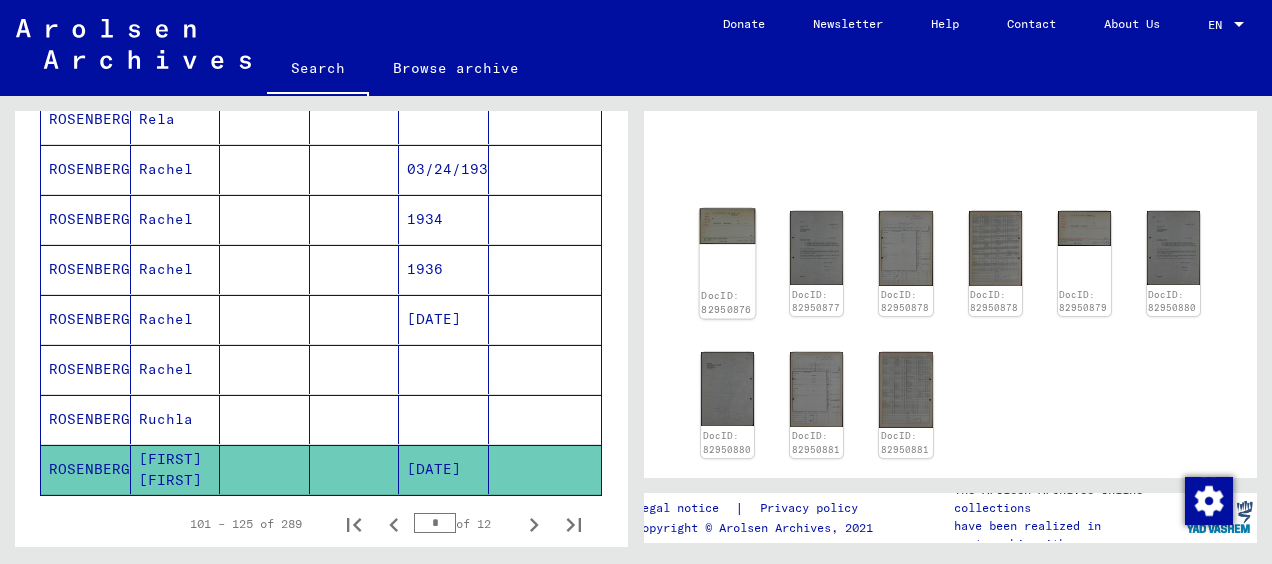 click on "DocID: 82950876" 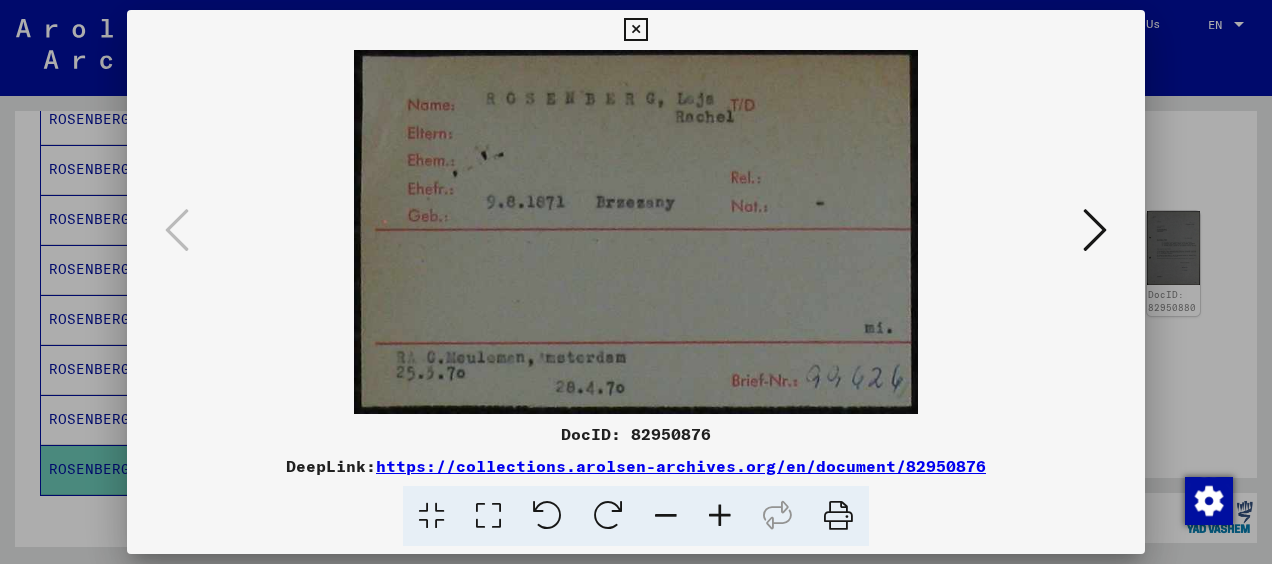 click on "https://collections.arolsen-archives.org/en/document/82950876" at bounding box center [681, 466] 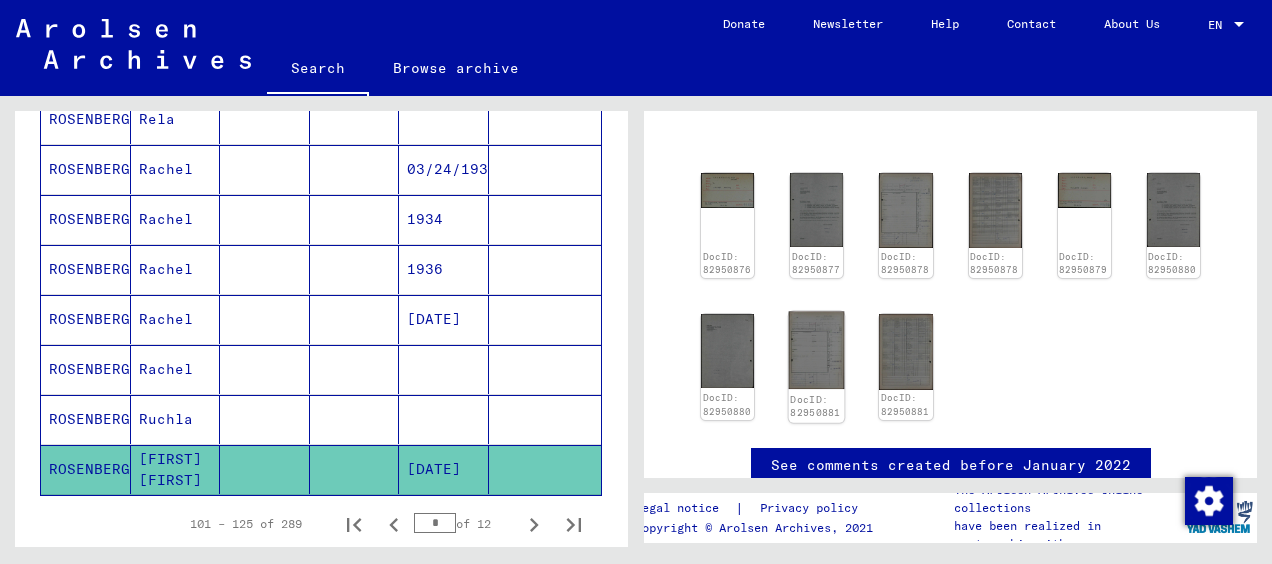scroll, scrollTop: 180, scrollLeft: 0, axis: vertical 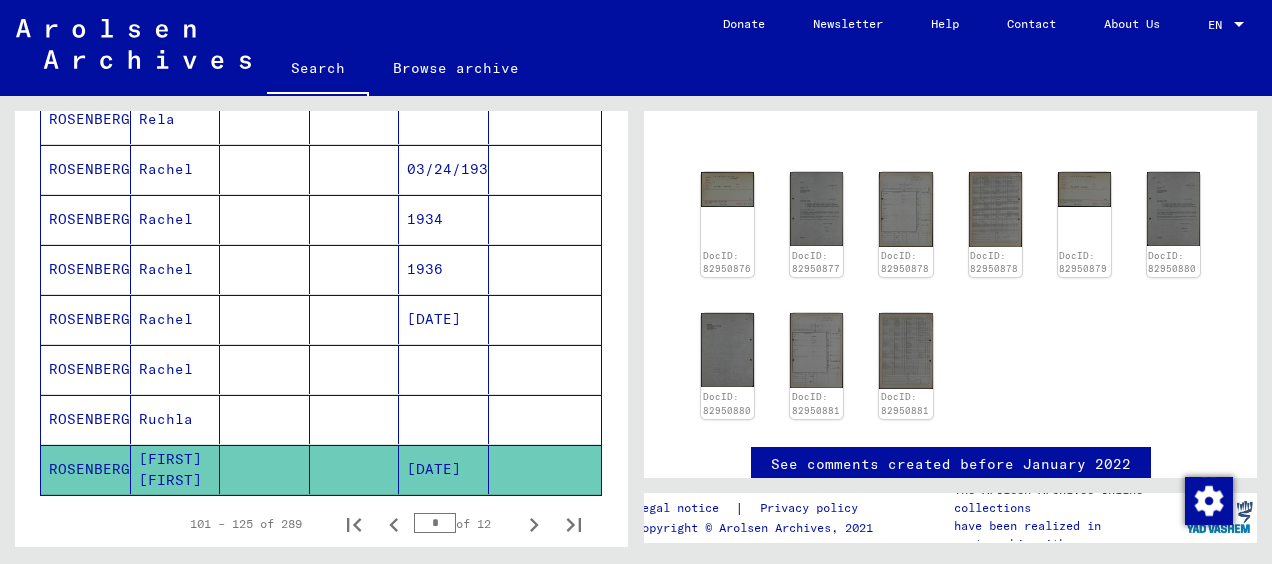 click on "[FIRST] [FIRST]" 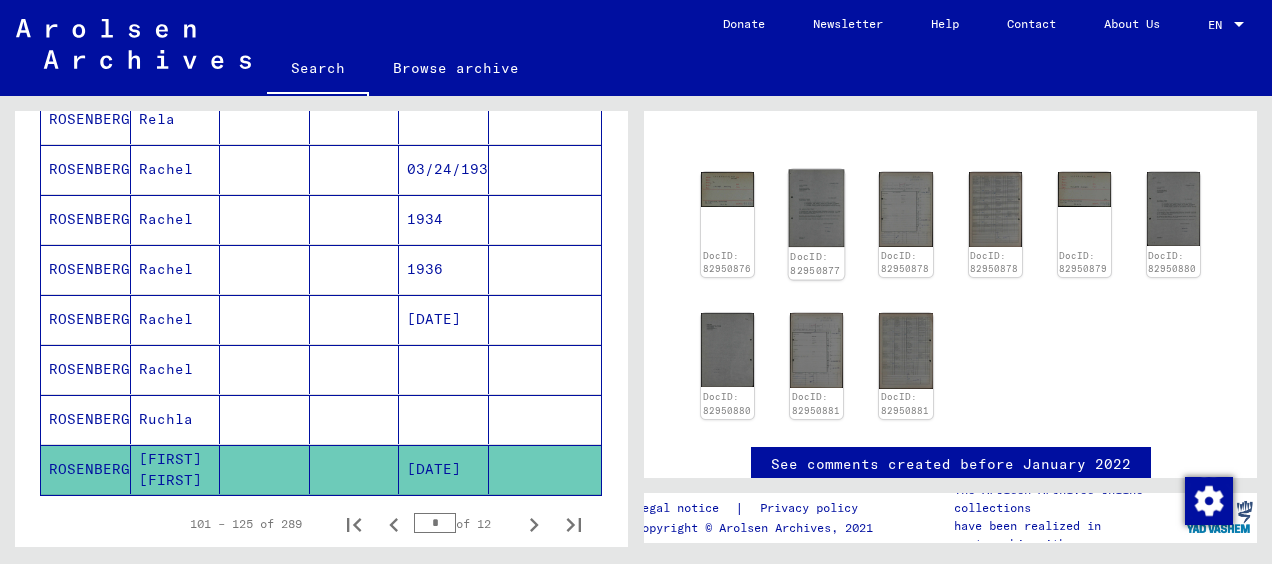 click 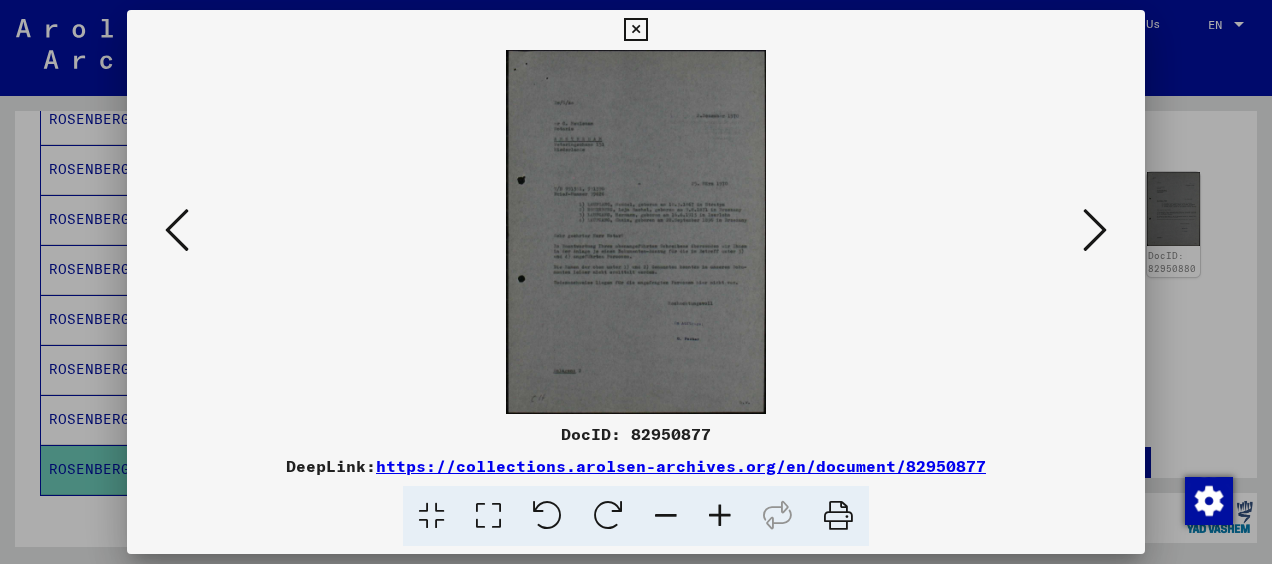 click at bounding box center (636, 232) 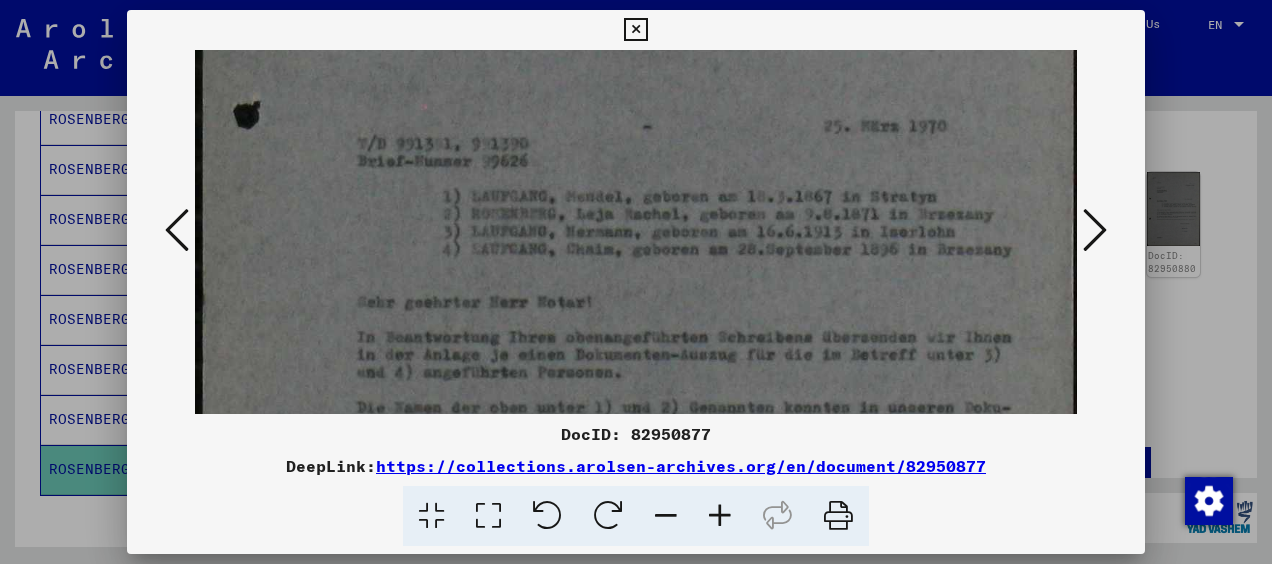 scroll, scrollTop: 376, scrollLeft: 0, axis: vertical 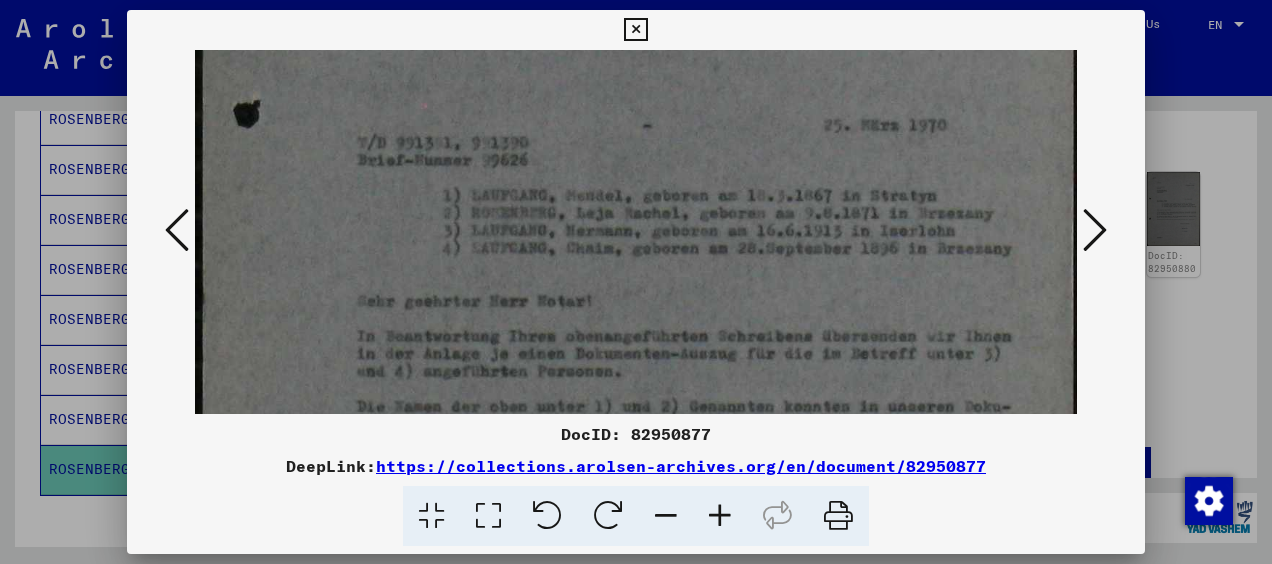 drag, startPoint x: 628, startPoint y: 318, endPoint x: 750, endPoint y: -55, distance: 392.44492 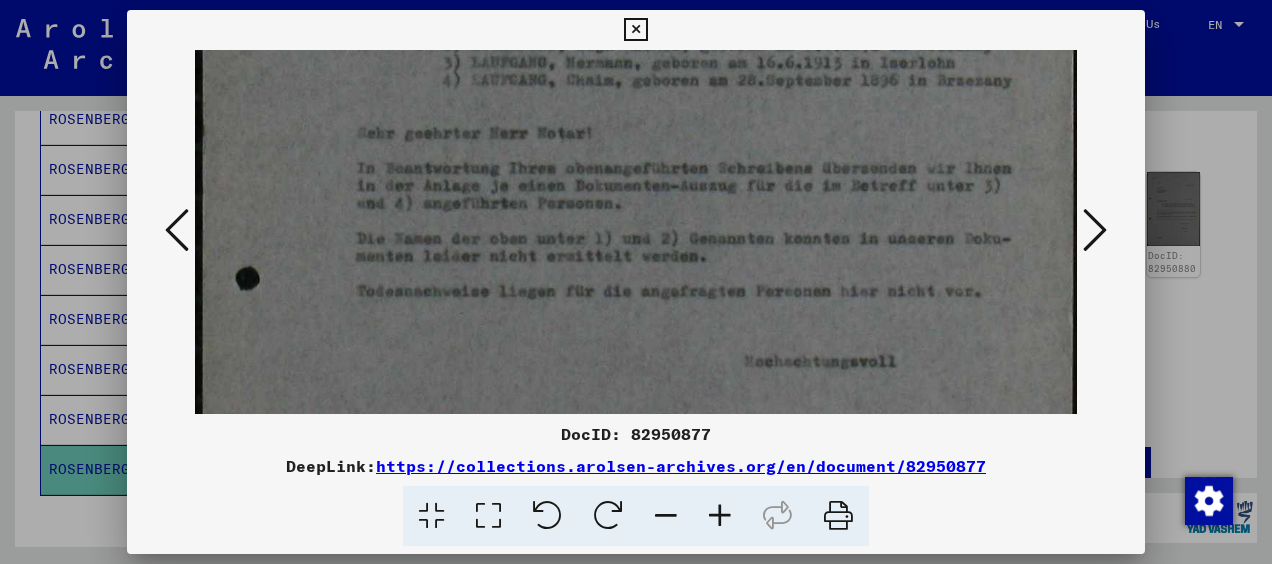 scroll, scrollTop: 538, scrollLeft: 0, axis: vertical 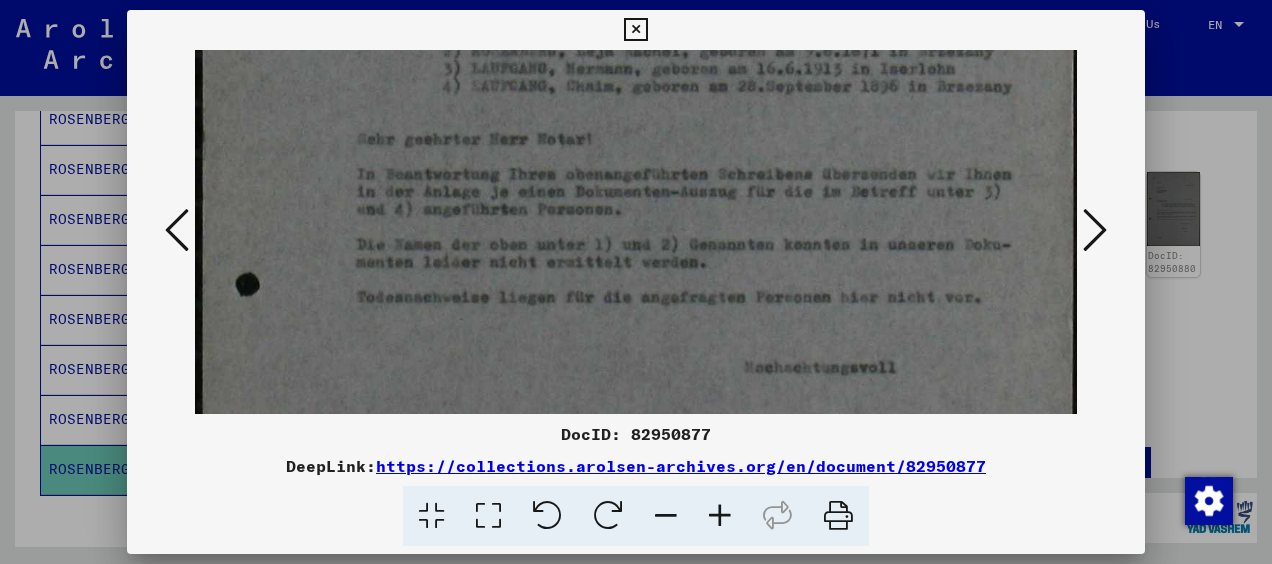 drag, startPoint x: 747, startPoint y: 248, endPoint x: 737, endPoint y: 100, distance: 148.33745 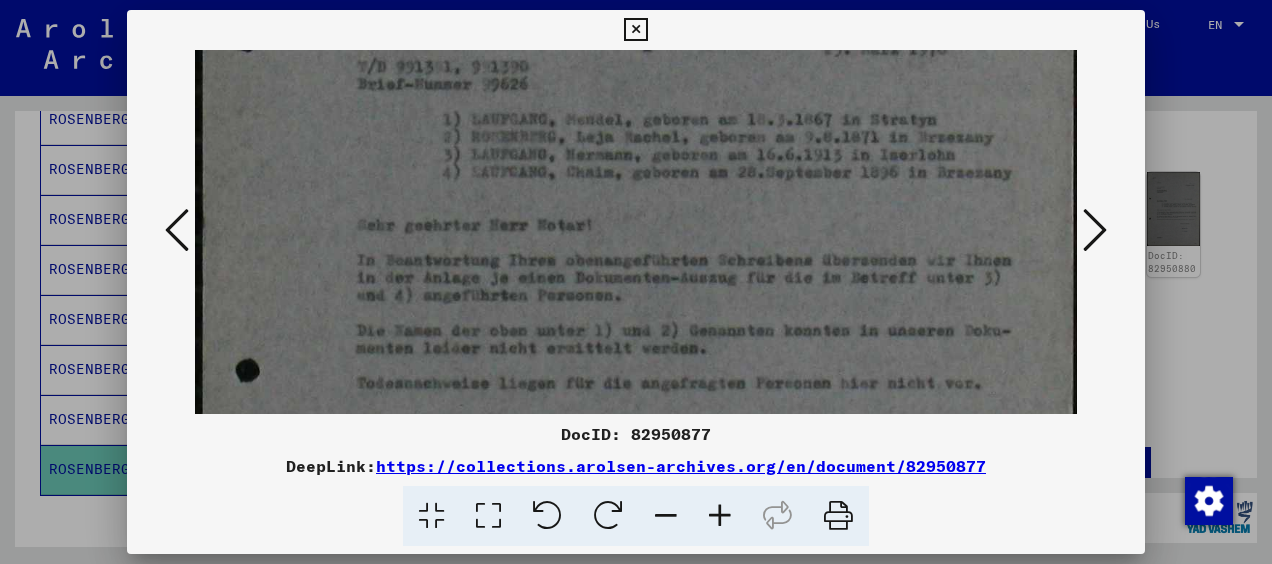 scroll, scrollTop: 424, scrollLeft: 0, axis: vertical 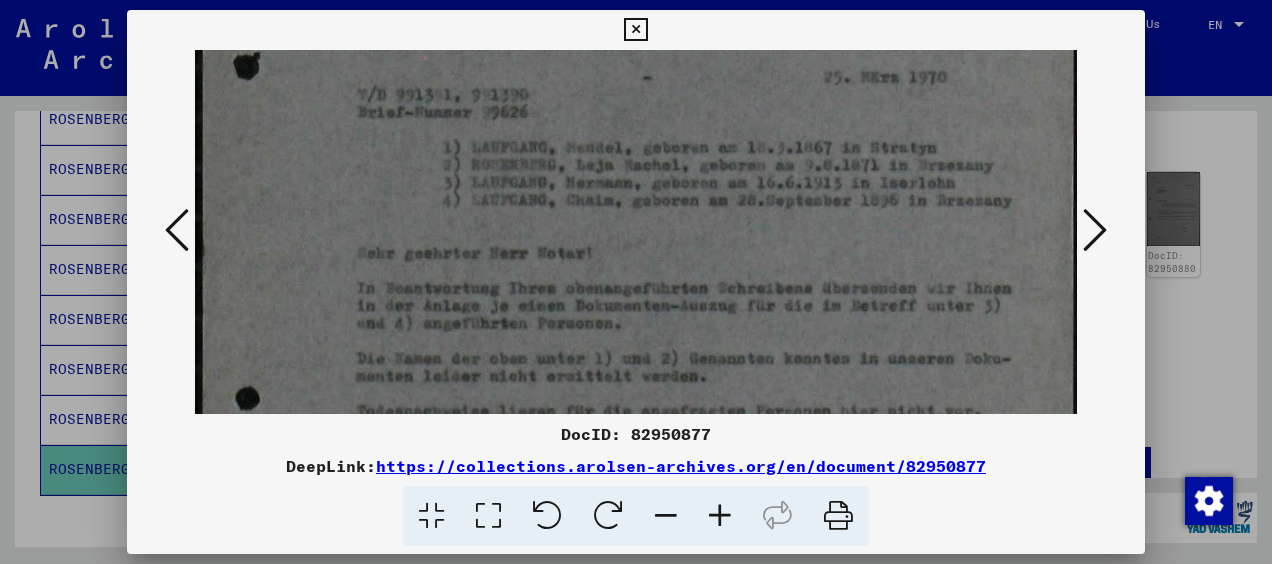 drag, startPoint x: 741, startPoint y: 208, endPoint x: 747, endPoint y: 327, distance: 119.15116 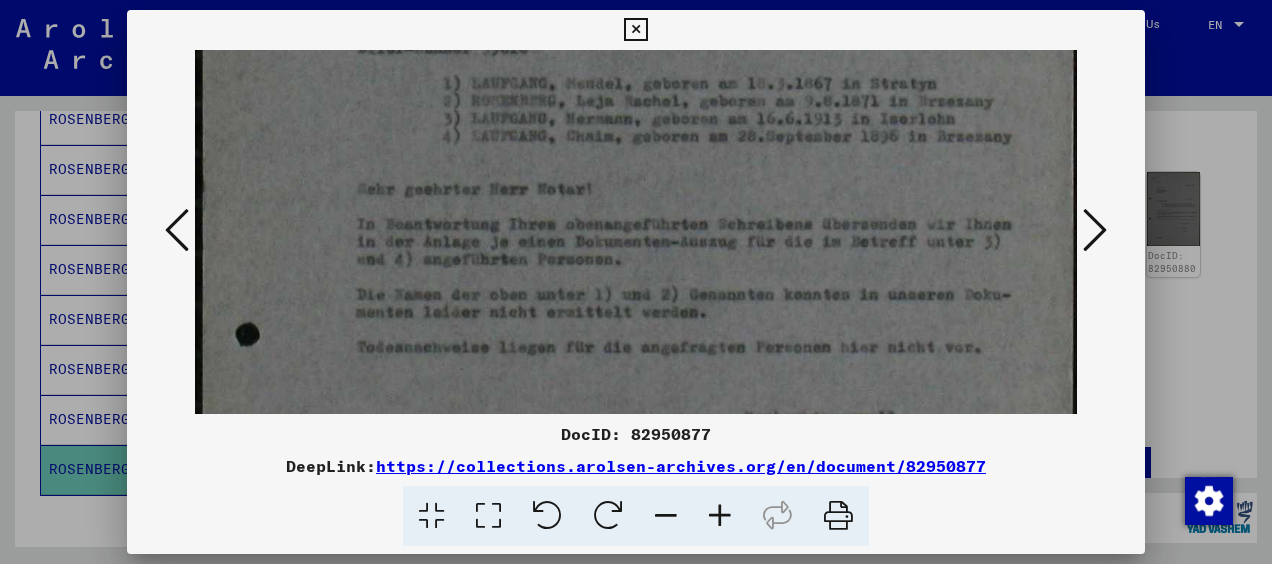 scroll, scrollTop: 492, scrollLeft: 0, axis: vertical 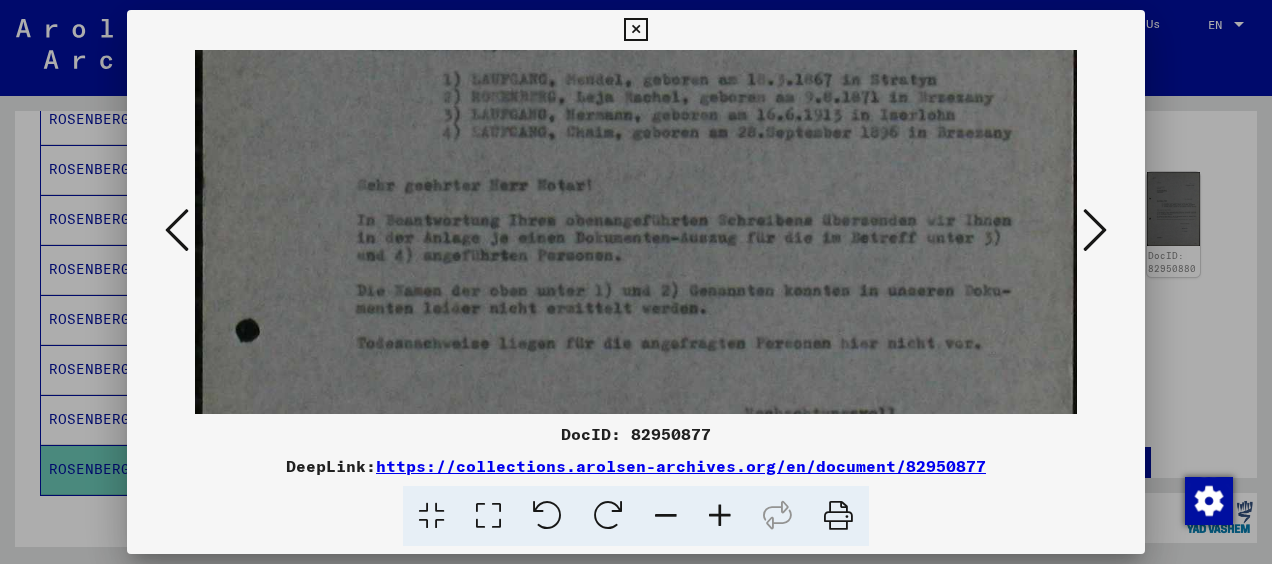 drag, startPoint x: 747, startPoint y: 327, endPoint x: 737, endPoint y: 262, distance: 65.76473 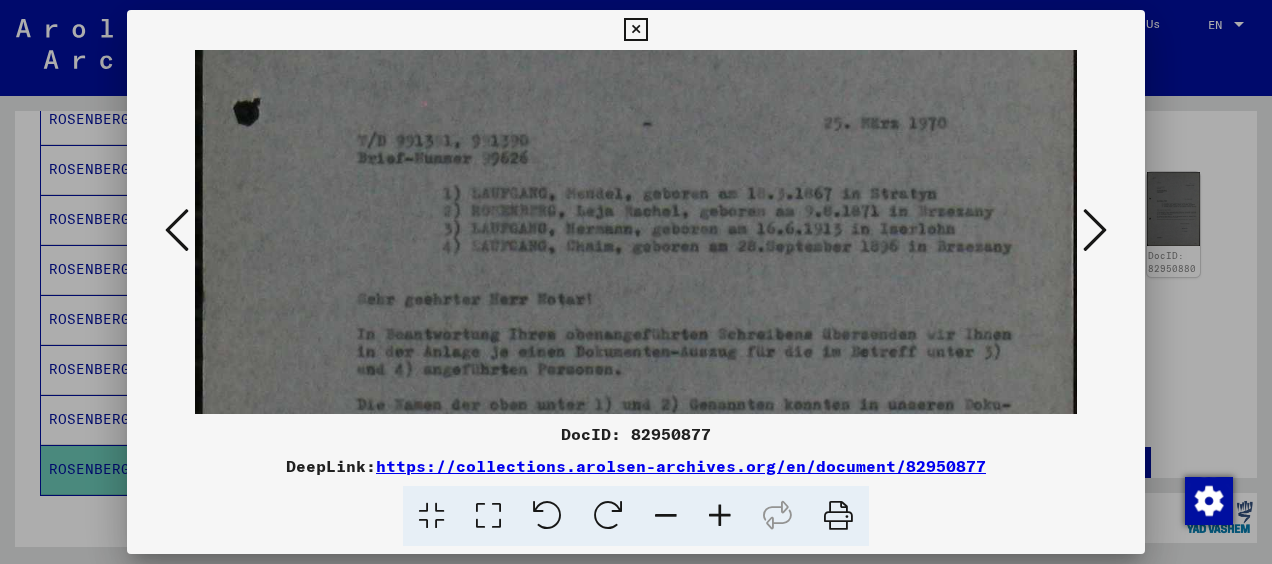 scroll, scrollTop: 369, scrollLeft: 0, axis: vertical 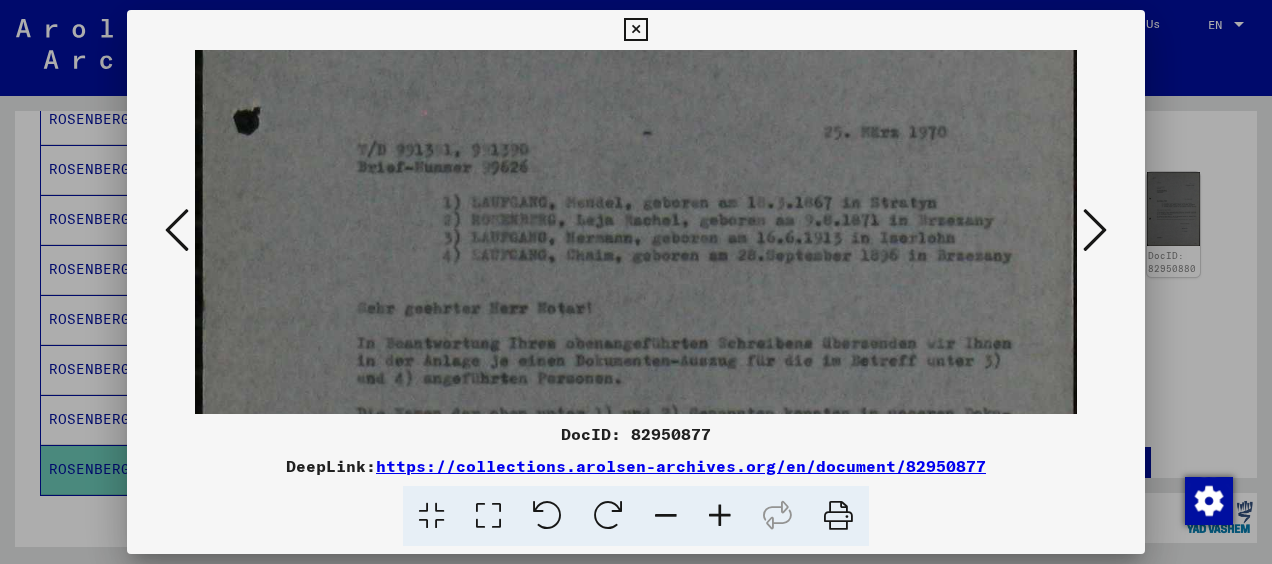 drag, startPoint x: 628, startPoint y: 290, endPoint x: 590, endPoint y: 426, distance: 141.20906 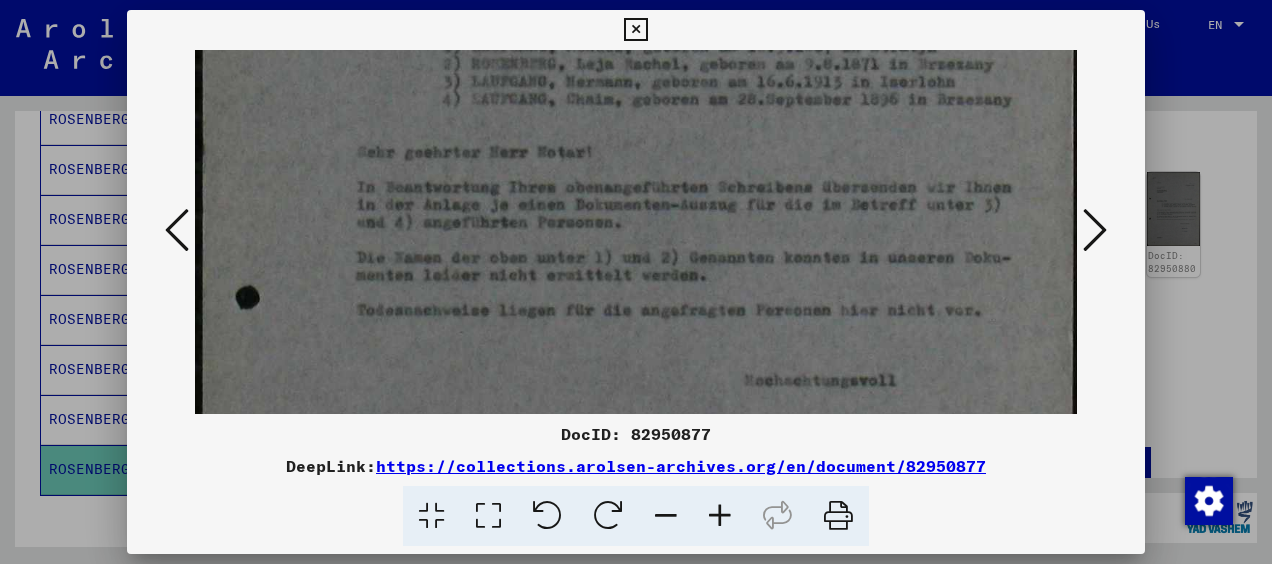 scroll, scrollTop: 534, scrollLeft: 0, axis: vertical 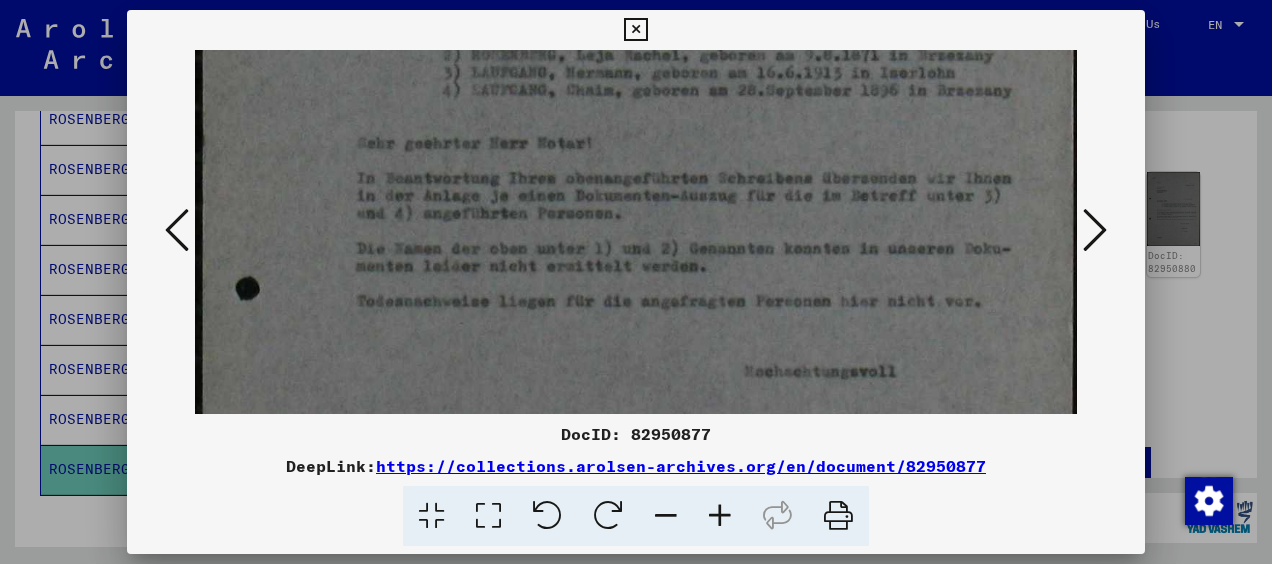 drag, startPoint x: 699, startPoint y: 218, endPoint x: 701, endPoint y: 58, distance: 160.0125 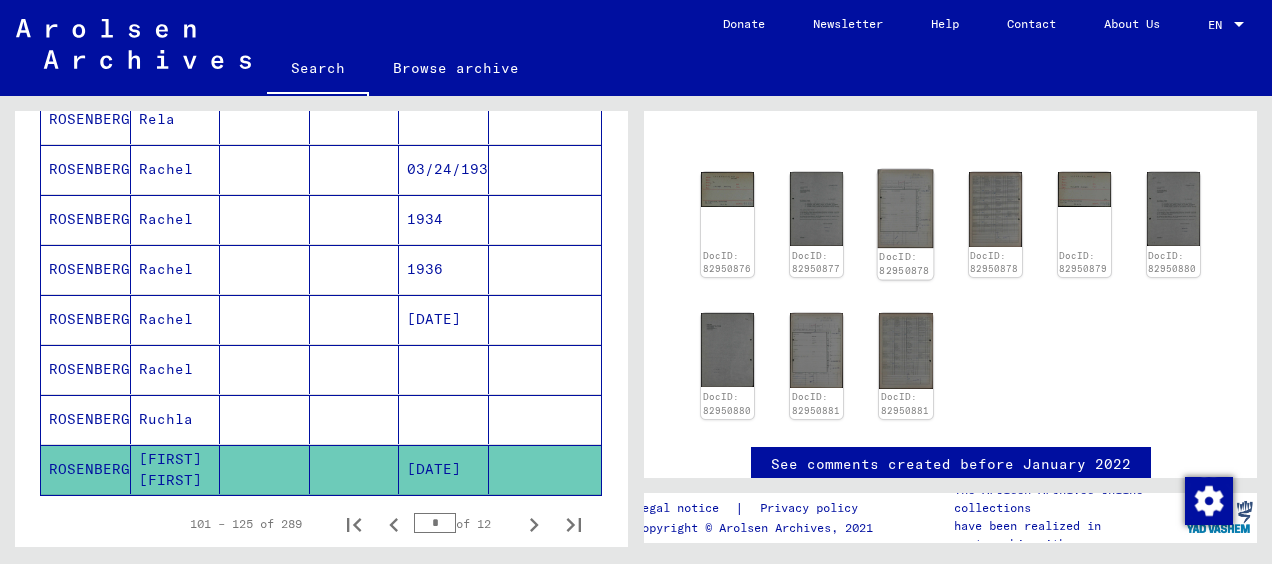 click 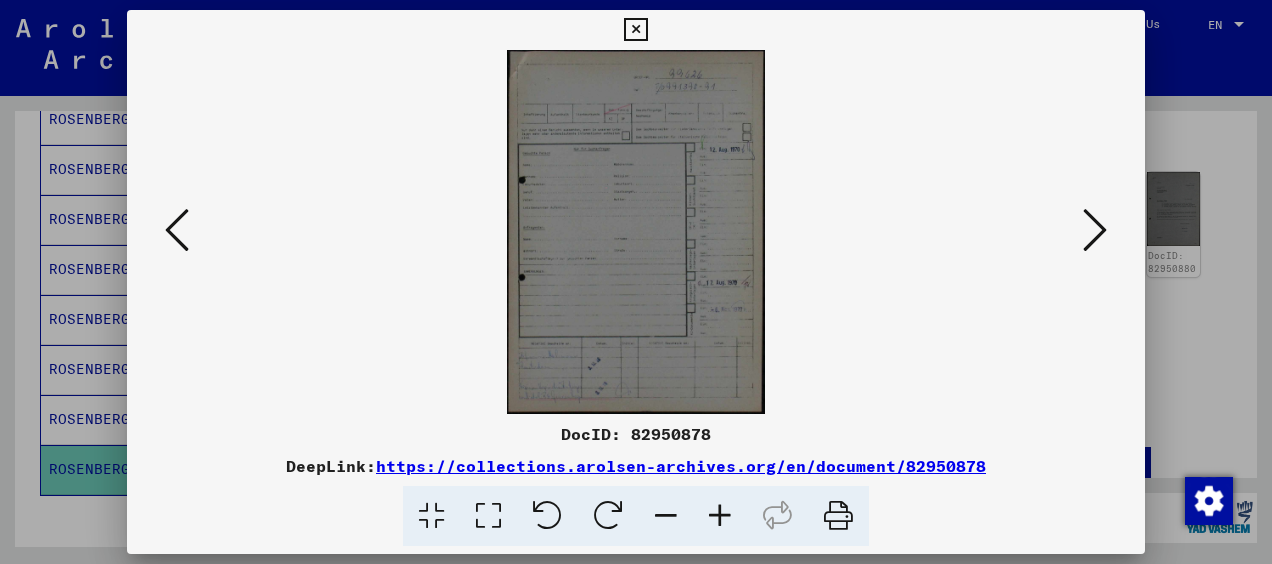 click at bounding box center [636, 232] 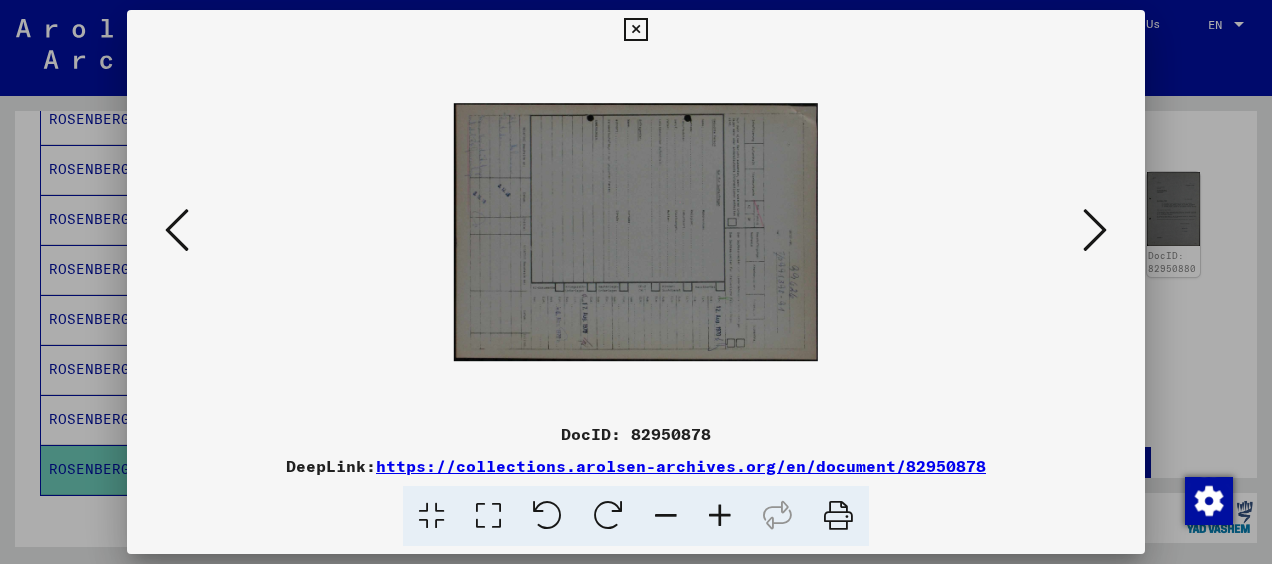 click at bounding box center (608, 516) 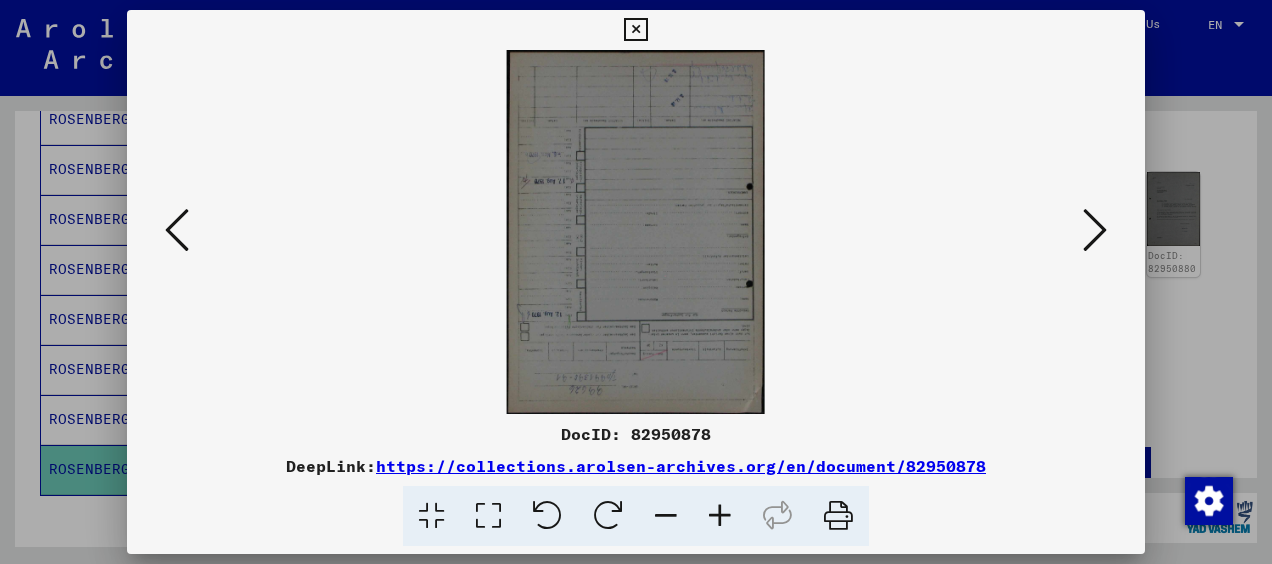 click at bounding box center (608, 516) 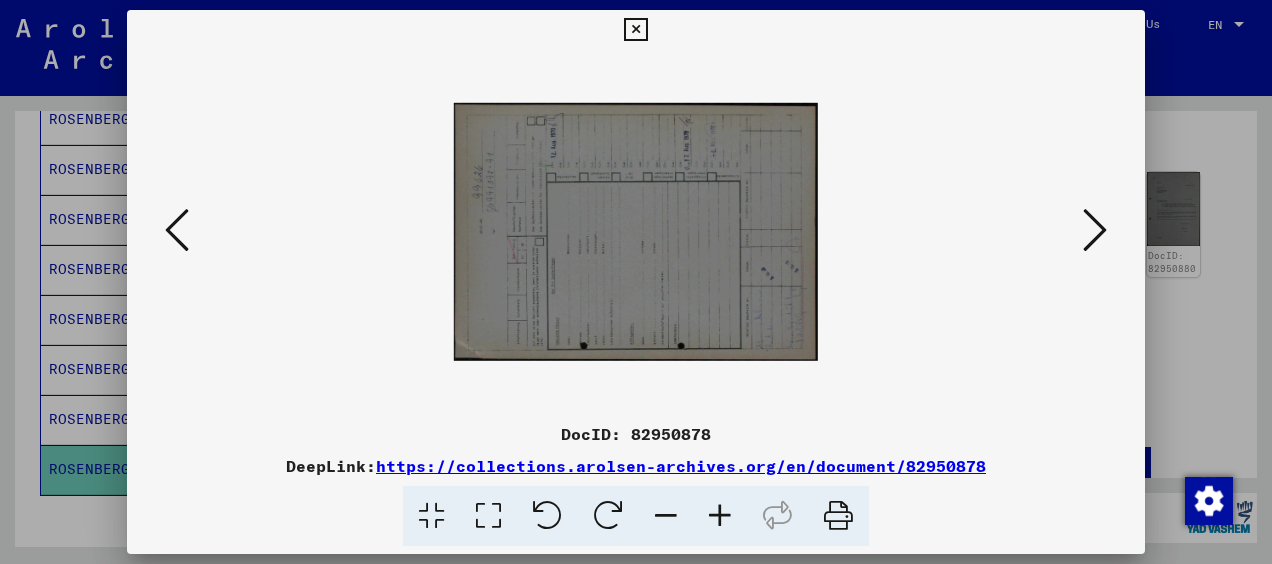 click at bounding box center (608, 516) 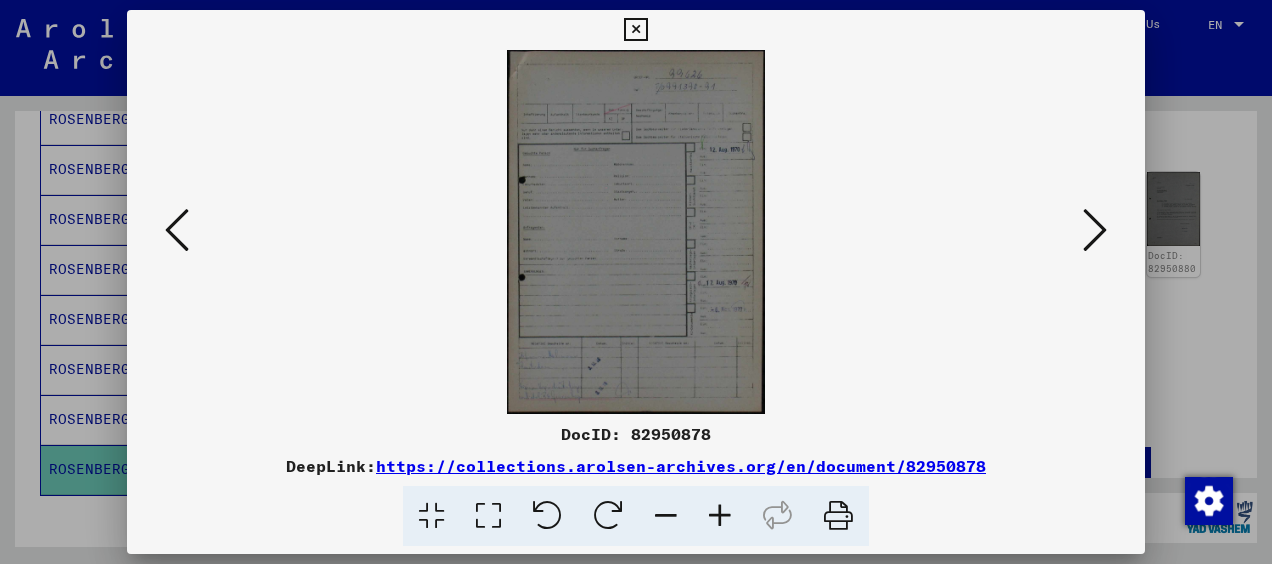 click at bounding box center (488, 516) 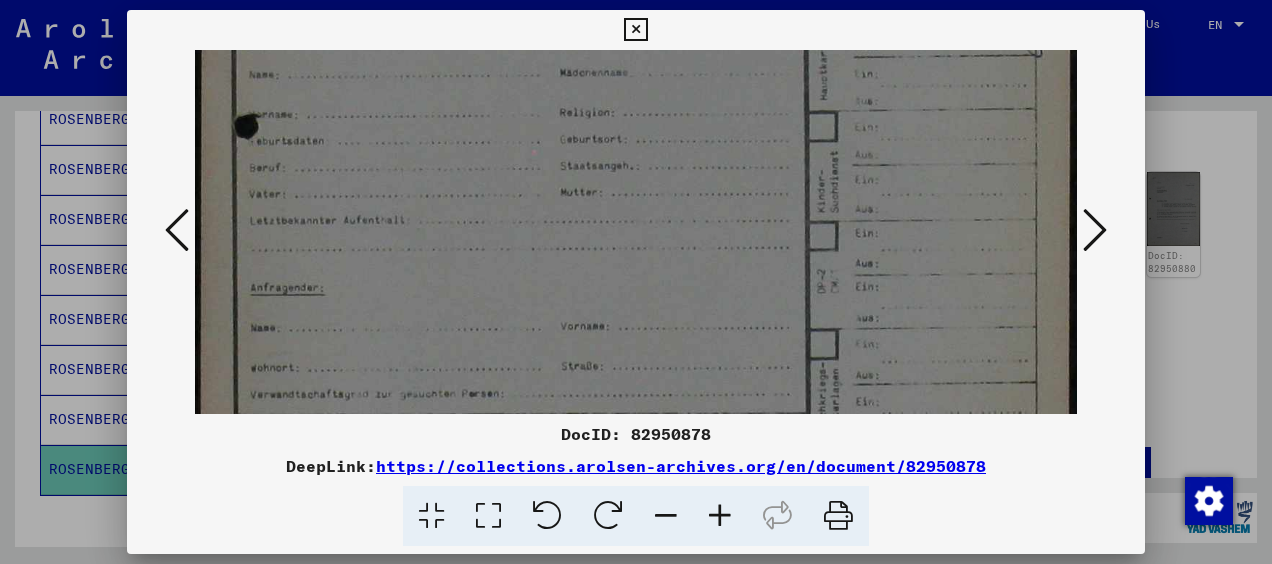 scroll, scrollTop: 414, scrollLeft: 0, axis: vertical 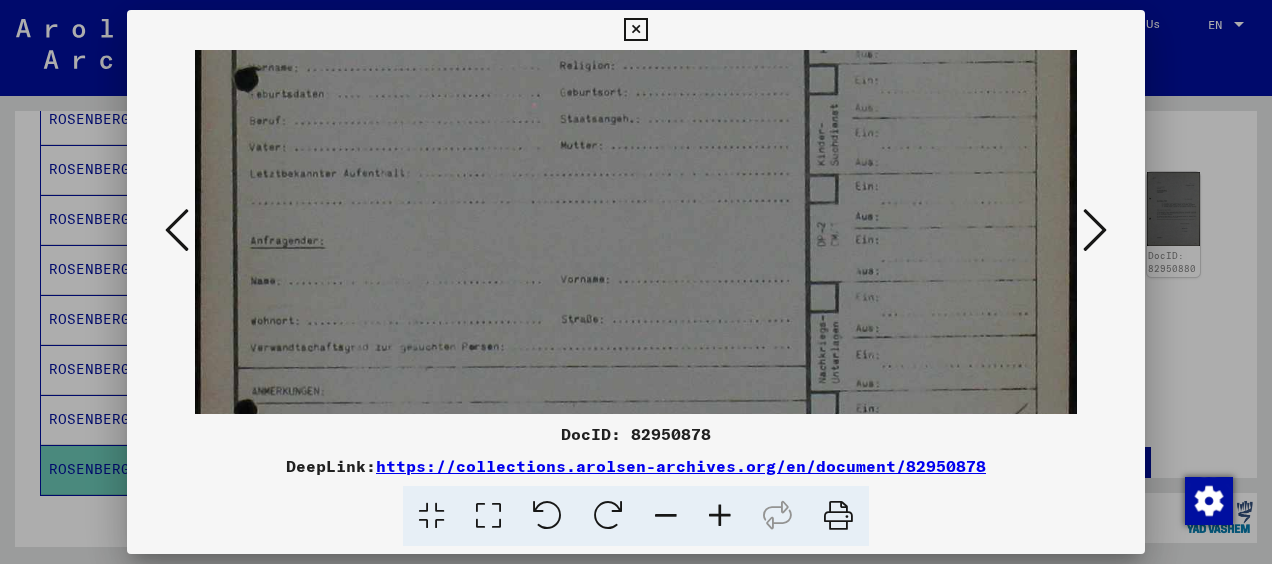 drag, startPoint x: 566, startPoint y: 298, endPoint x: 757, endPoint y: -104, distance: 445.0674 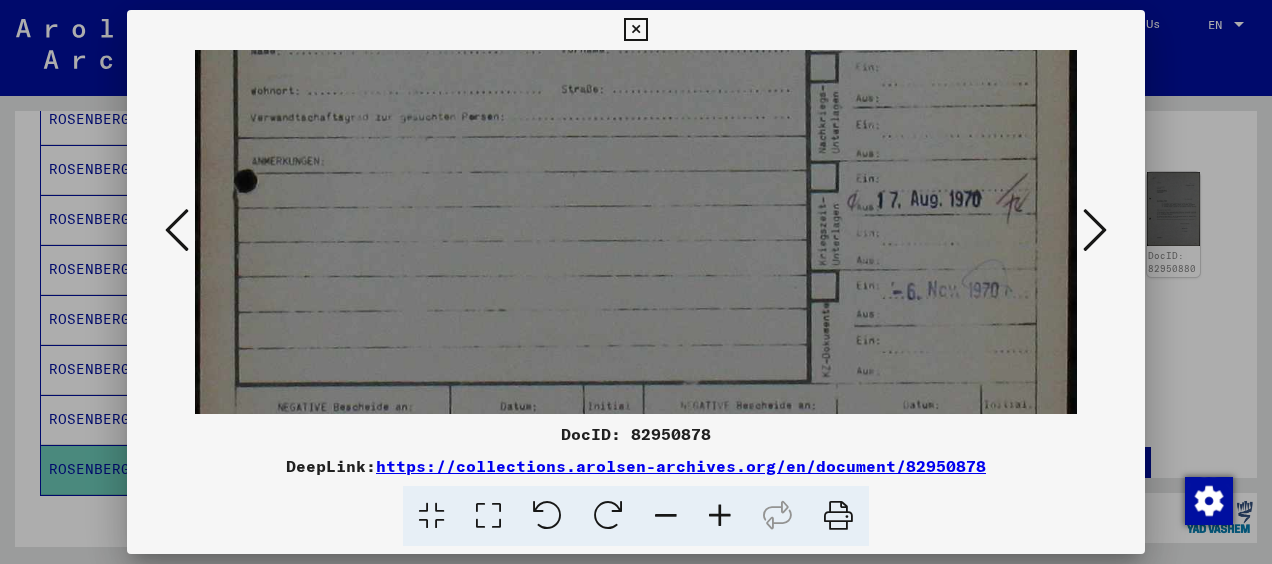 scroll, scrollTop: 650, scrollLeft: 0, axis: vertical 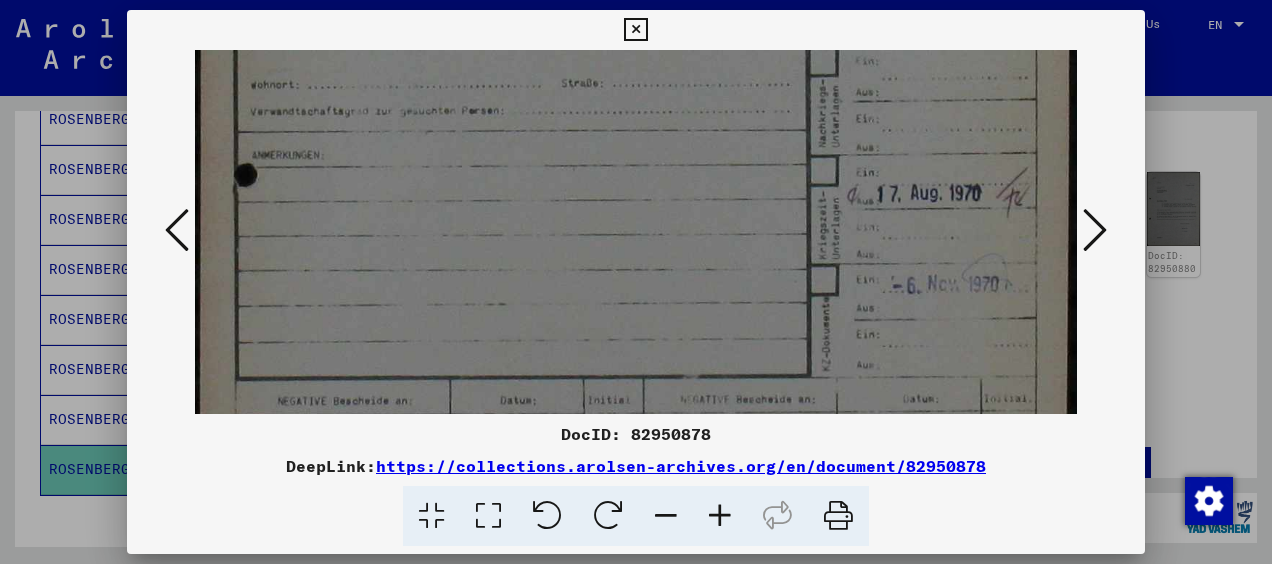 drag, startPoint x: 685, startPoint y: 216, endPoint x: 680, endPoint y: -14, distance: 230.05434 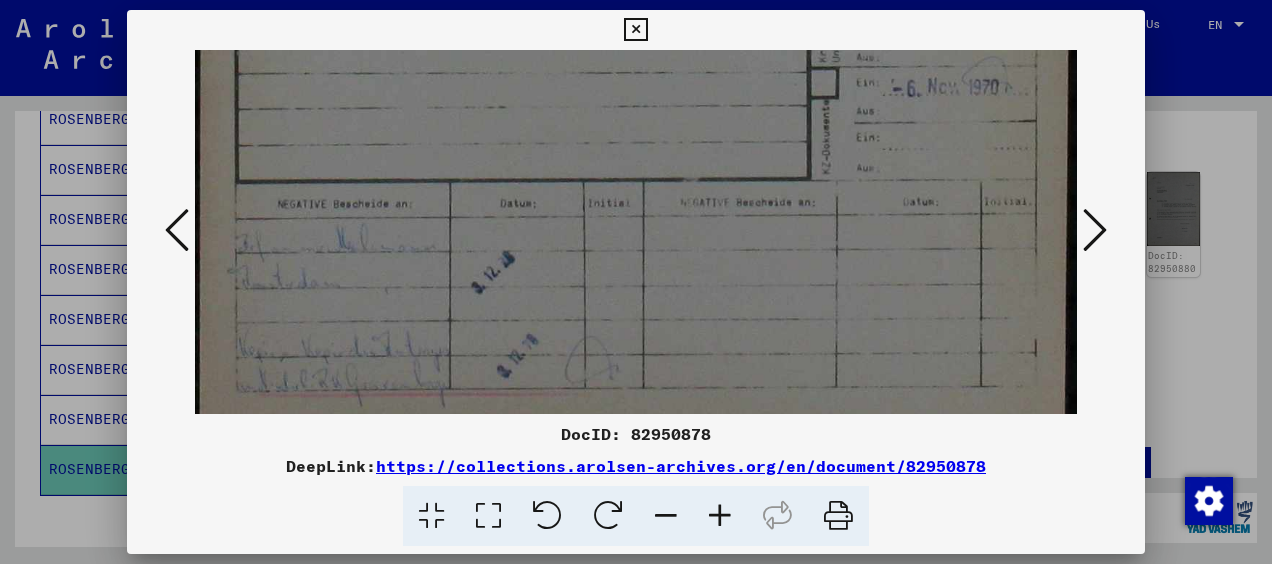 scroll, scrollTop: 848, scrollLeft: 0, axis: vertical 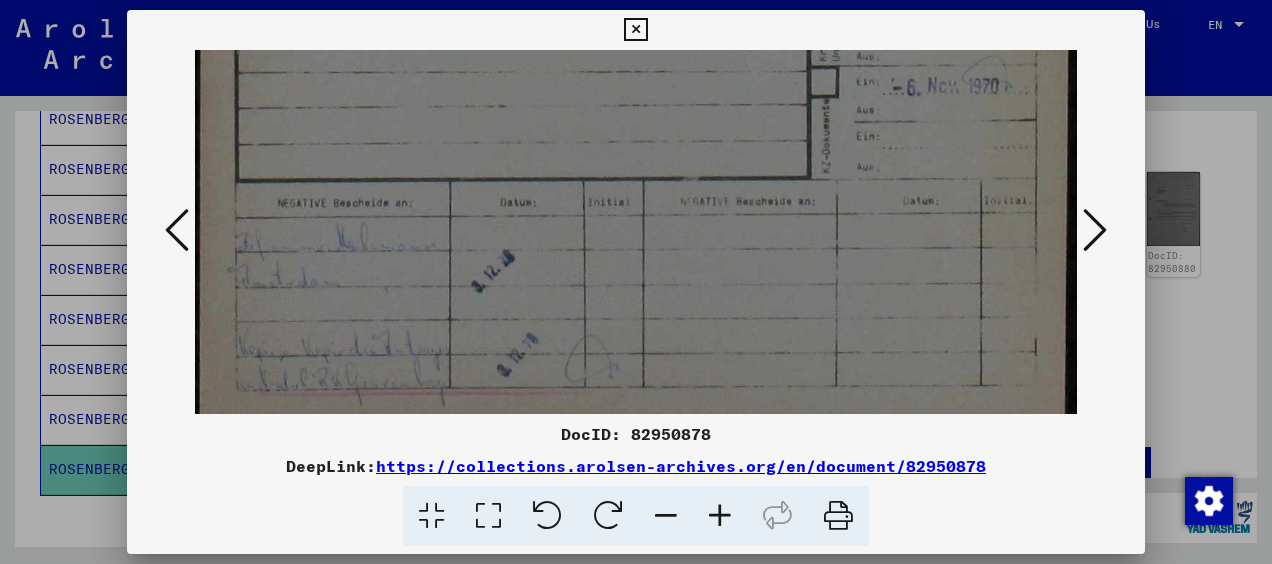 drag, startPoint x: 696, startPoint y: 102, endPoint x: 709, endPoint y: -90, distance: 192.4396 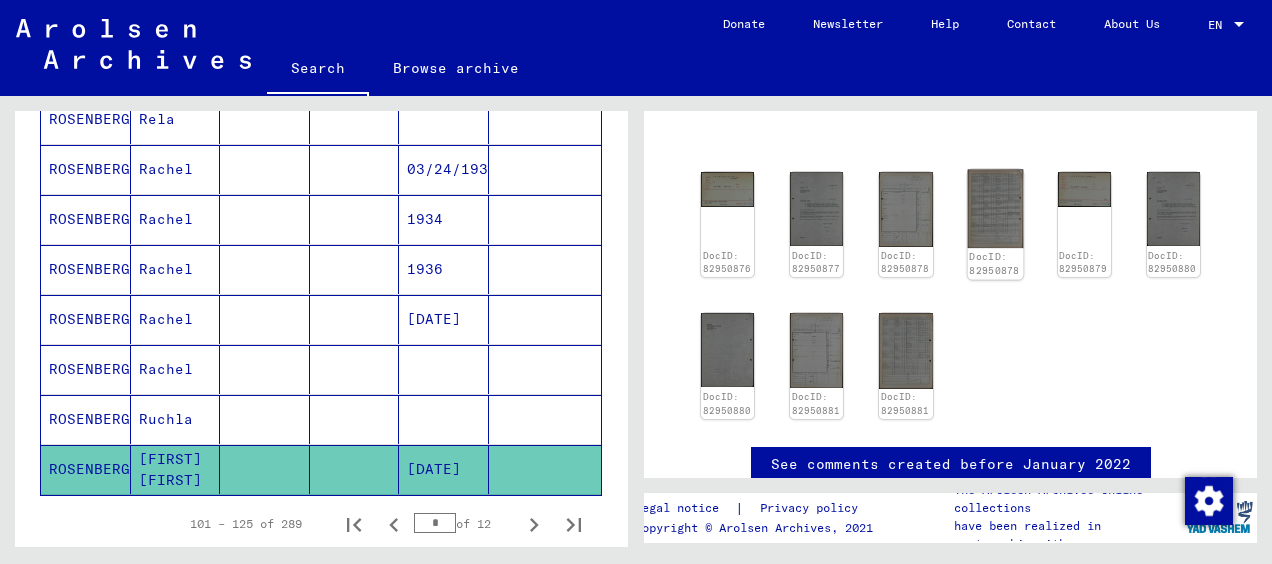 click 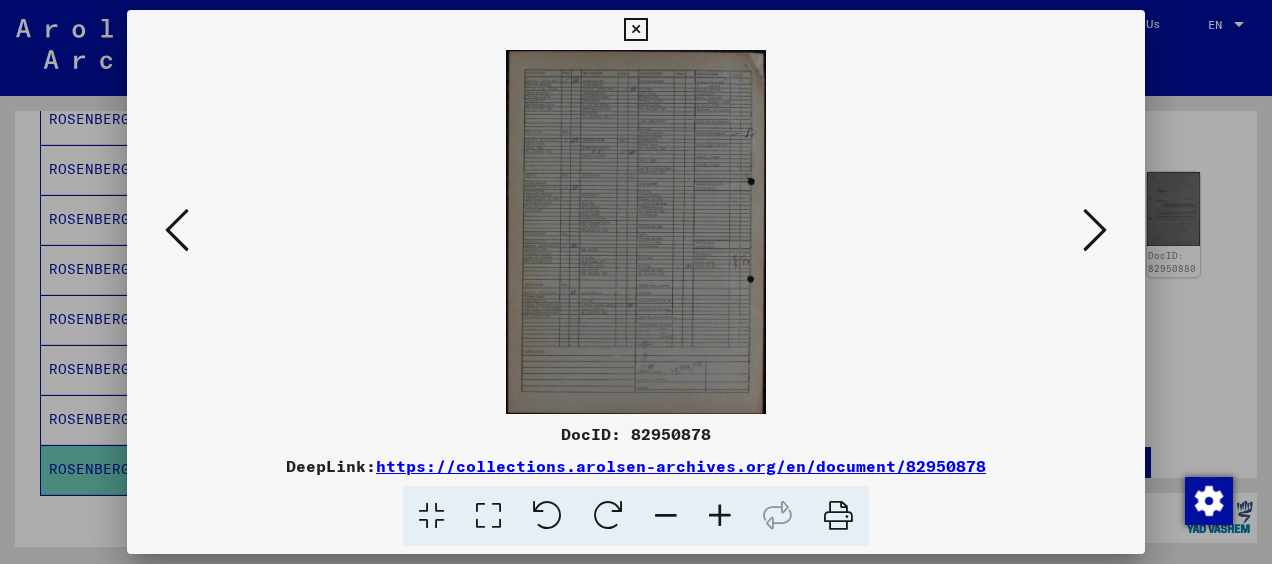 click at bounding box center [636, 232] 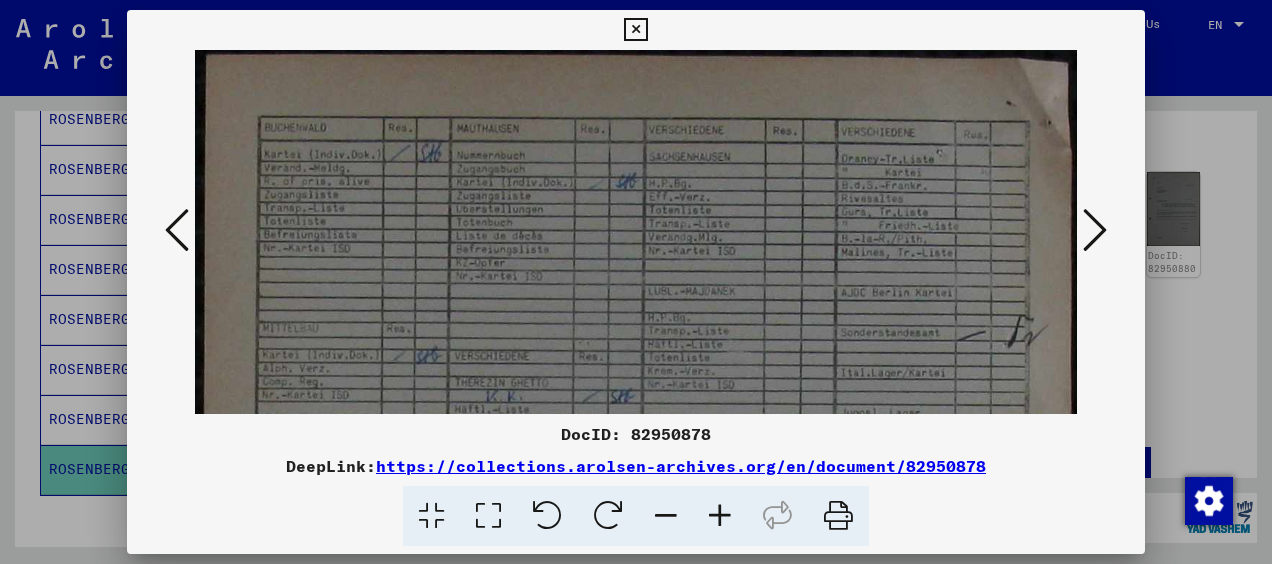 click at bounding box center [488, 516] 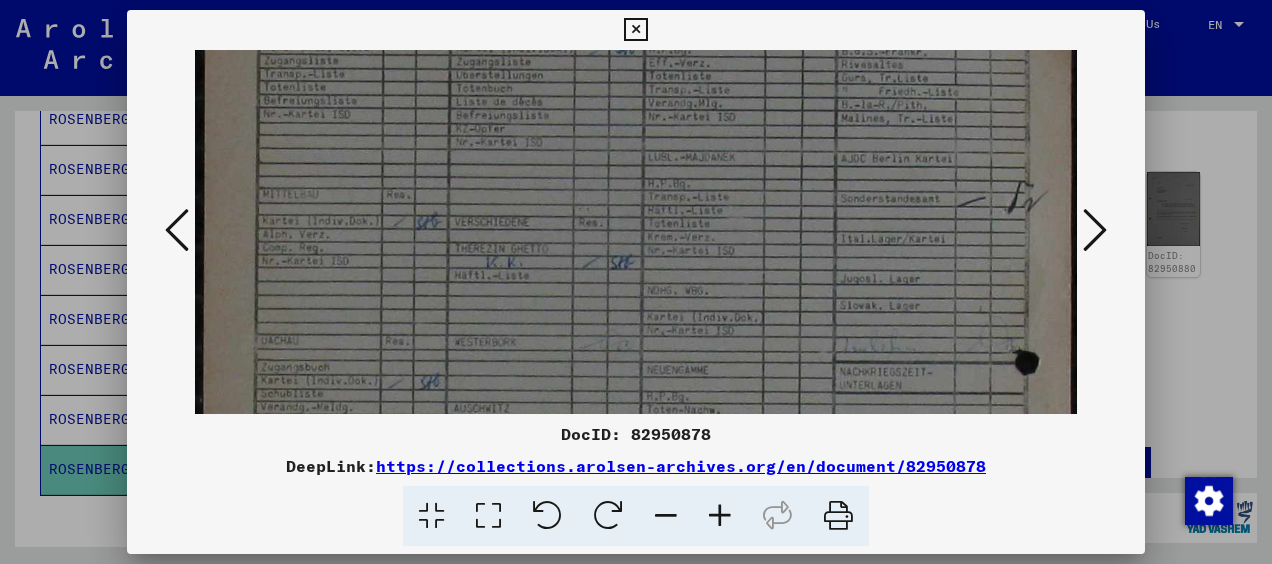 scroll, scrollTop: 164, scrollLeft: 0, axis: vertical 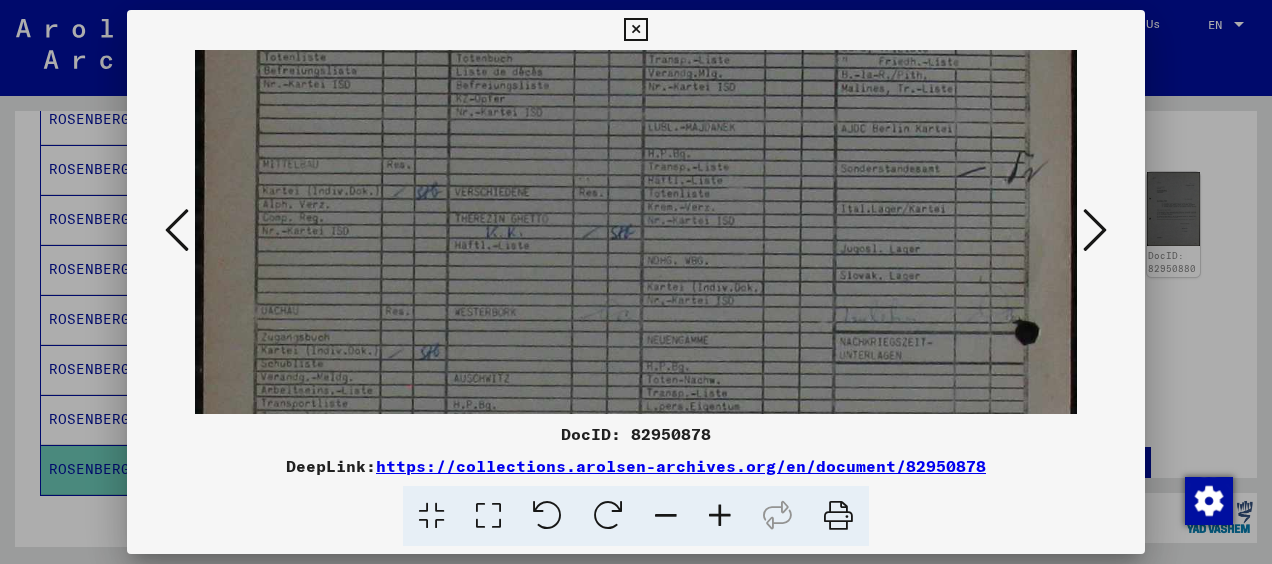 drag, startPoint x: 761, startPoint y: 286, endPoint x: 791, endPoint y: 129, distance: 159.84055 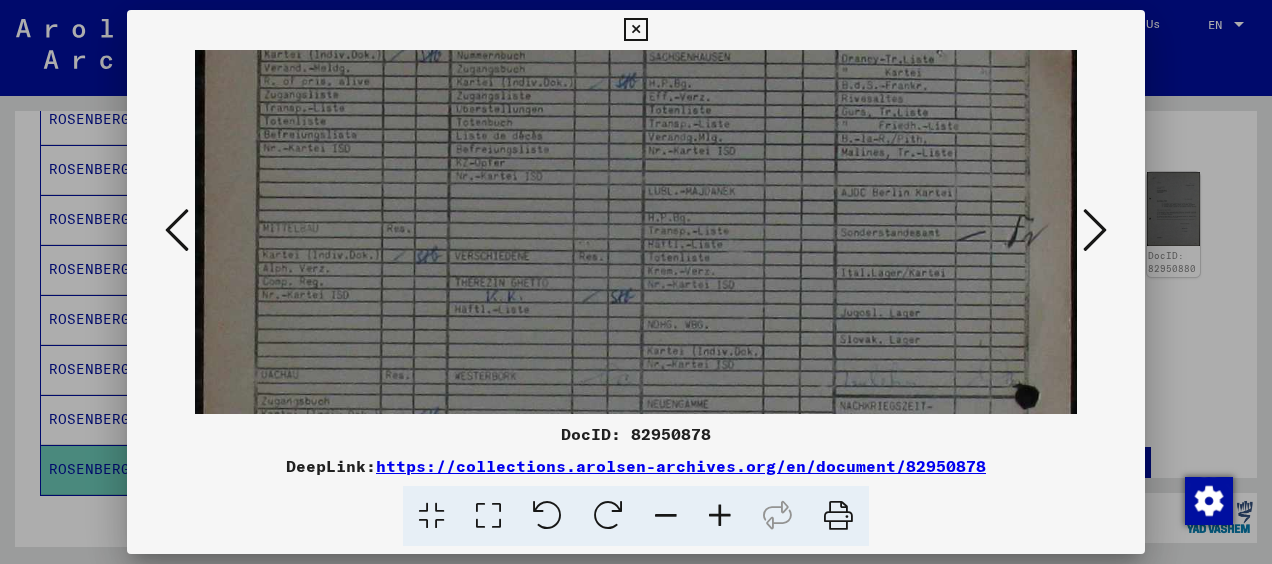 drag, startPoint x: 777, startPoint y: 228, endPoint x: 789, endPoint y: 360, distance: 132.54433 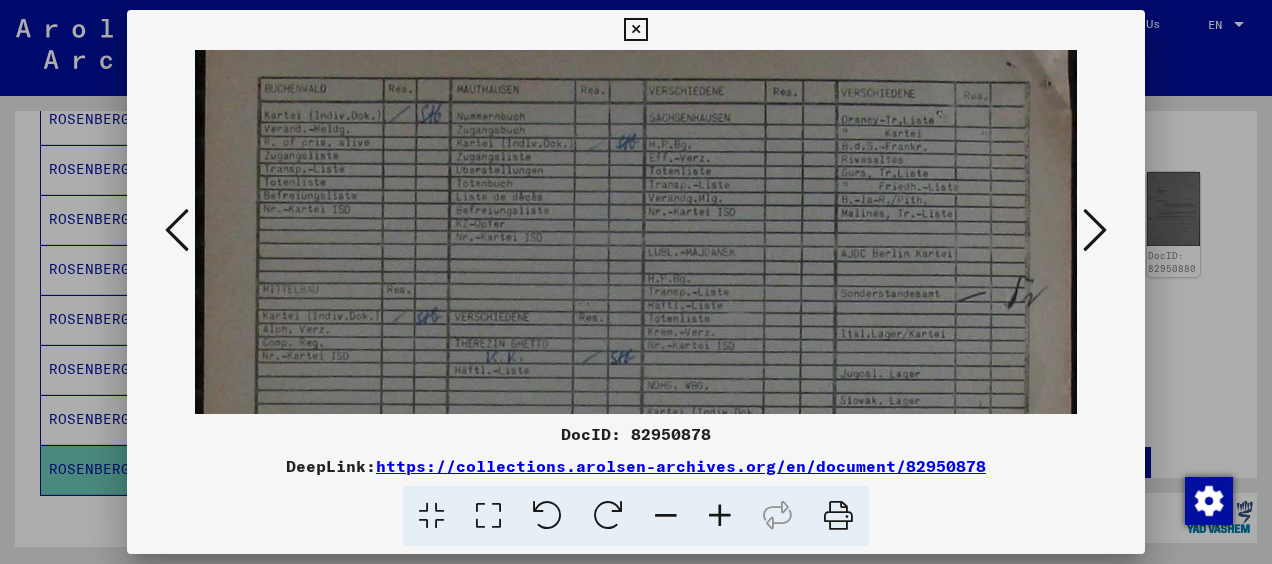 scroll, scrollTop: 33, scrollLeft: 0, axis: vertical 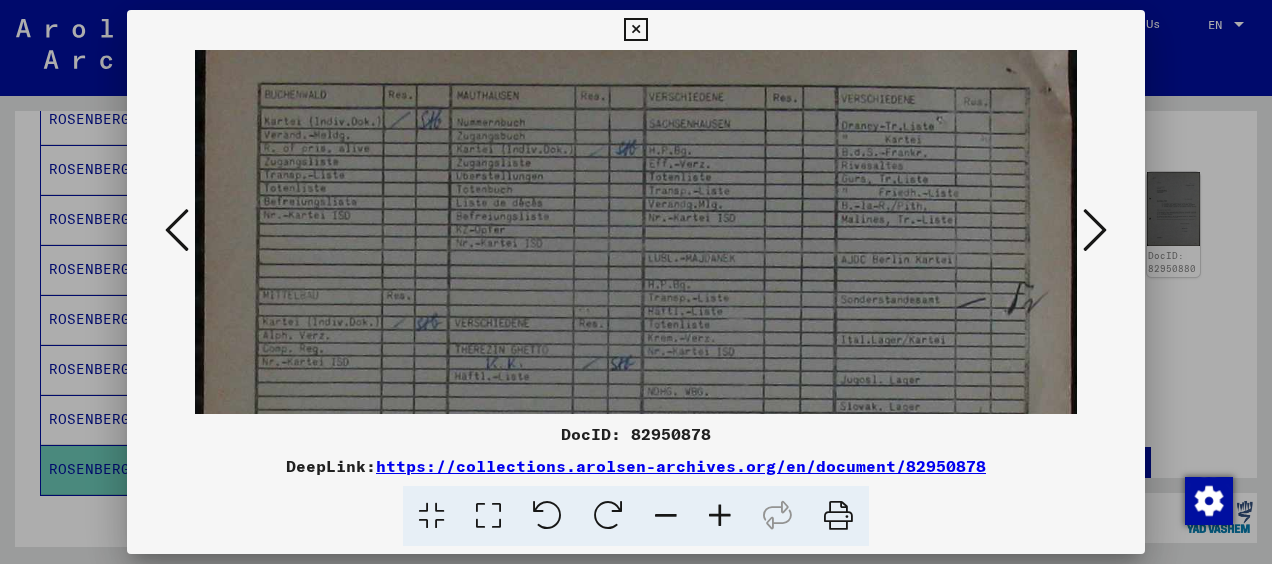 click at bounding box center [636, 634] 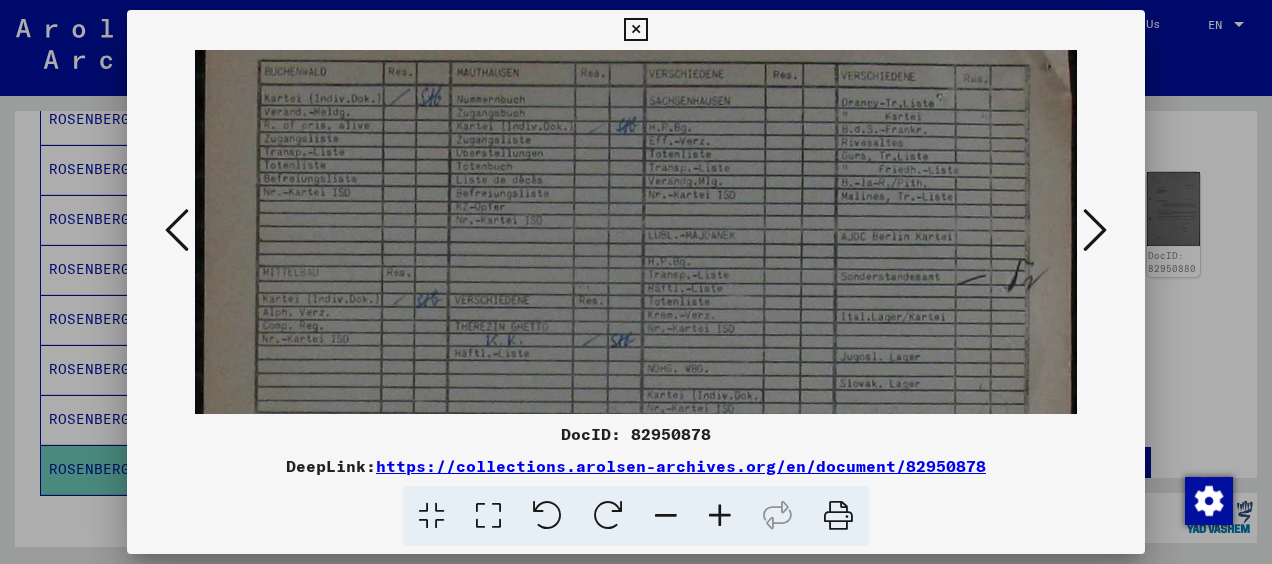 scroll, scrollTop: 55, scrollLeft: 0, axis: vertical 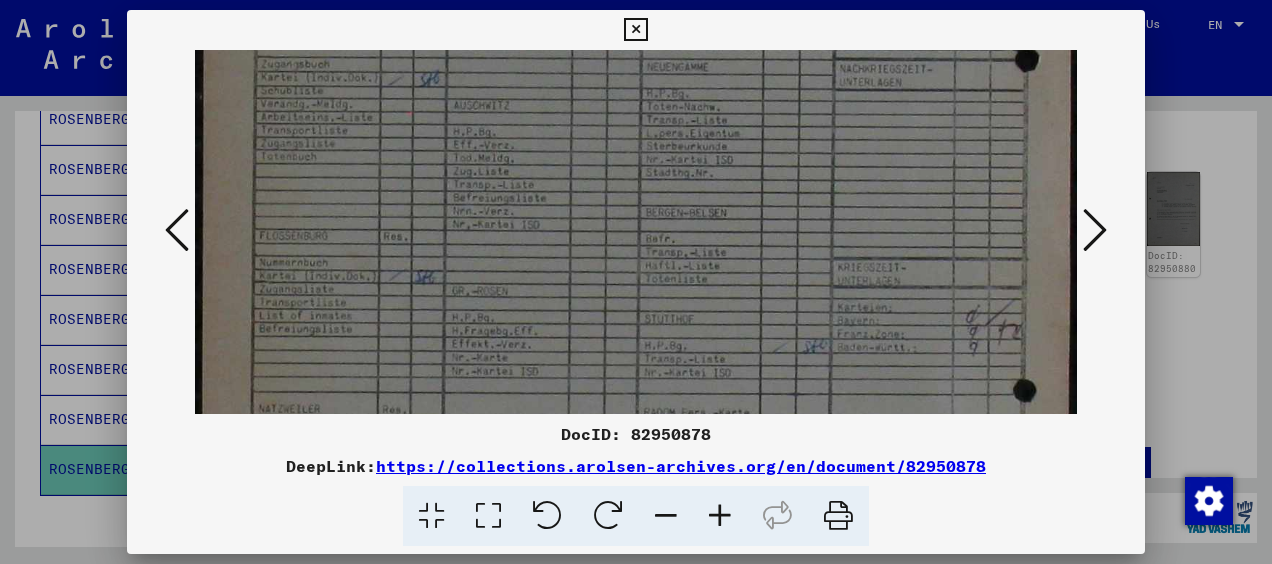 drag, startPoint x: 657, startPoint y: 322, endPoint x: 733, endPoint y: -46, distance: 375.7659 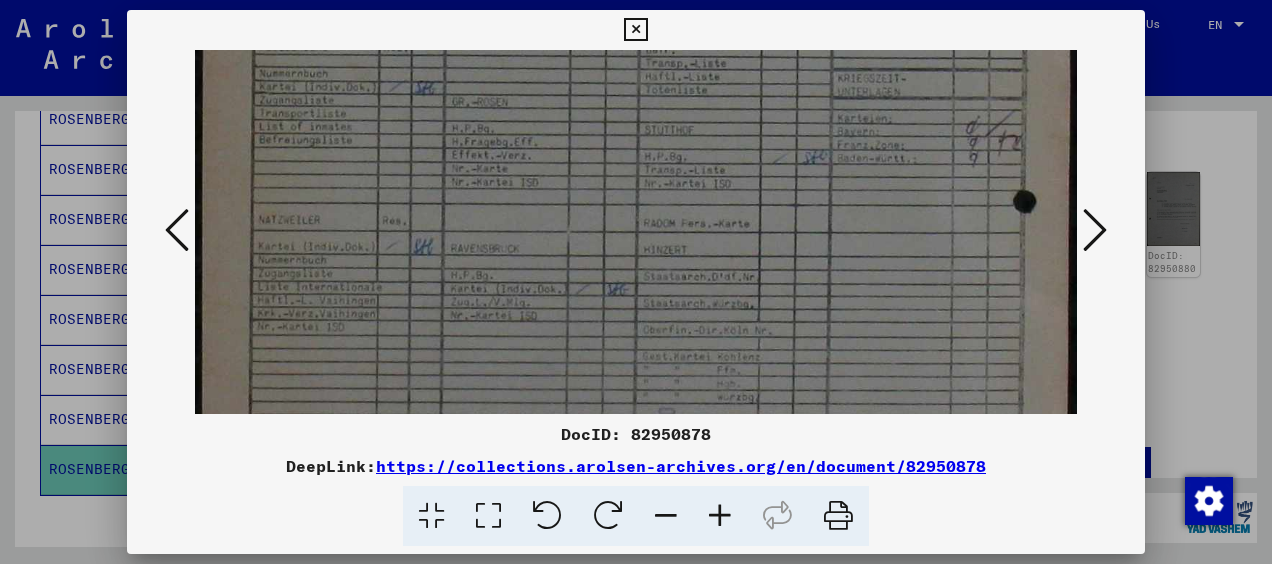 scroll, scrollTop: 632, scrollLeft: 0, axis: vertical 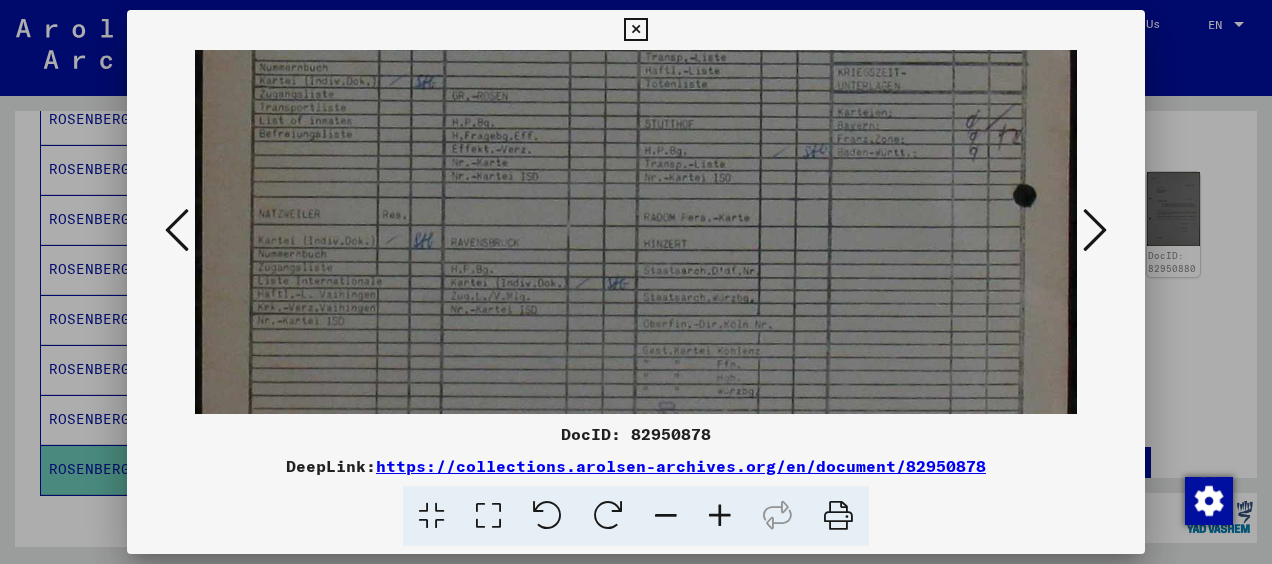 drag, startPoint x: 649, startPoint y: 232, endPoint x: 720, endPoint y: 21, distance: 222.62524 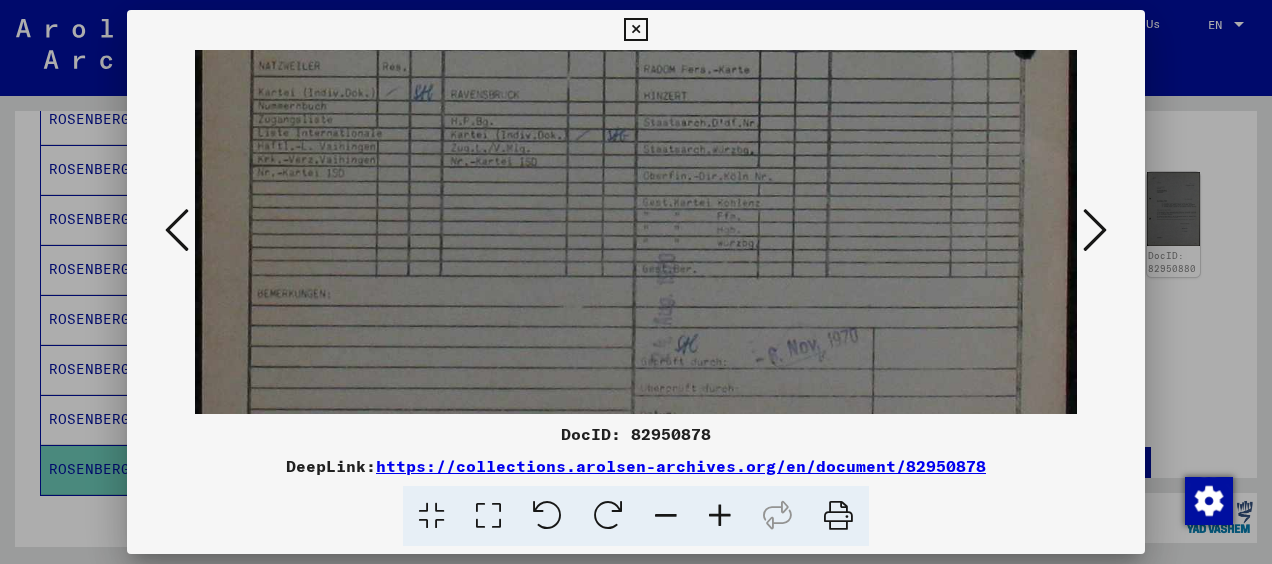 scroll, scrollTop: 783, scrollLeft: 0, axis: vertical 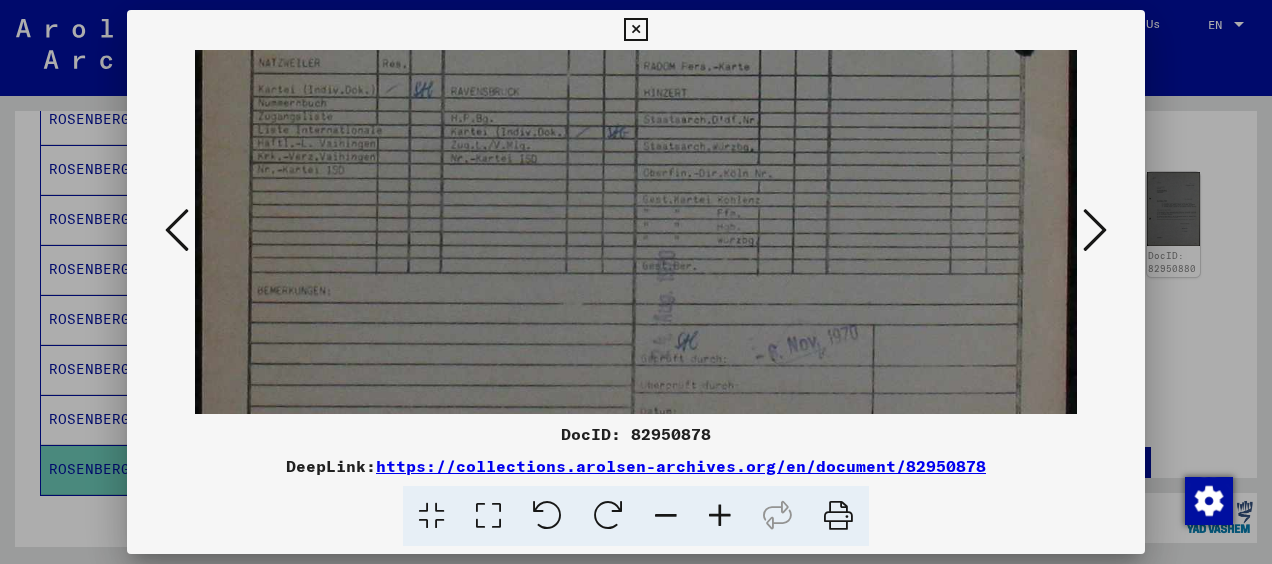 drag, startPoint x: 738, startPoint y: 228, endPoint x: 770, endPoint y: 80, distance: 151.41995 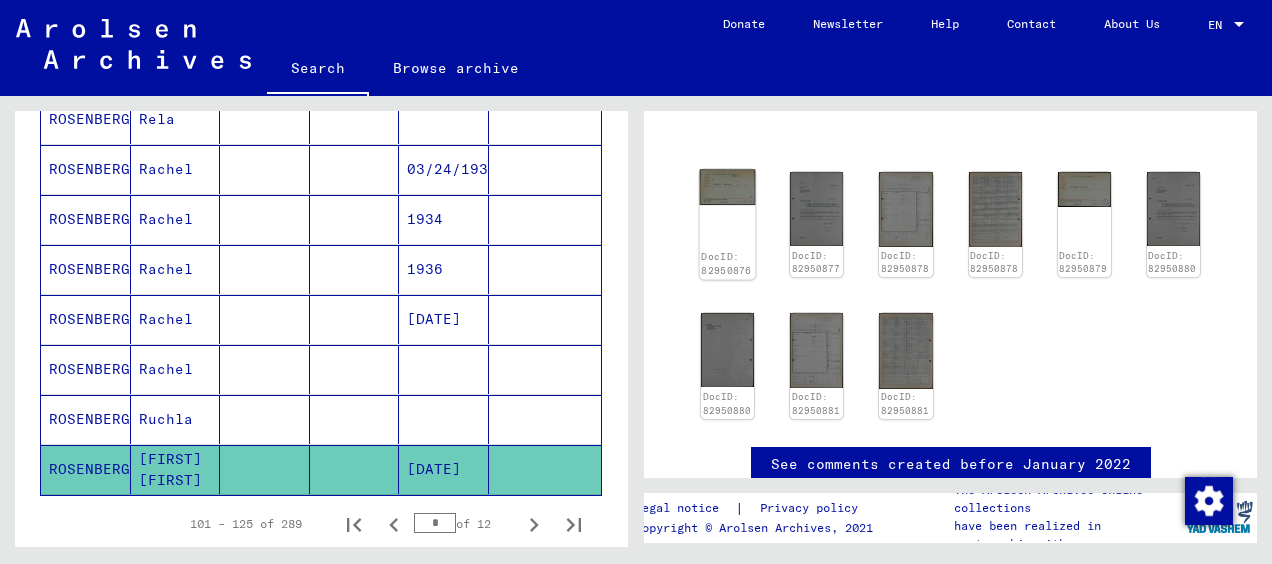 click 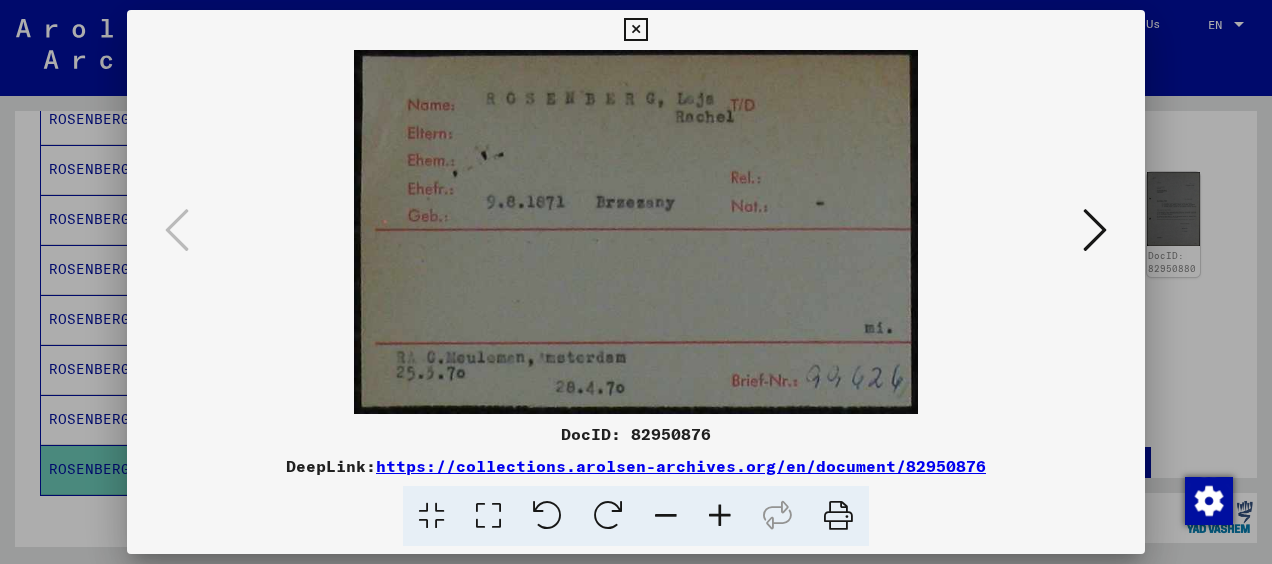 click on "https://collections.arolsen-archives.org/en/document/82950876" at bounding box center [681, 466] 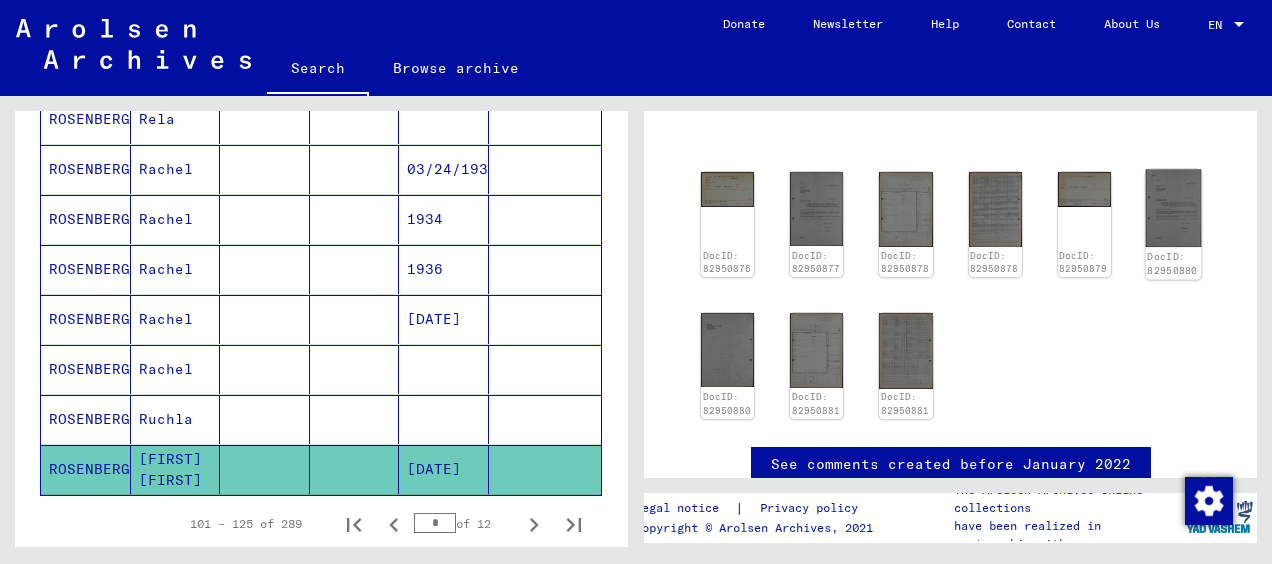 click 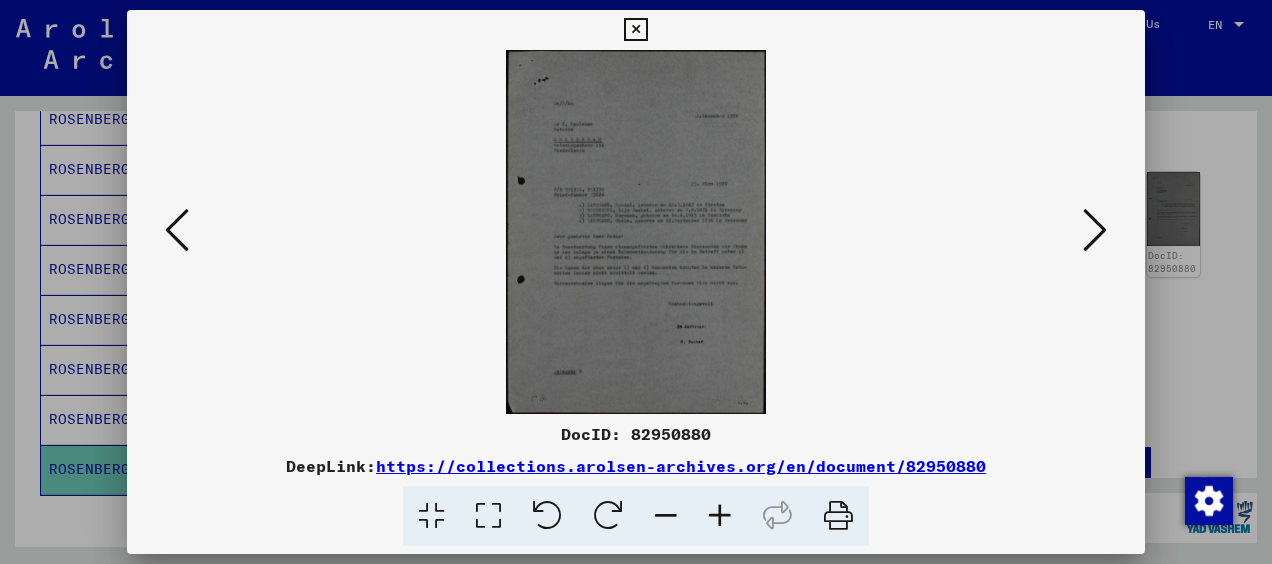 click at bounding box center [636, 232] 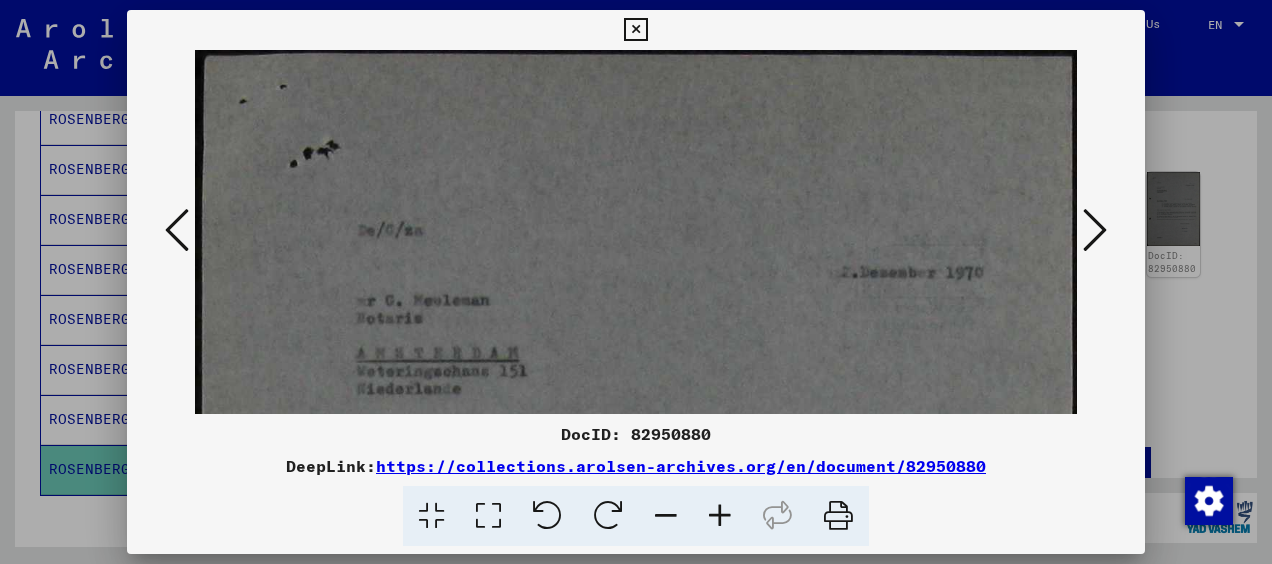 click at bounding box center [488, 516] 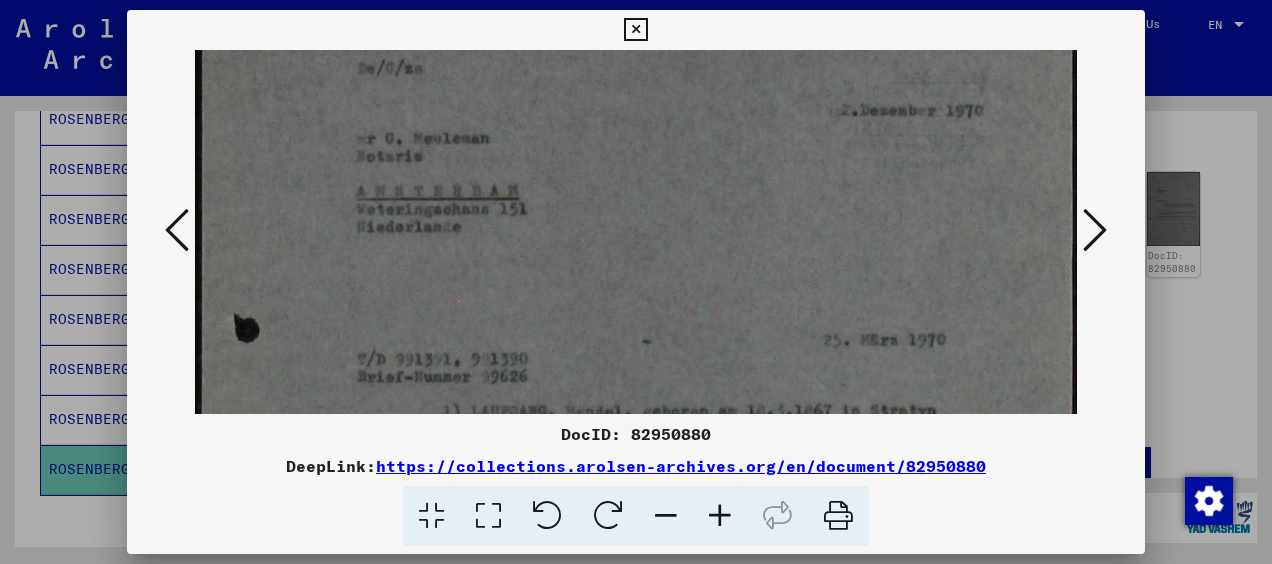 scroll, scrollTop: 289, scrollLeft: 0, axis: vertical 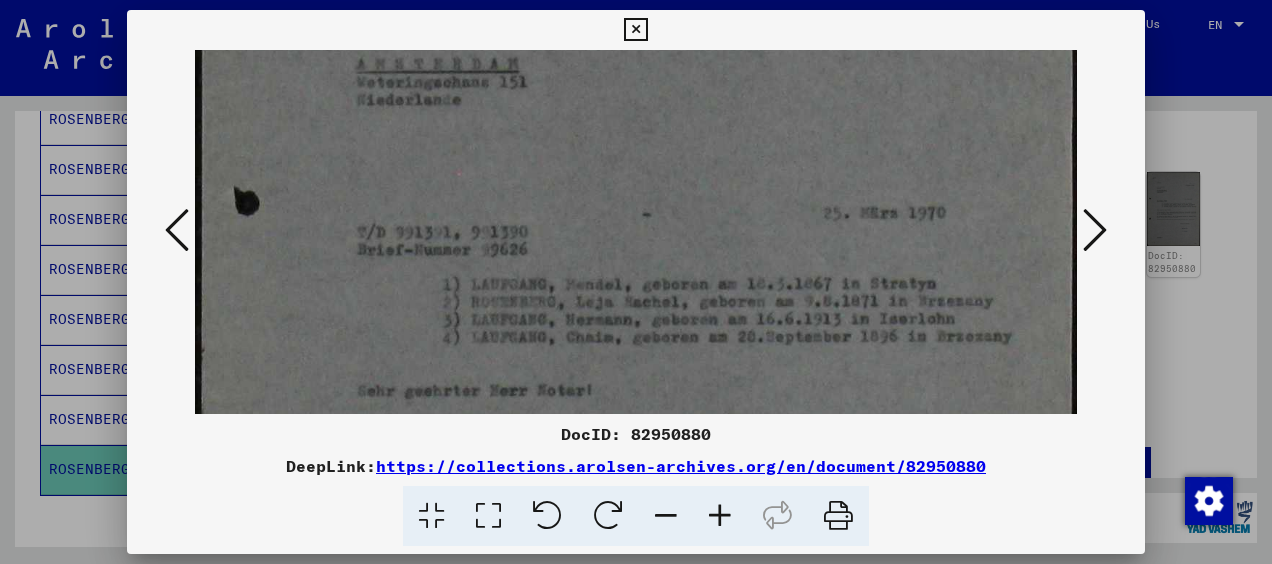 drag, startPoint x: 512, startPoint y: 294, endPoint x: 569, endPoint y: 6, distance: 293.58646 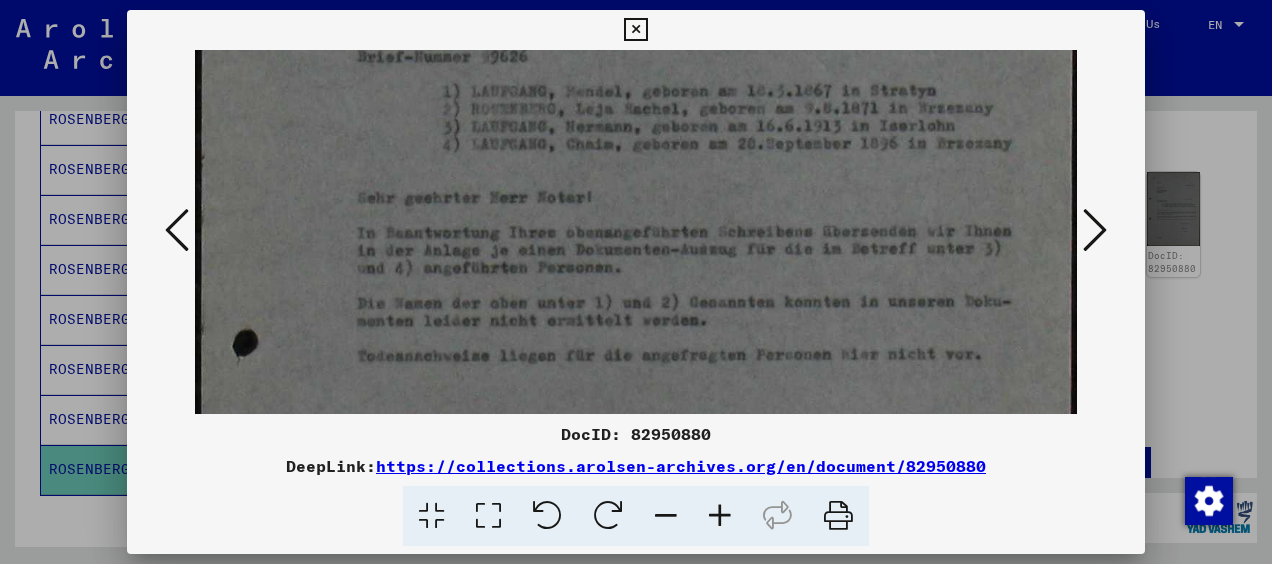 scroll, scrollTop: 512, scrollLeft: 0, axis: vertical 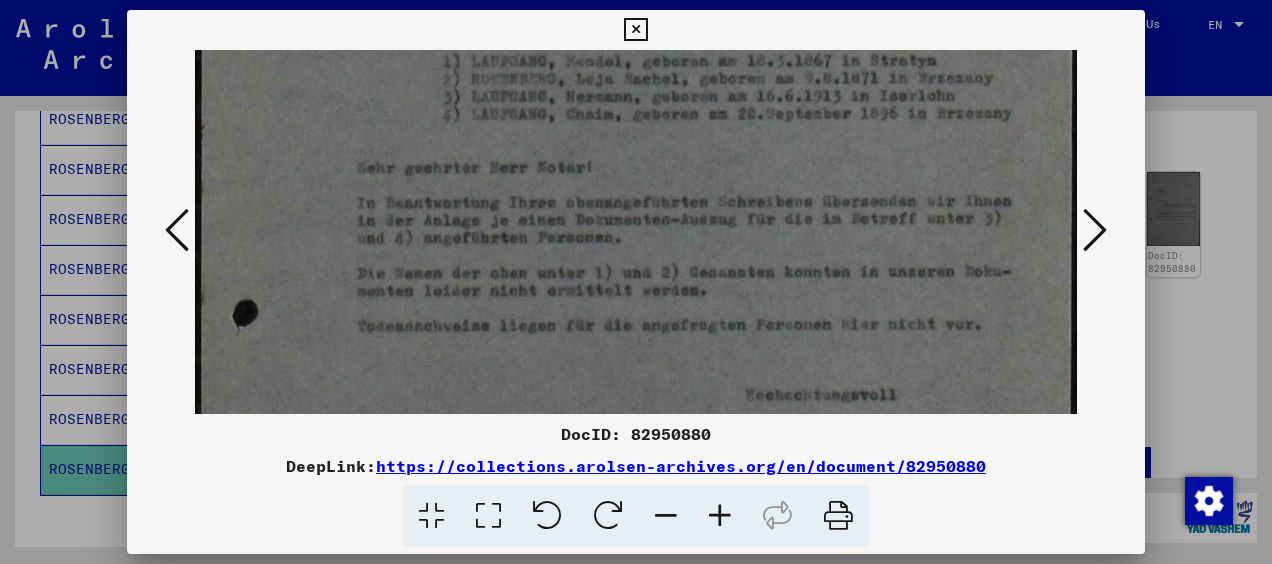 drag, startPoint x: 565, startPoint y: 233, endPoint x: 642, endPoint y: 14, distance: 232.1422 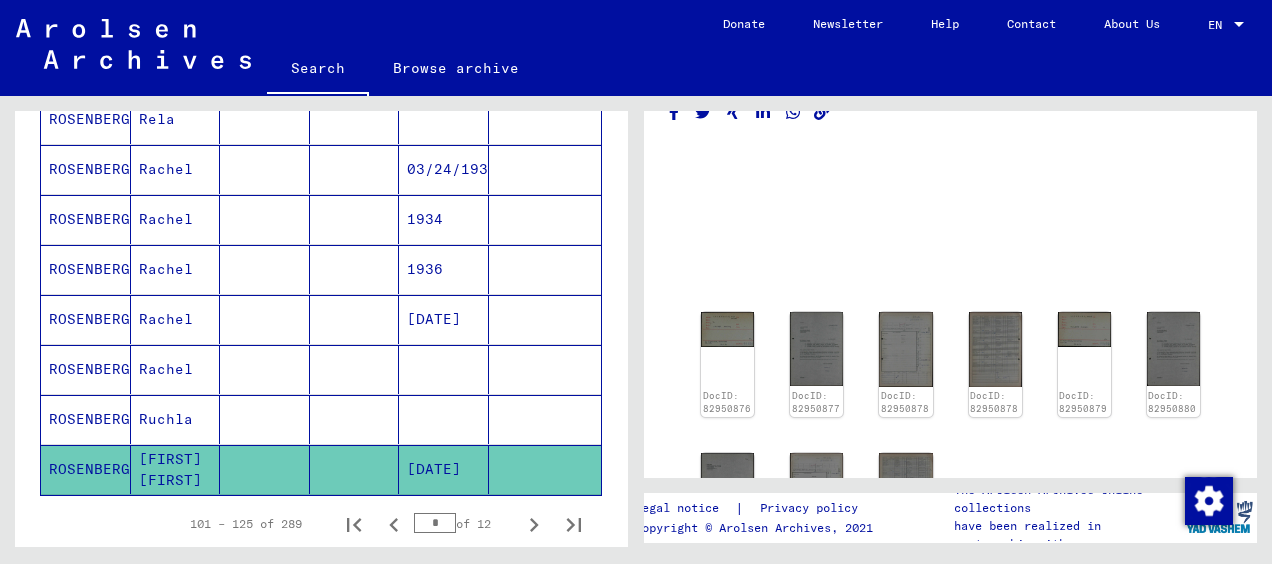scroll, scrollTop: 0, scrollLeft: 0, axis: both 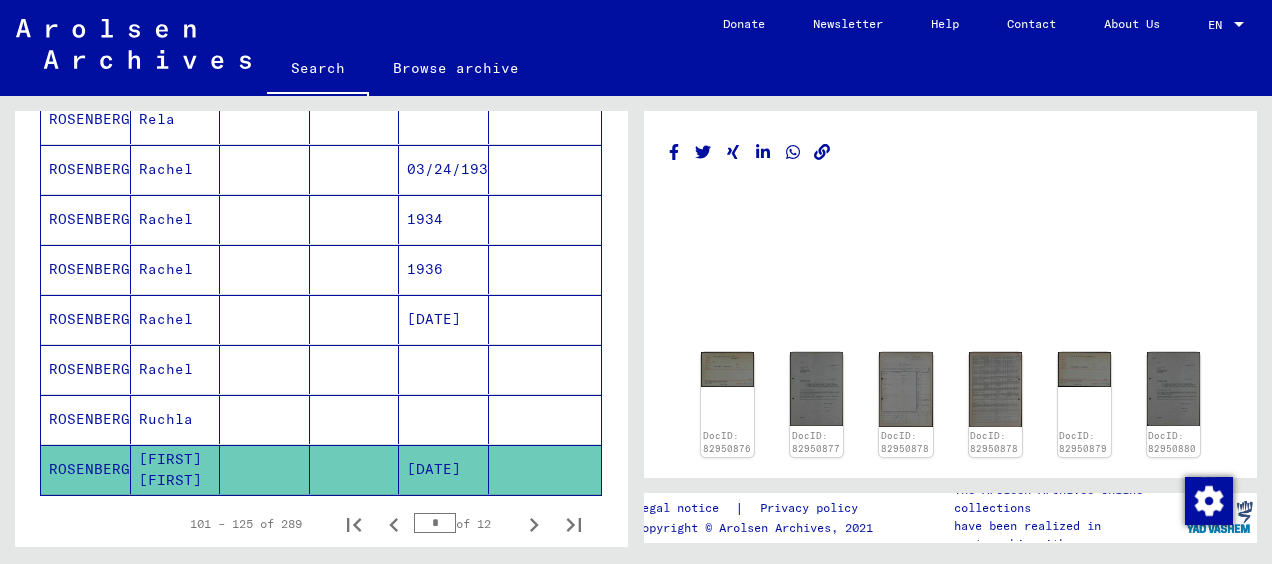 click on "Contact" 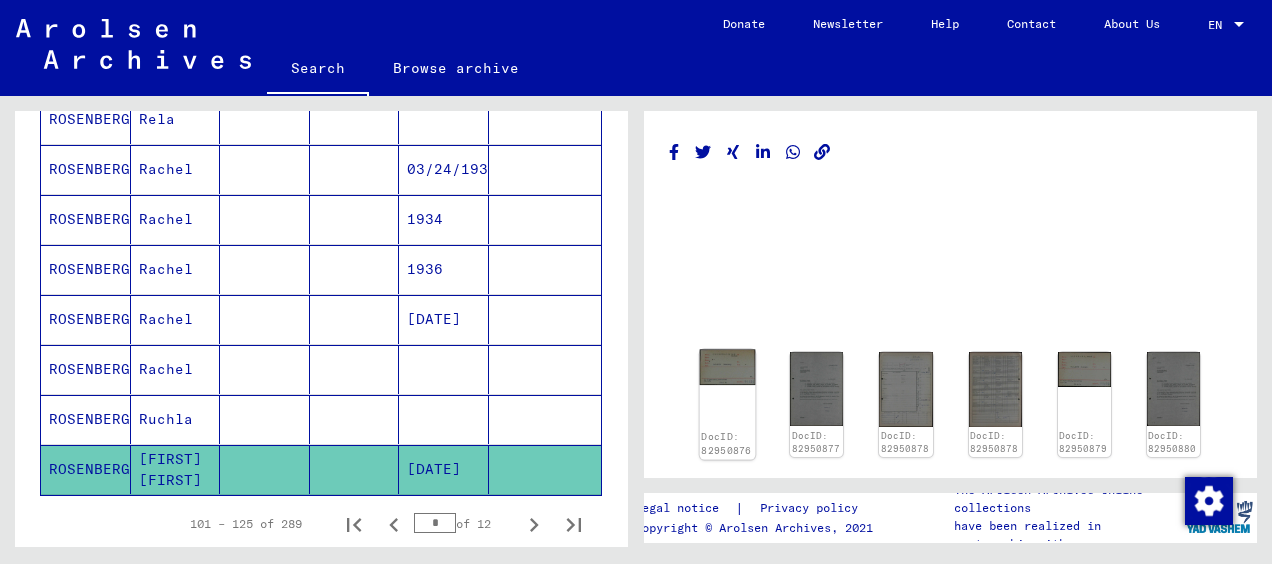 click 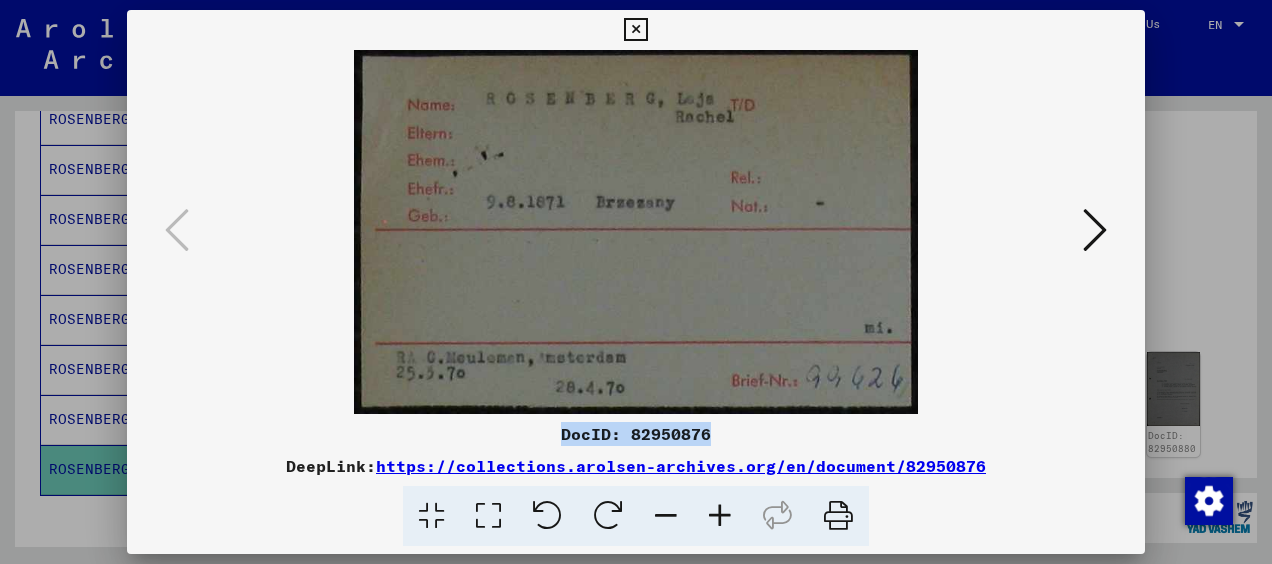 drag, startPoint x: 737, startPoint y: 434, endPoint x: 547, endPoint y: 414, distance: 191.04973 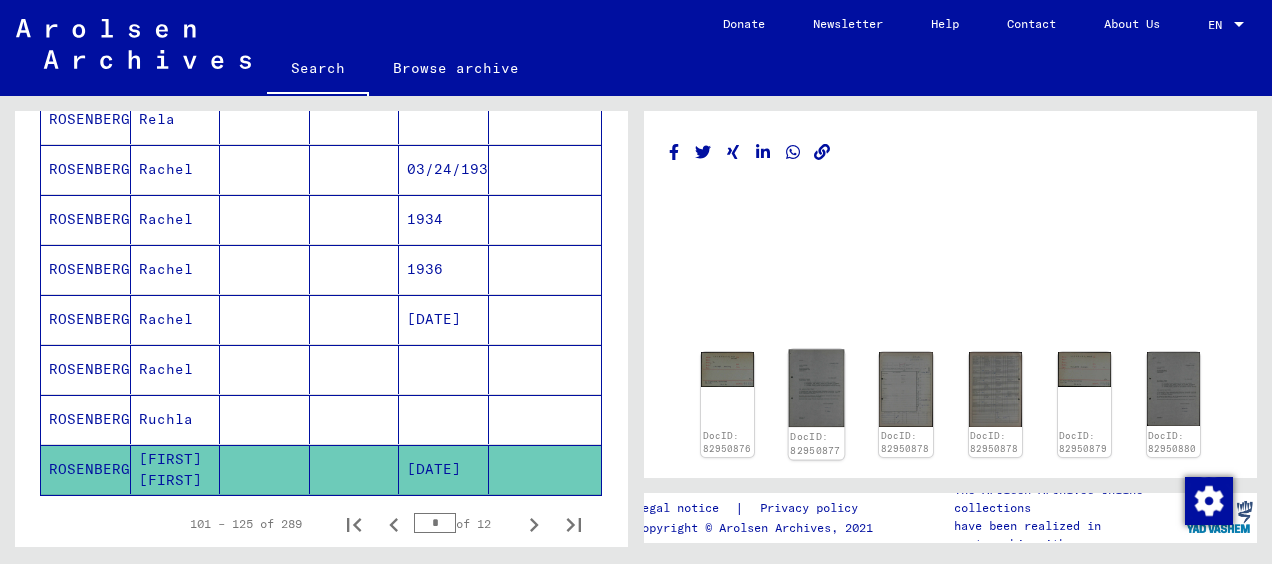click 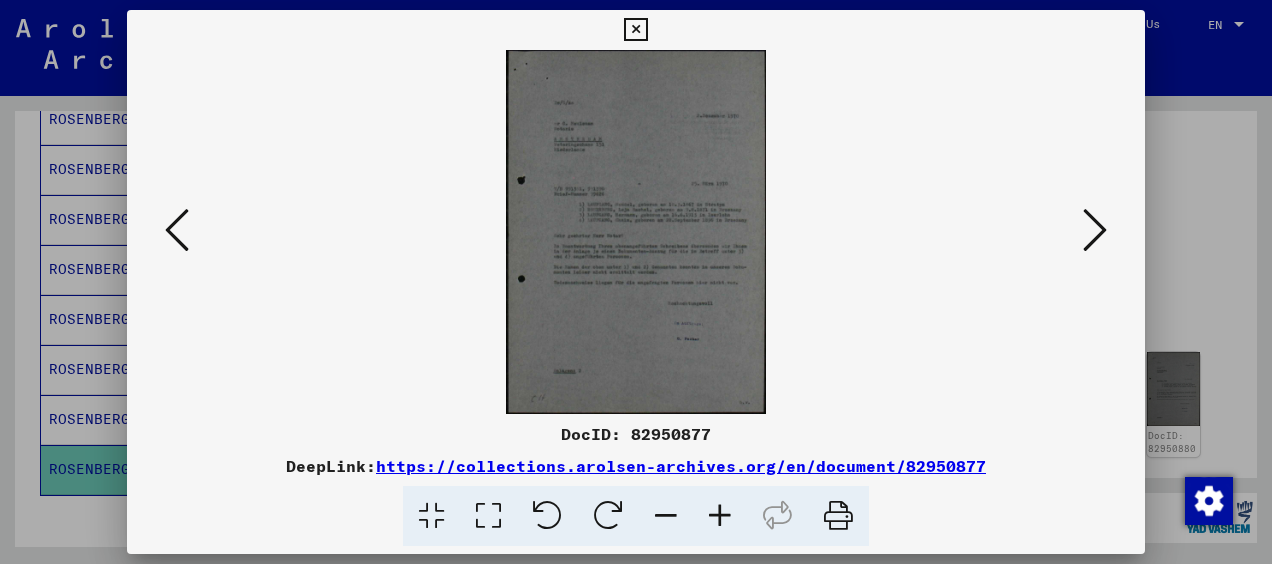 click at bounding box center (635, 30) 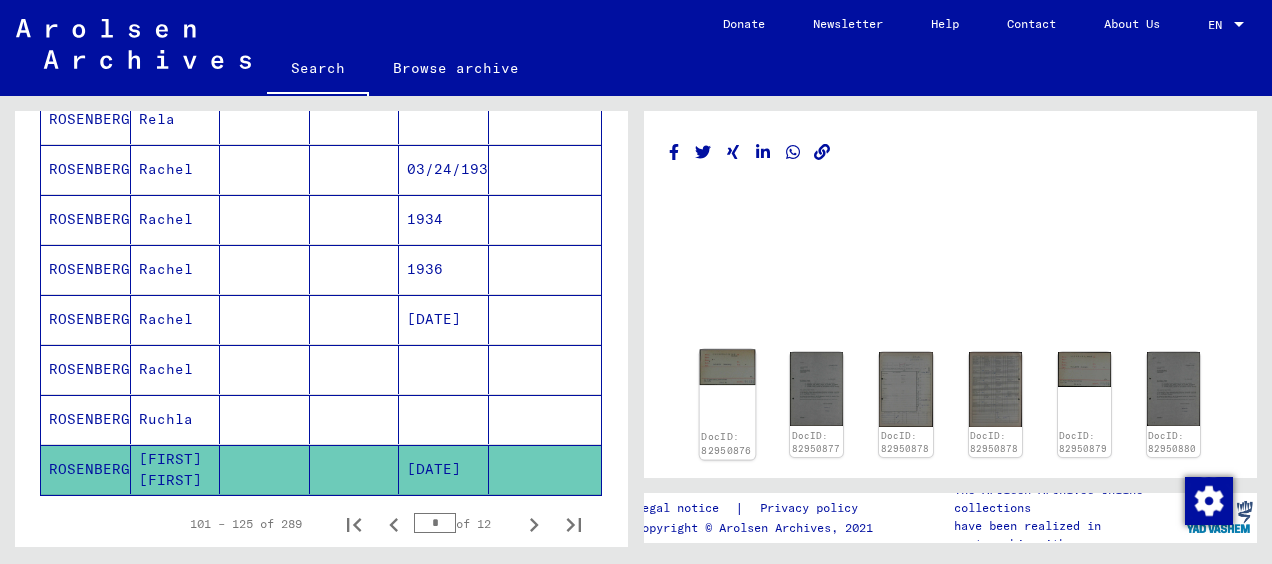 click 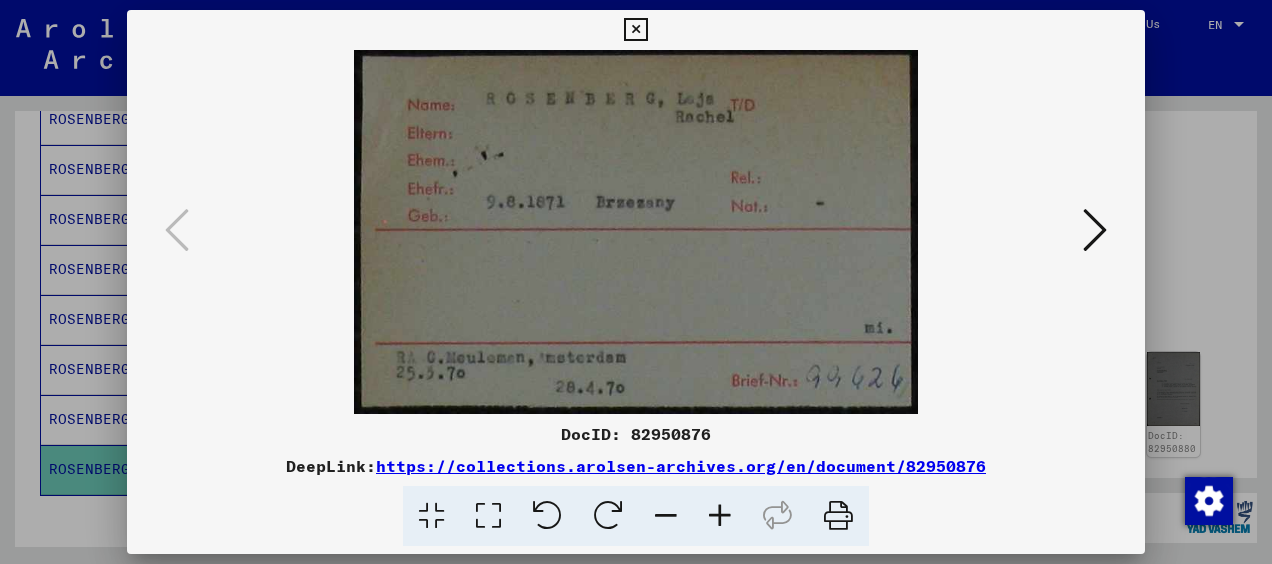 click on "https://collections.arolsen-archives.org/en/document/82950876" at bounding box center (681, 466) 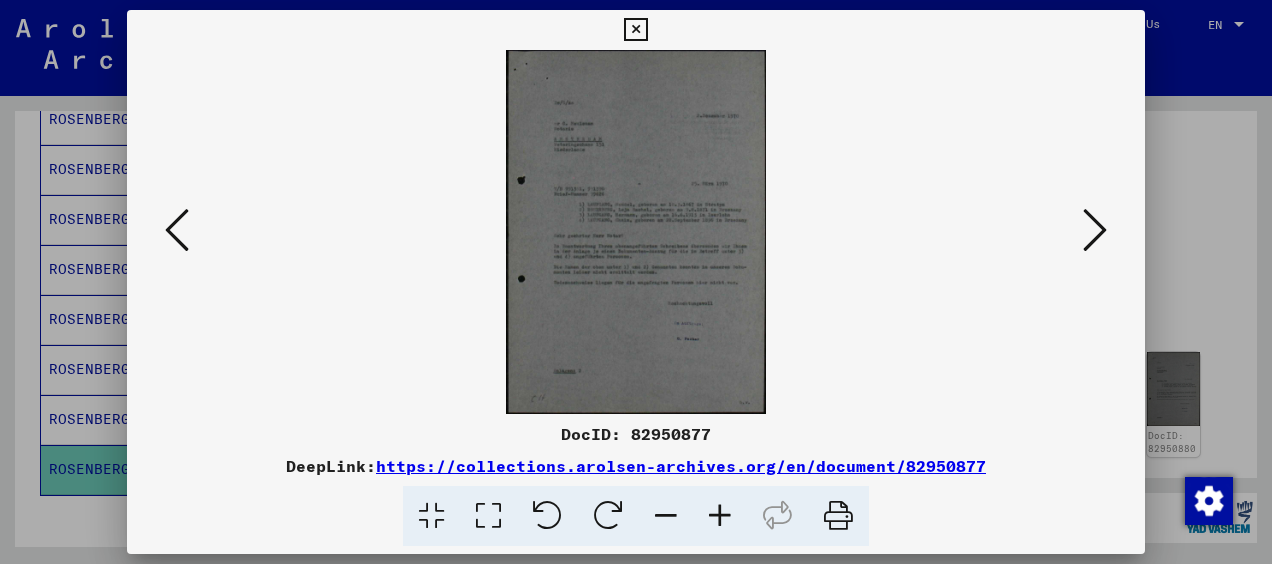 click at bounding box center [1095, 230] 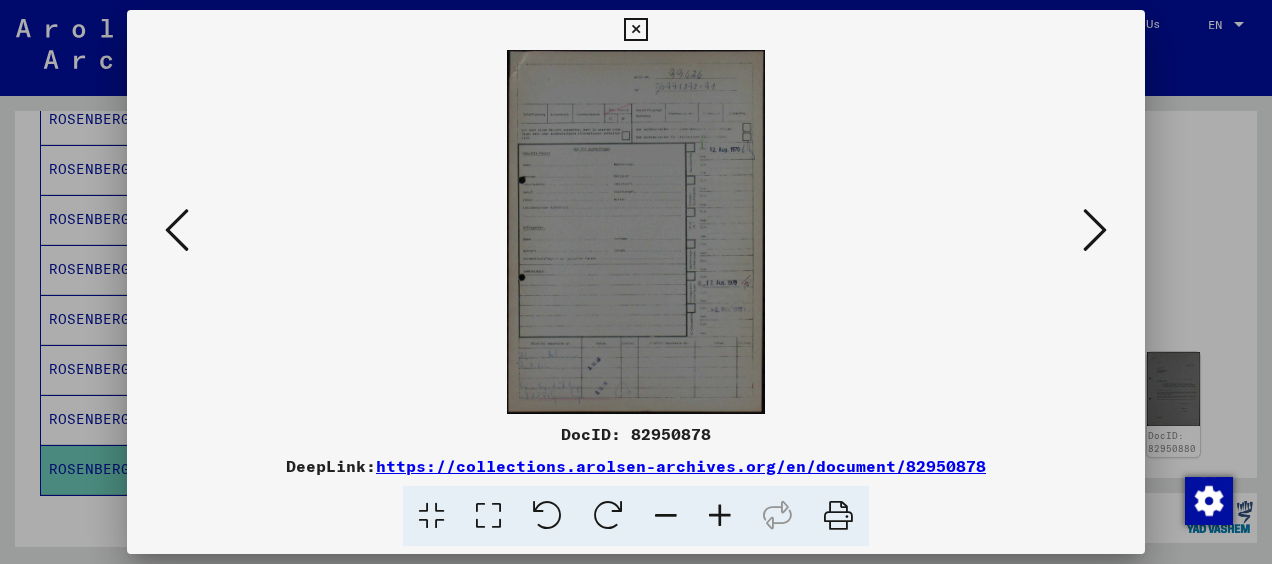 click at bounding box center (1095, 230) 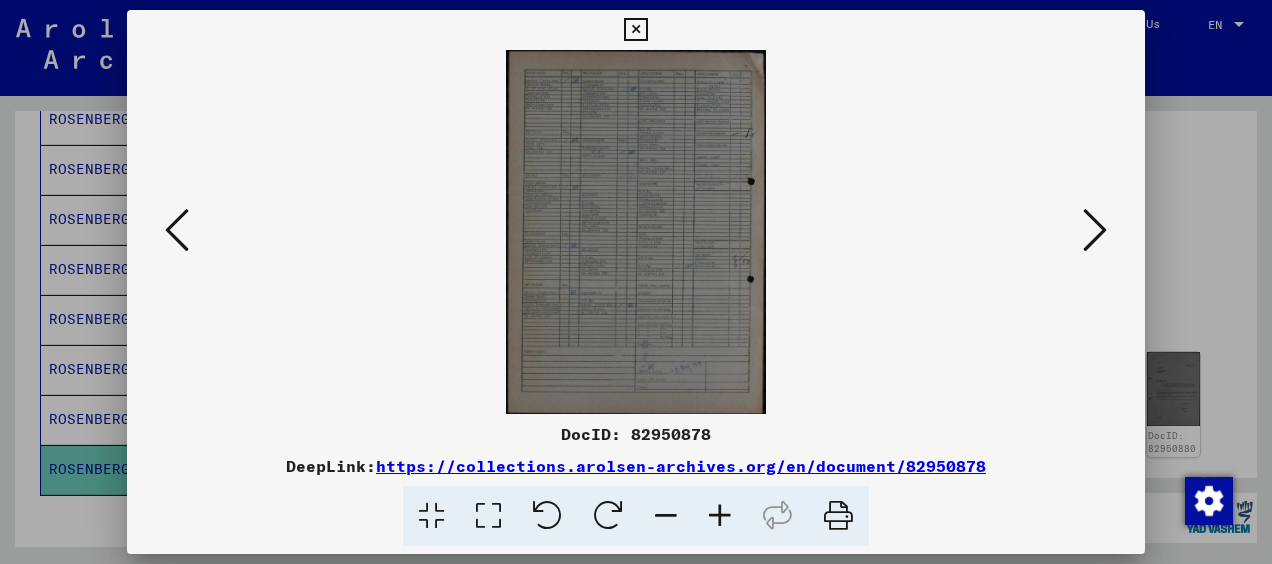 click at bounding box center [1095, 230] 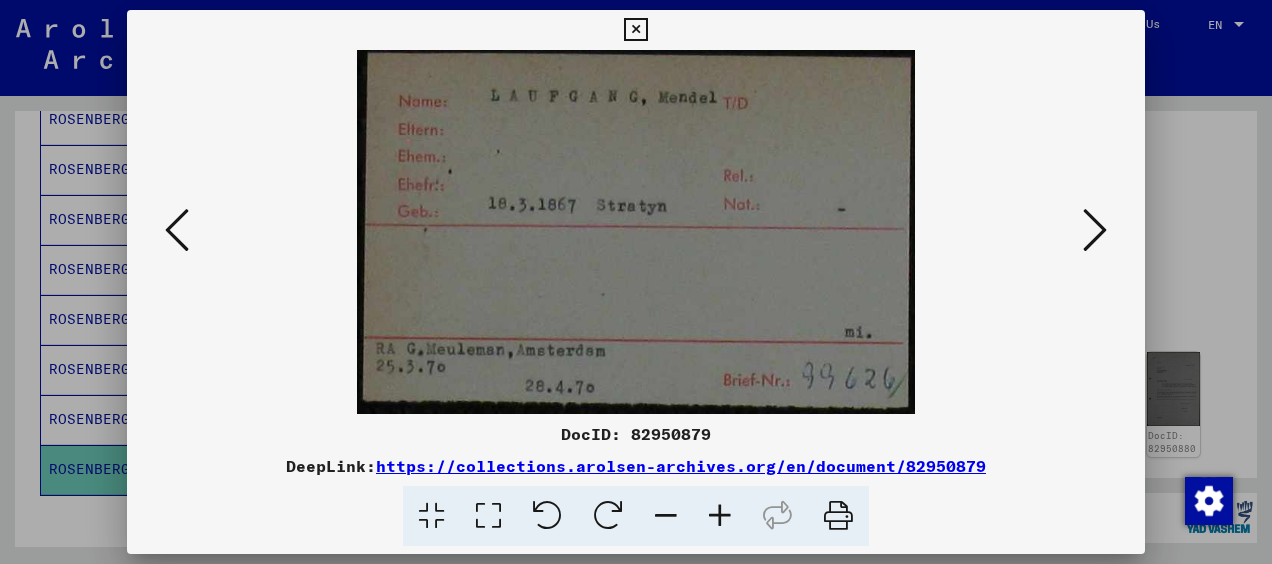 click at bounding box center [1095, 230] 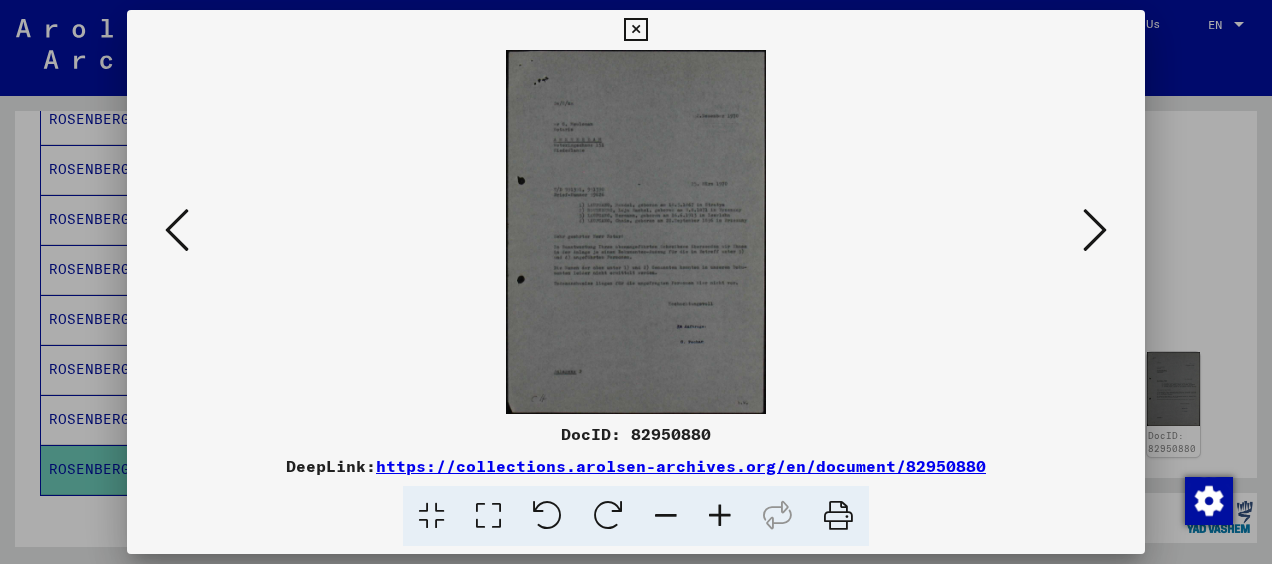 click at bounding box center (1095, 230) 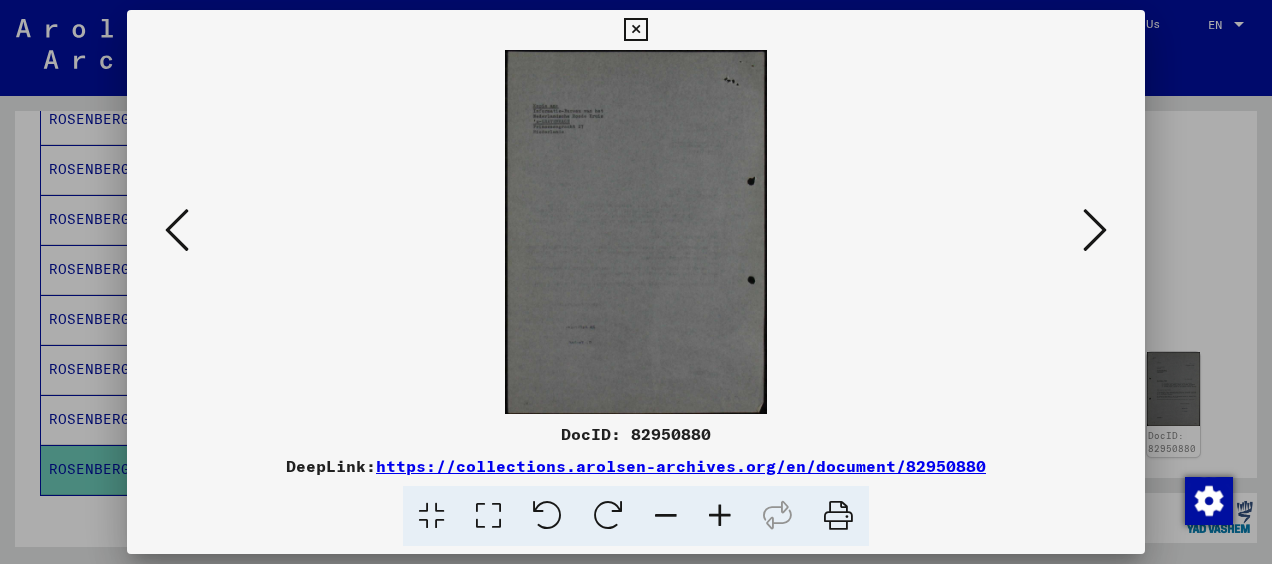 click at bounding box center (1095, 230) 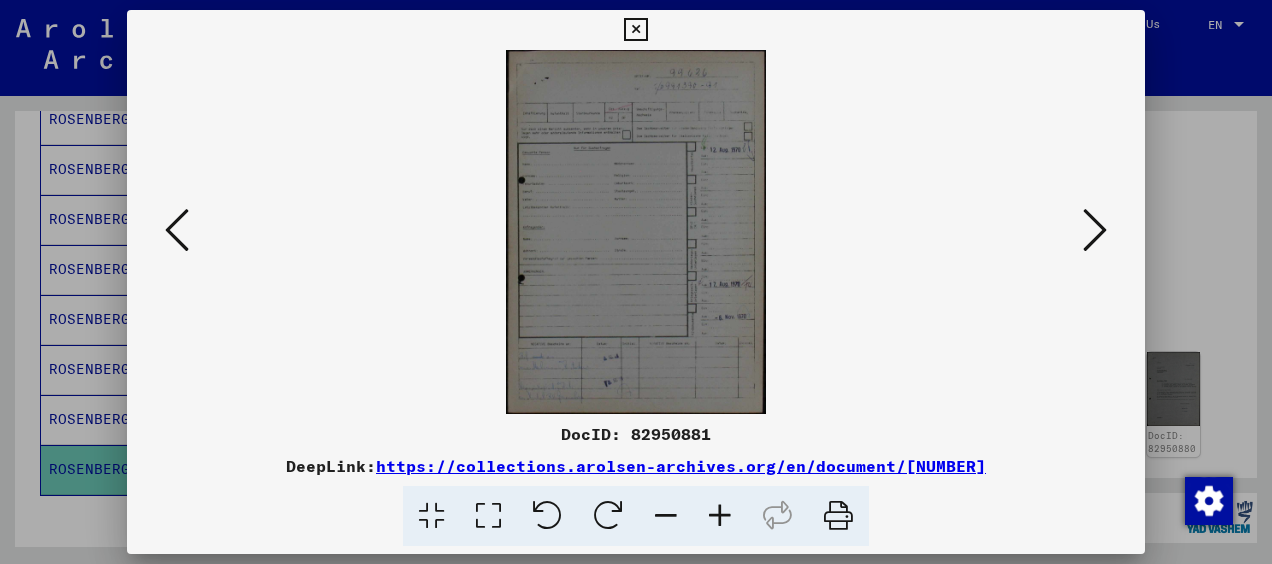click at bounding box center (1095, 230) 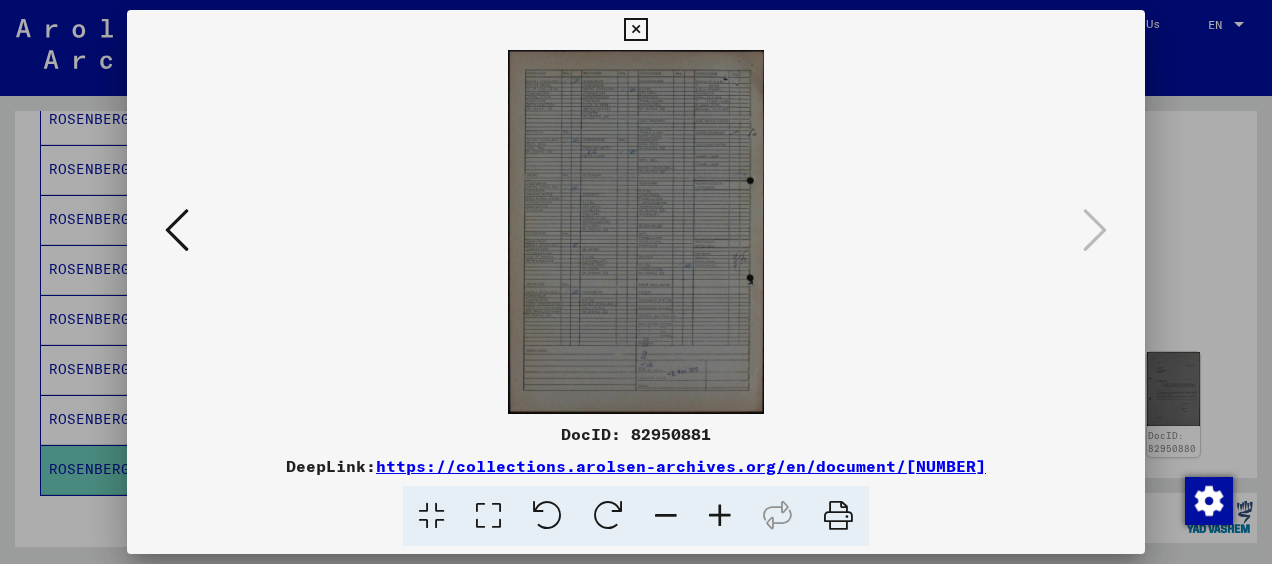 click on "https://collections.arolsen-archives.org/en/document/[NUMBER]" at bounding box center (681, 466) 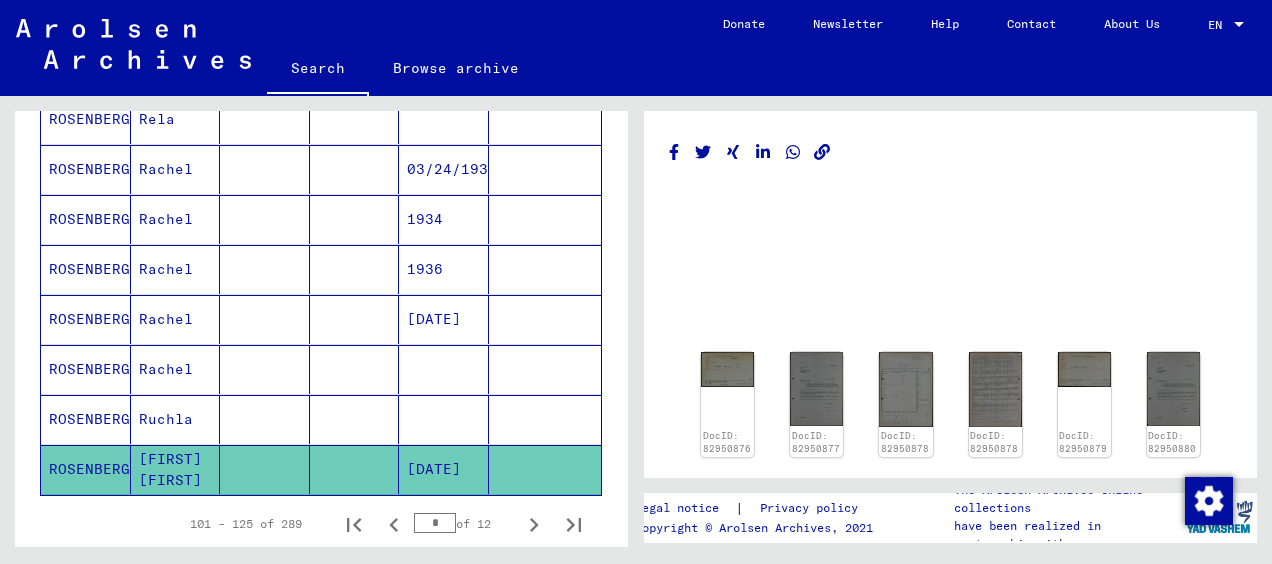 click on "ROSENBERG" at bounding box center [86, 419] 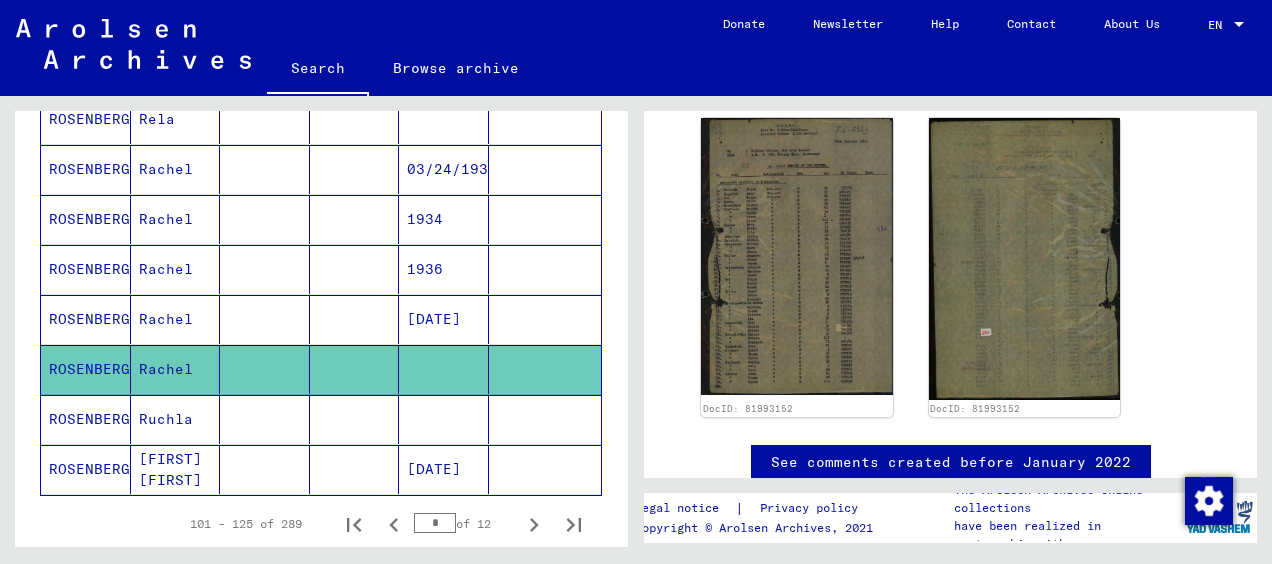 scroll, scrollTop: 380, scrollLeft: 0, axis: vertical 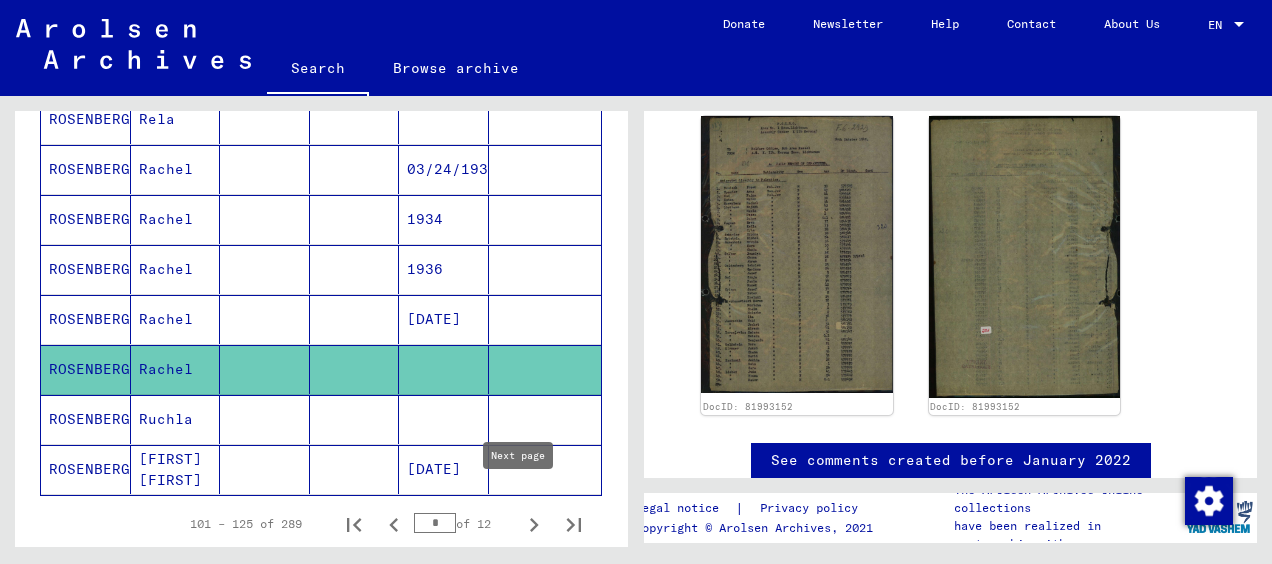 click 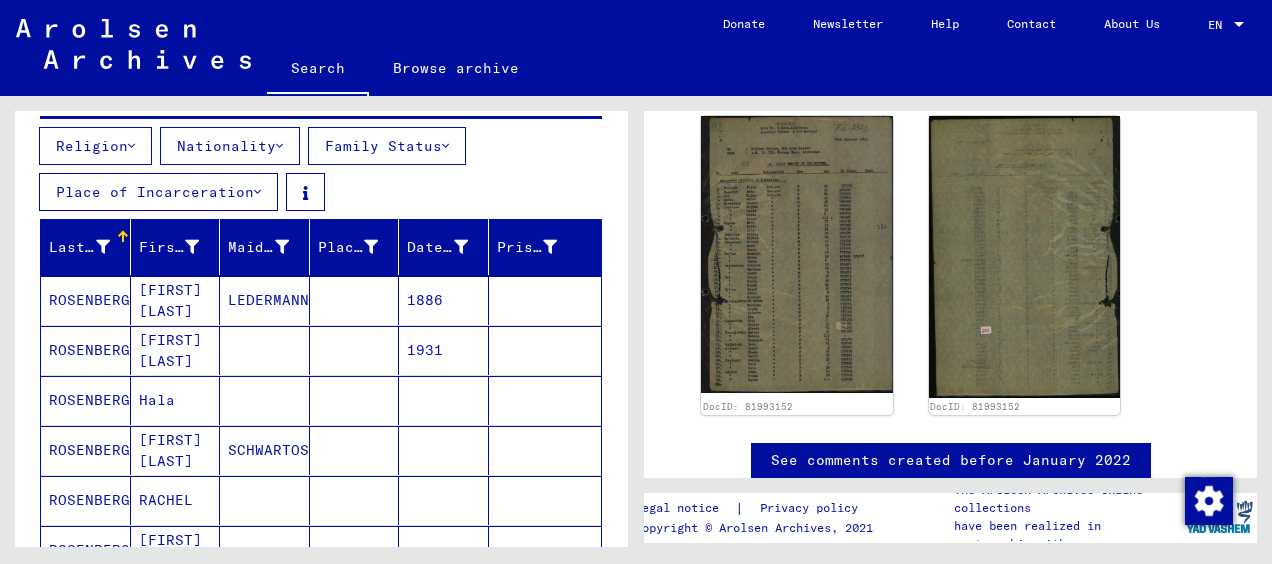 scroll, scrollTop: 279, scrollLeft: 0, axis: vertical 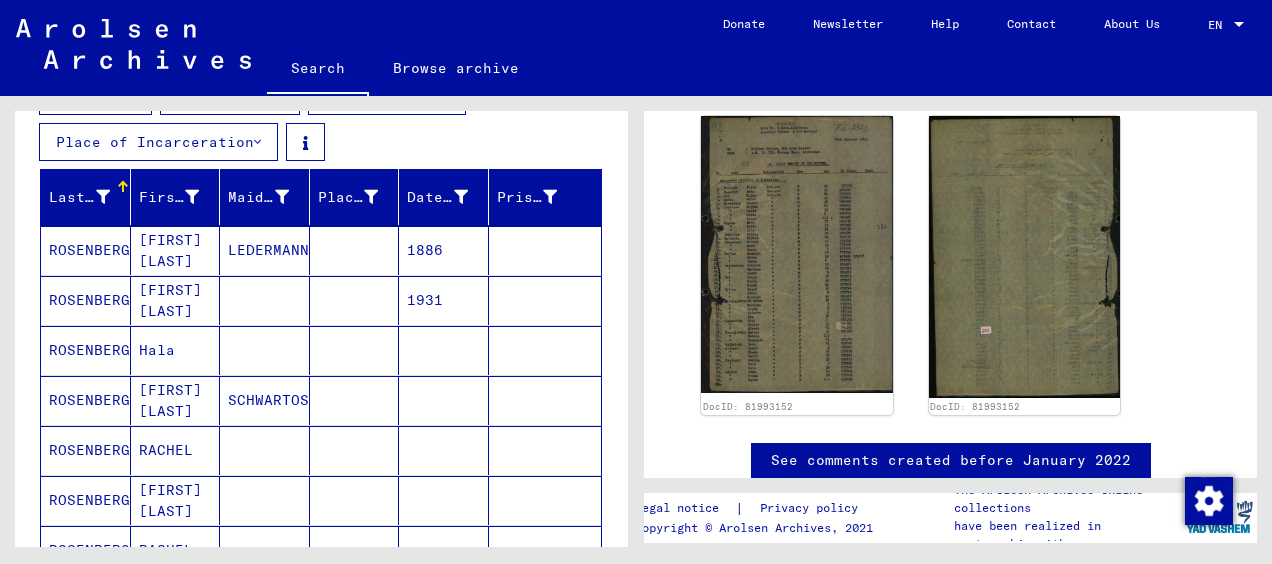 click on "[FIRST] [LAST]" at bounding box center (176, 350) 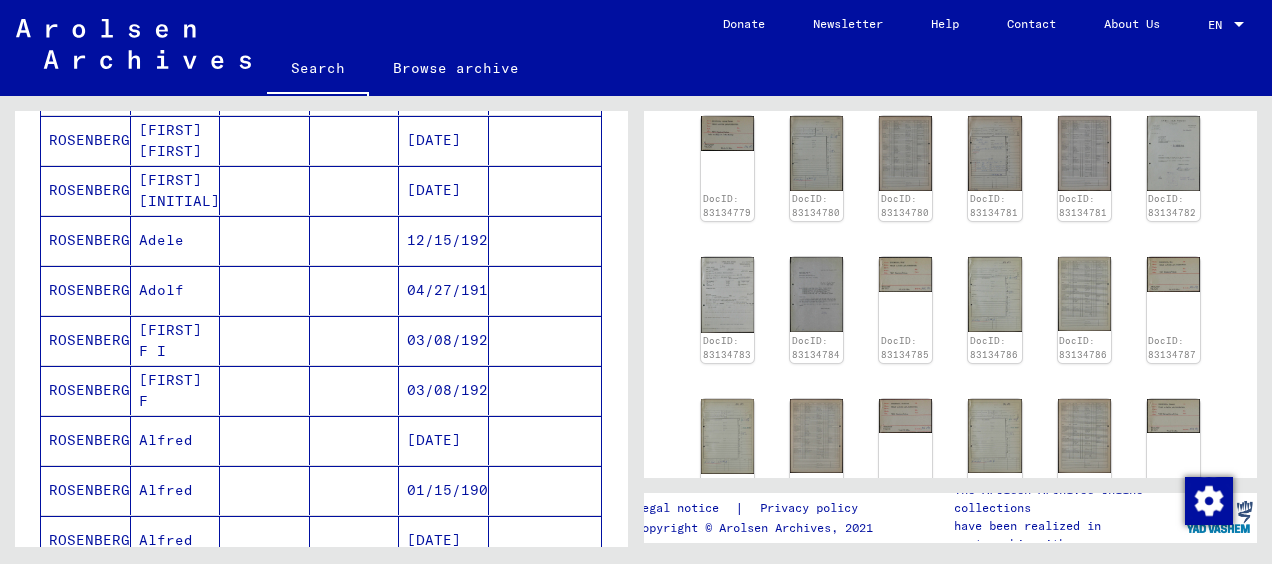 scroll, scrollTop: 1206, scrollLeft: 0, axis: vertical 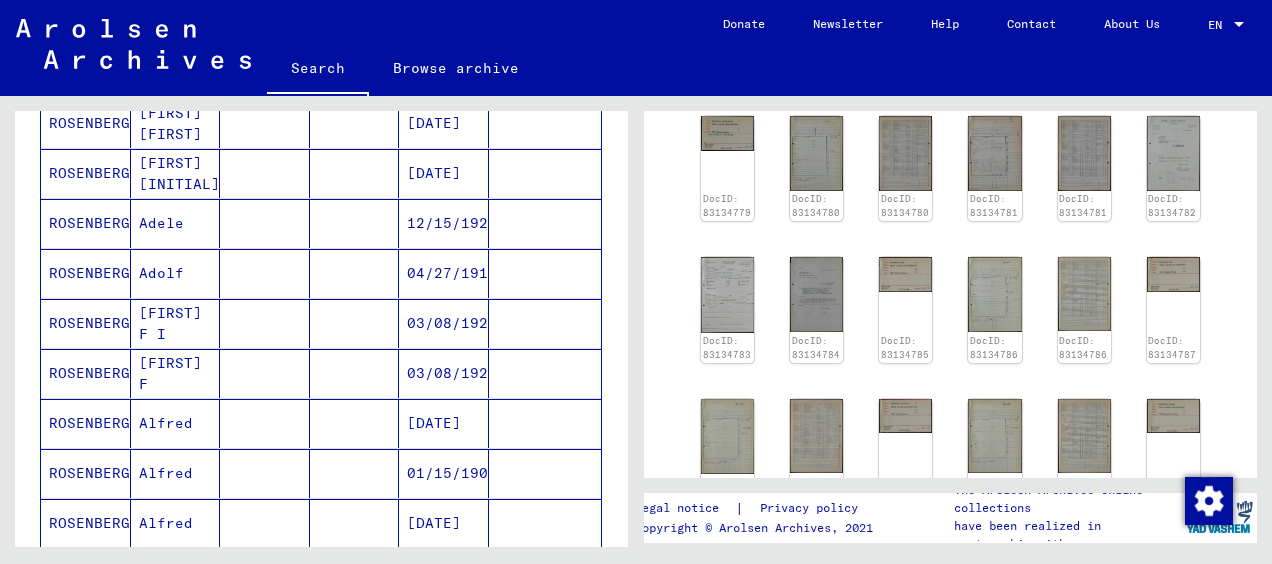 click at bounding box center (265, 473) 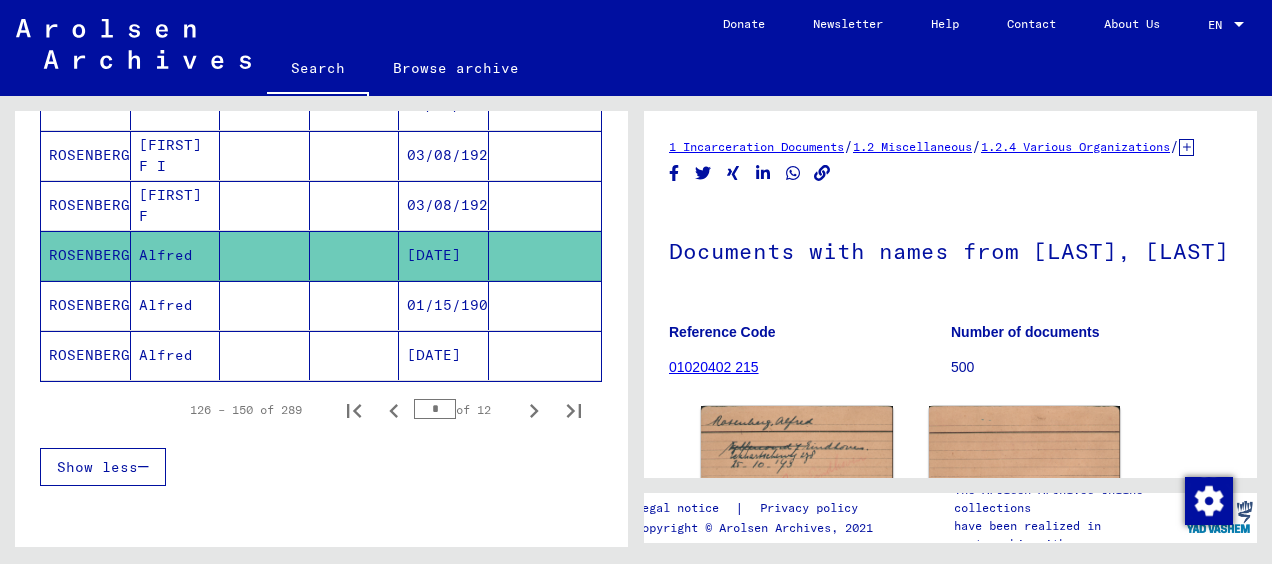 scroll, scrollTop: 1480, scrollLeft: 0, axis: vertical 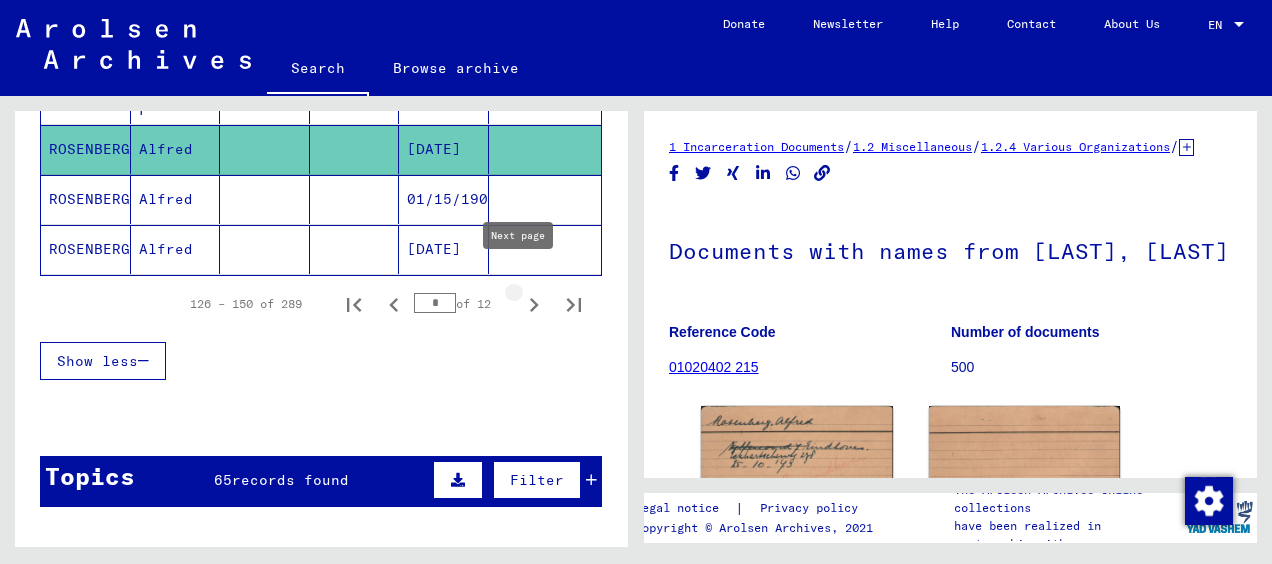 click 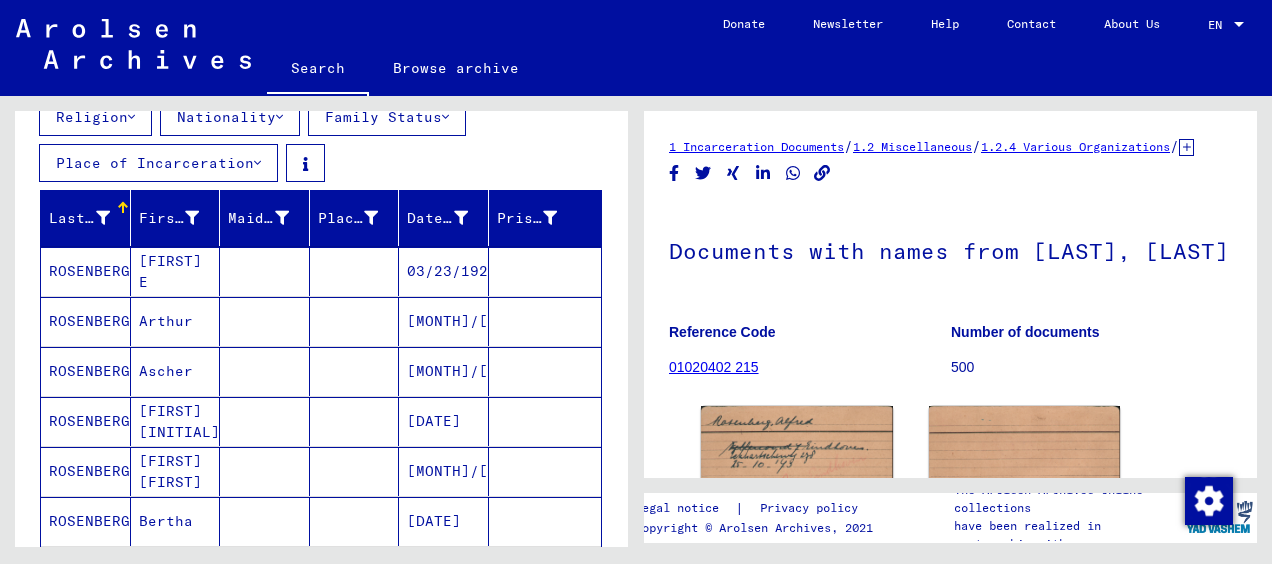 scroll, scrollTop: 261, scrollLeft: 0, axis: vertical 